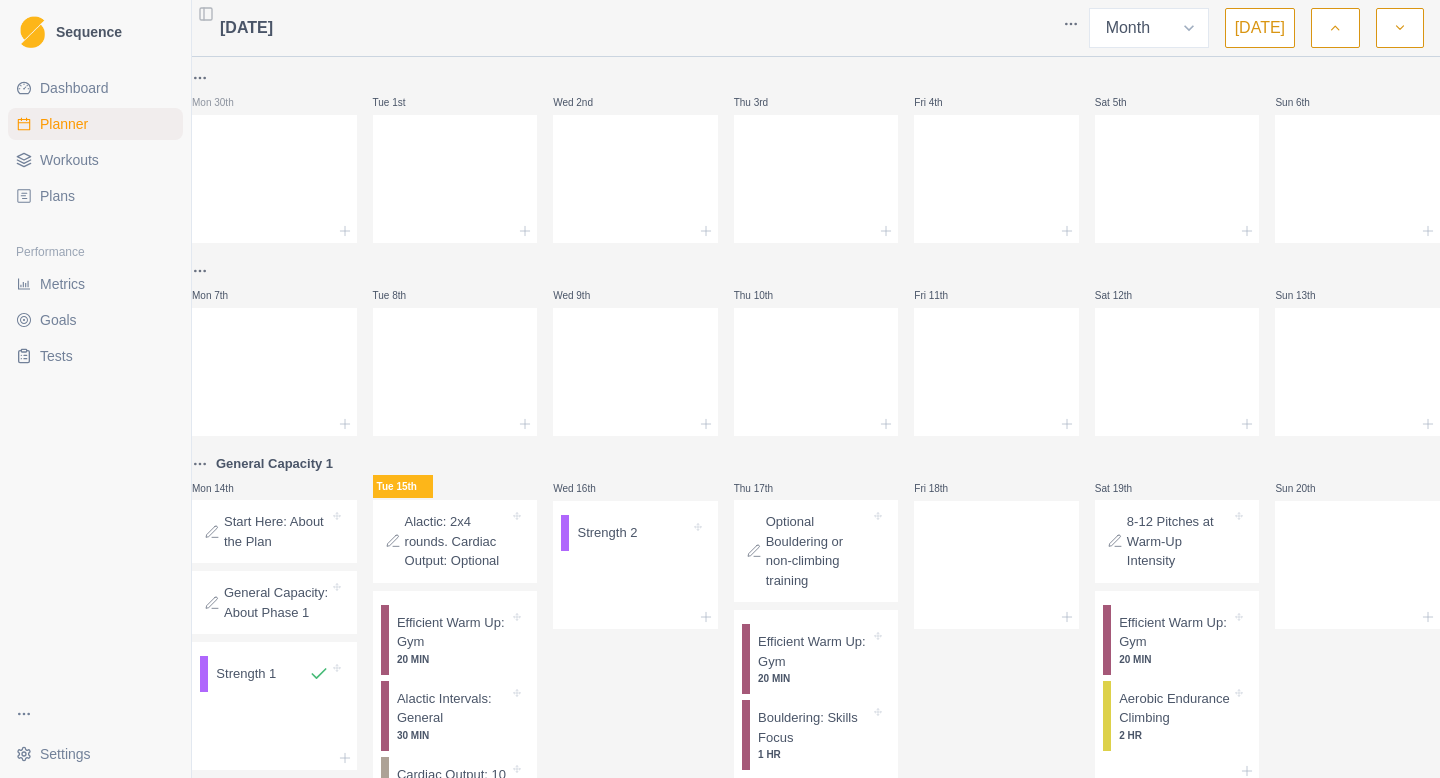 select on "month" 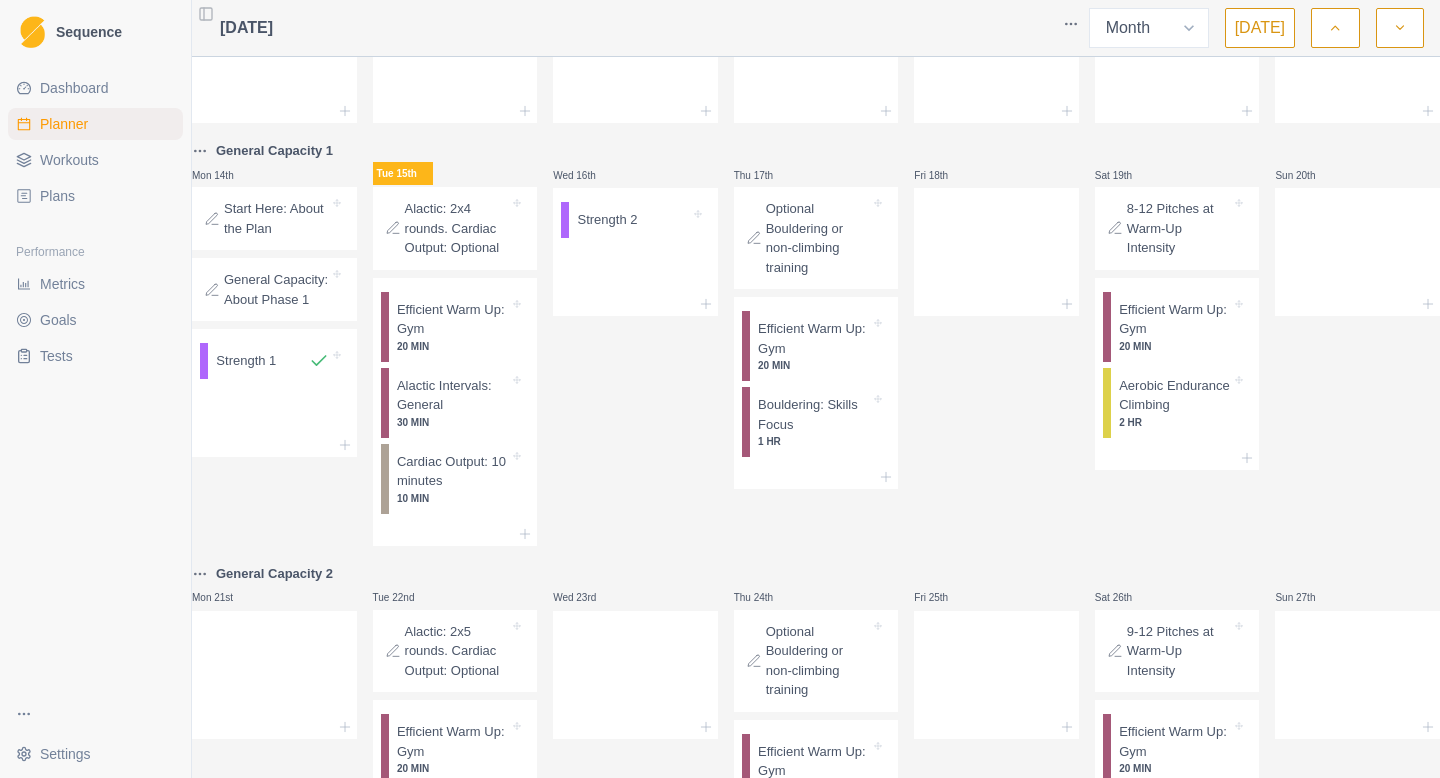 scroll, scrollTop: 315, scrollLeft: 0, axis: vertical 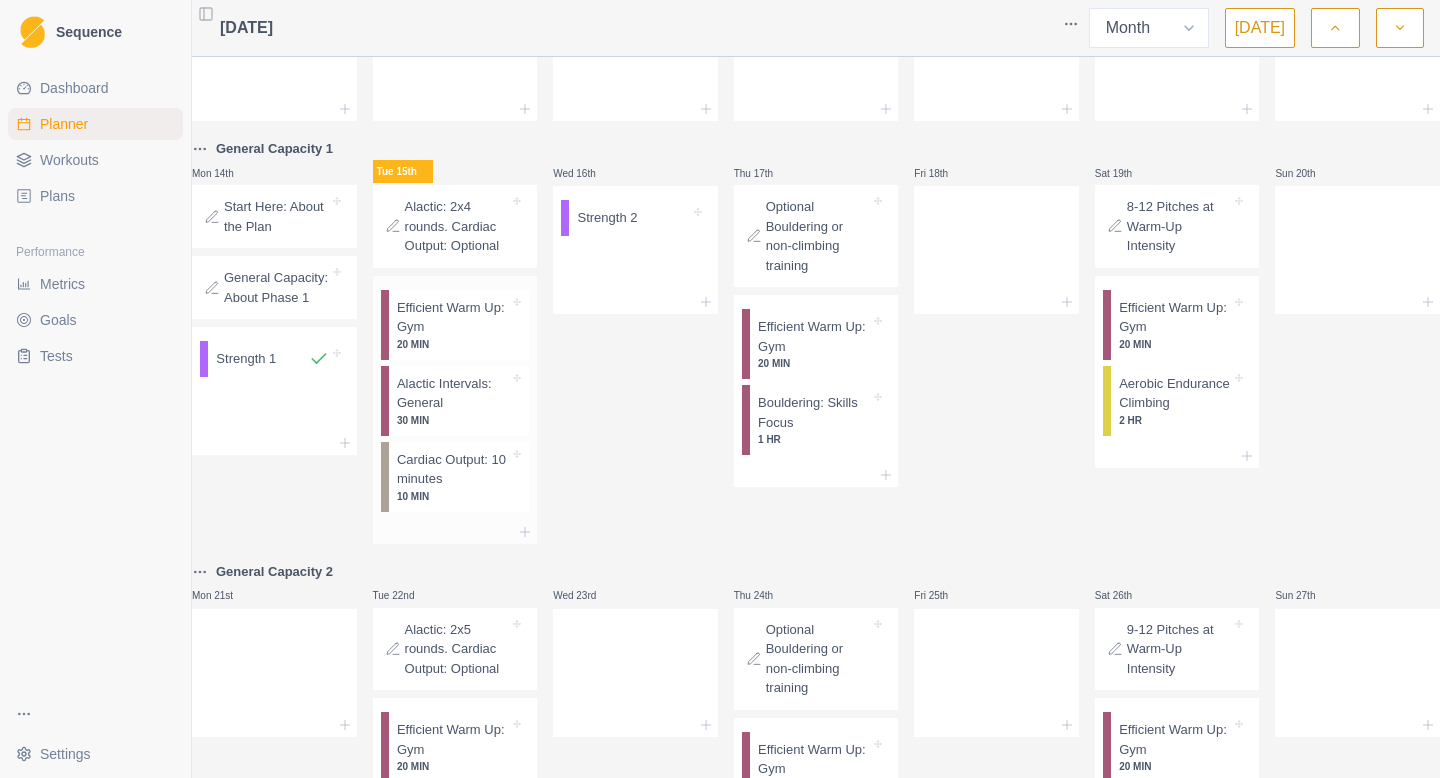 click on "Cardiac Output: 10 minutes" at bounding box center (453, 469) 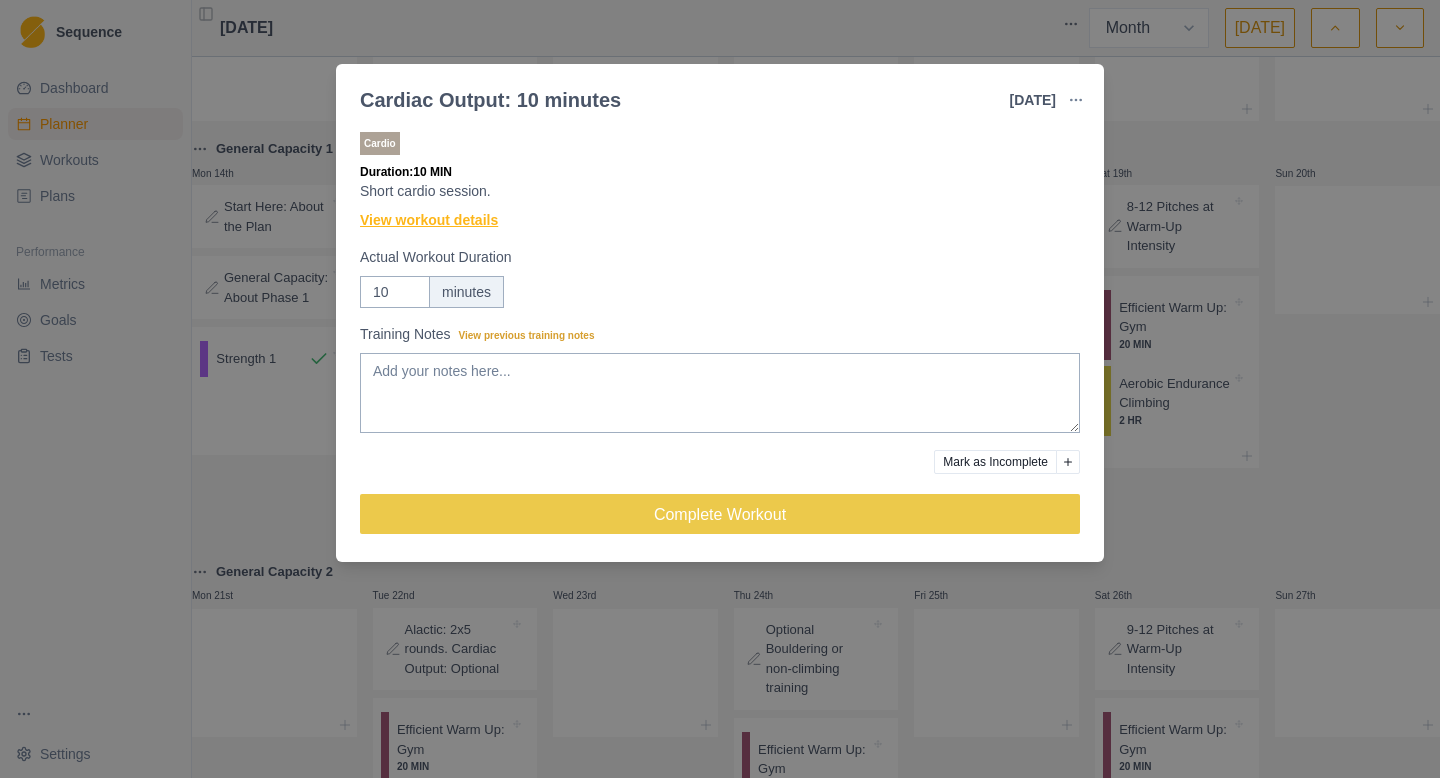 click on "View workout details" at bounding box center (429, 220) 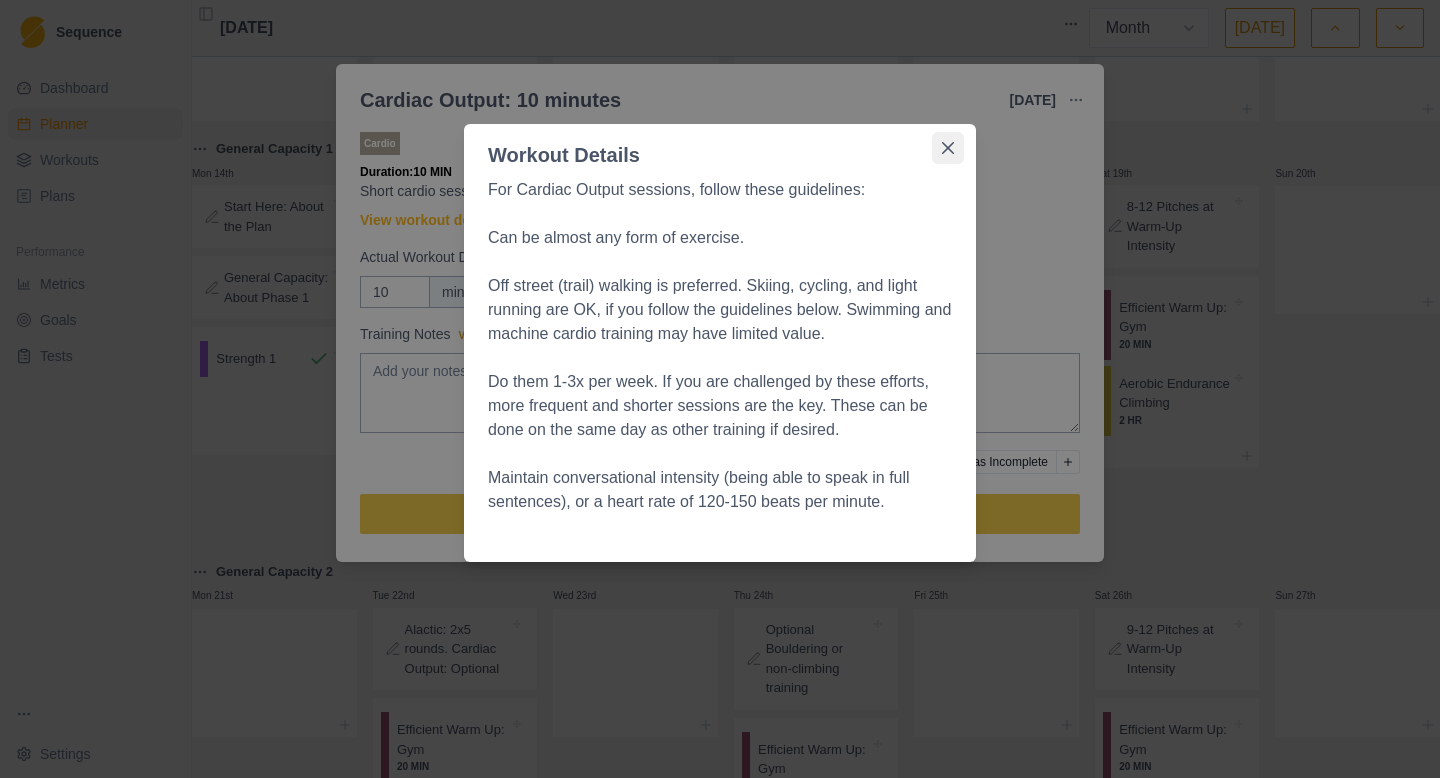 click at bounding box center (948, 148) 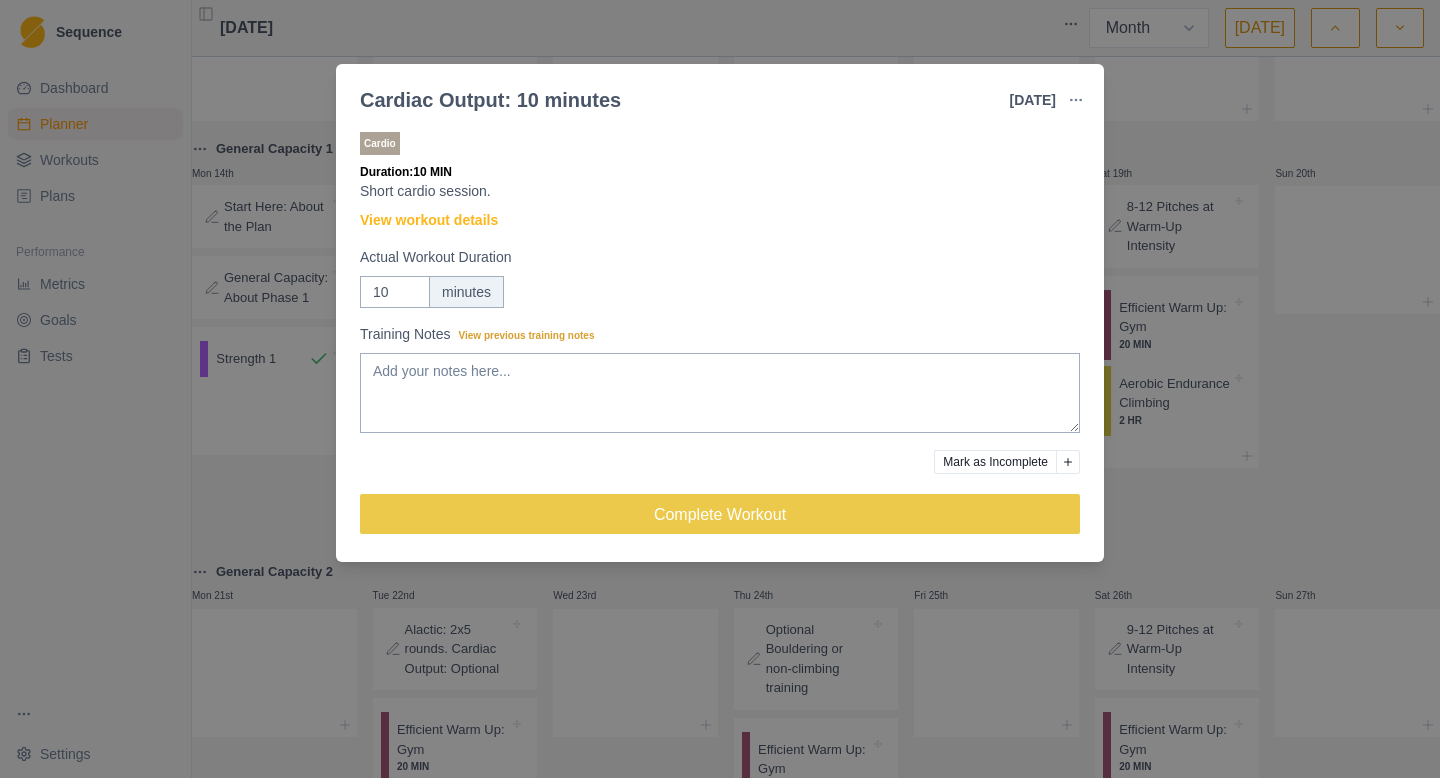 click on "Cardiac Output: 10 minutes [DATE] Link To Goal View Workout Metrics Edit Original Workout Reschedule Workout Remove From Schedule Cardio Duration:  10 MIN Short cardio session. View workout details Actual Workout Duration 10 minutes Training Notes View previous training notes Mark as Incomplete Complete Workout" at bounding box center [720, 389] 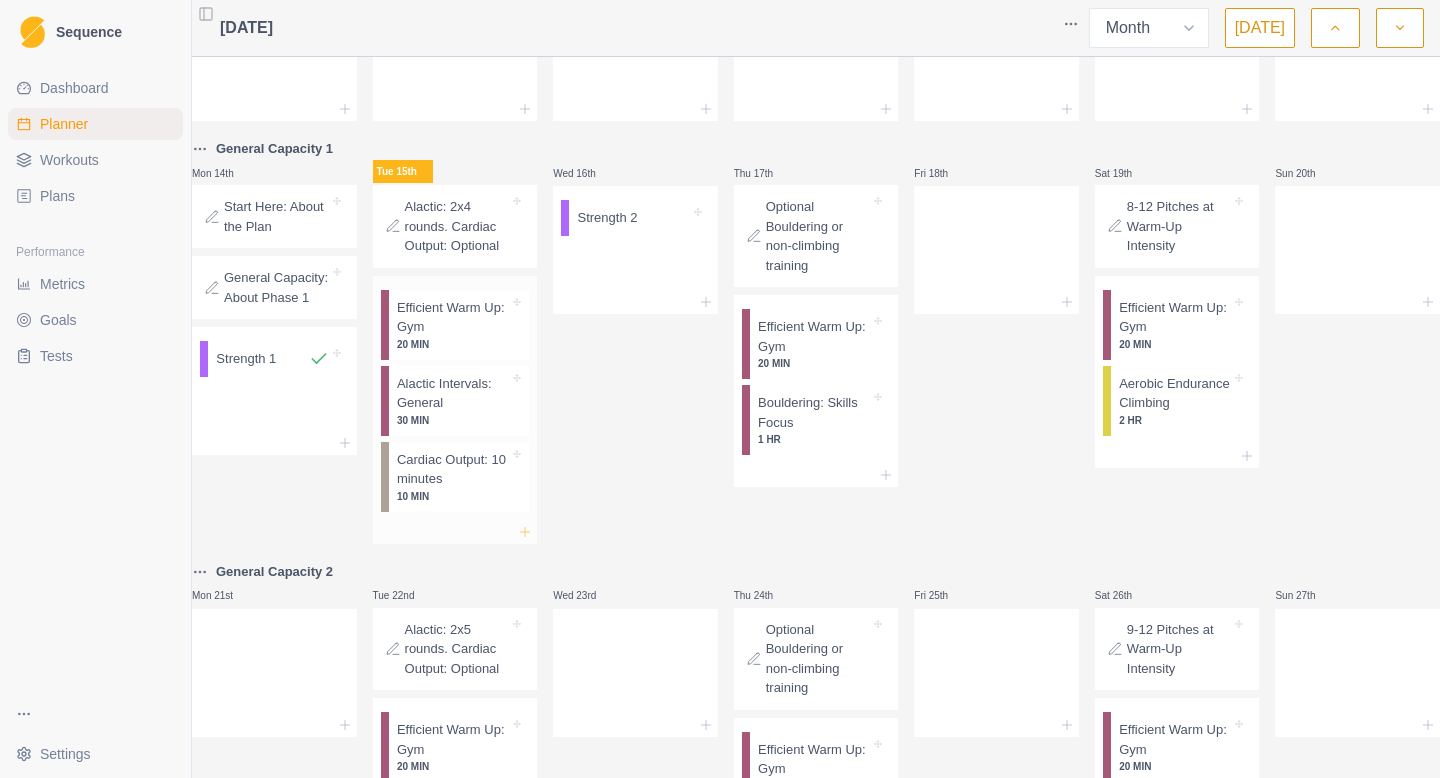 click 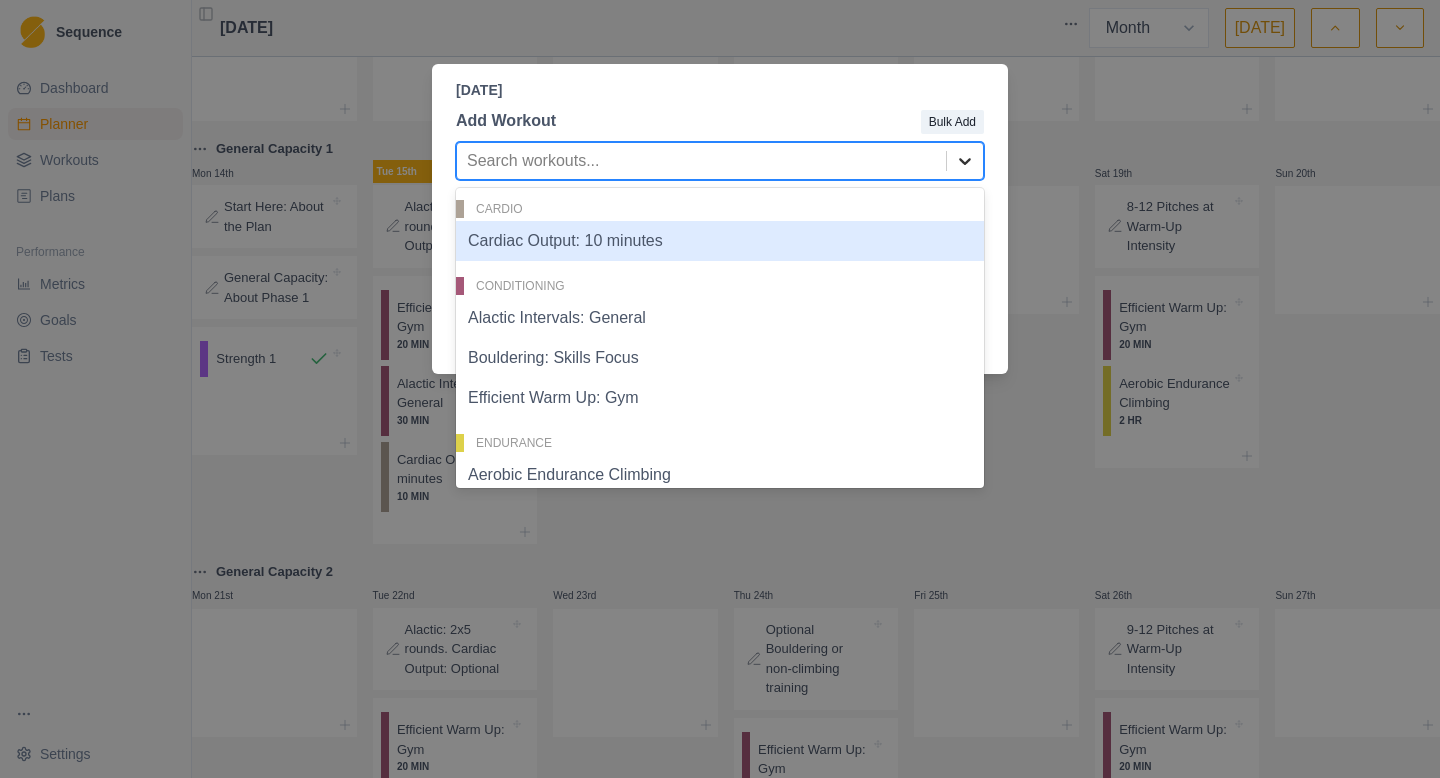 click 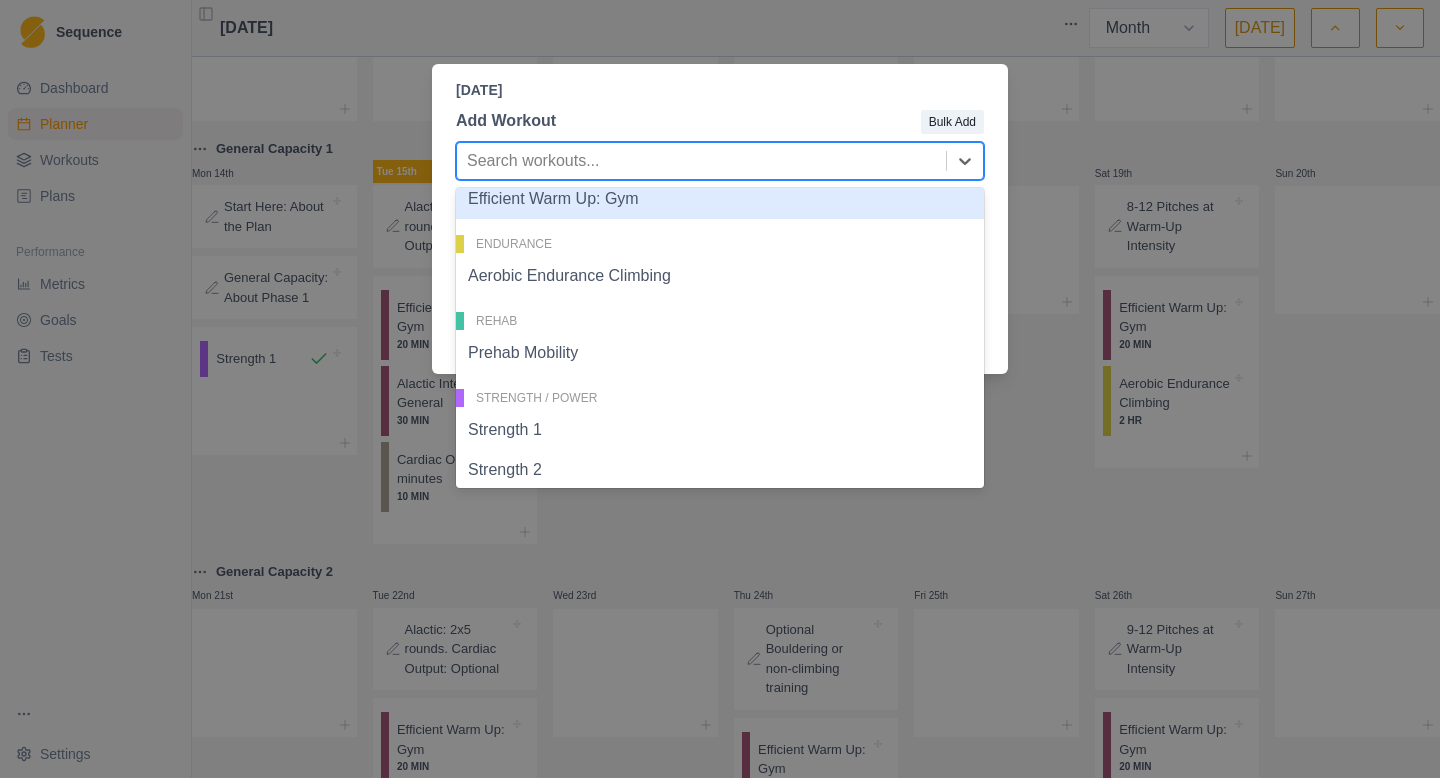scroll, scrollTop: 213, scrollLeft: 0, axis: vertical 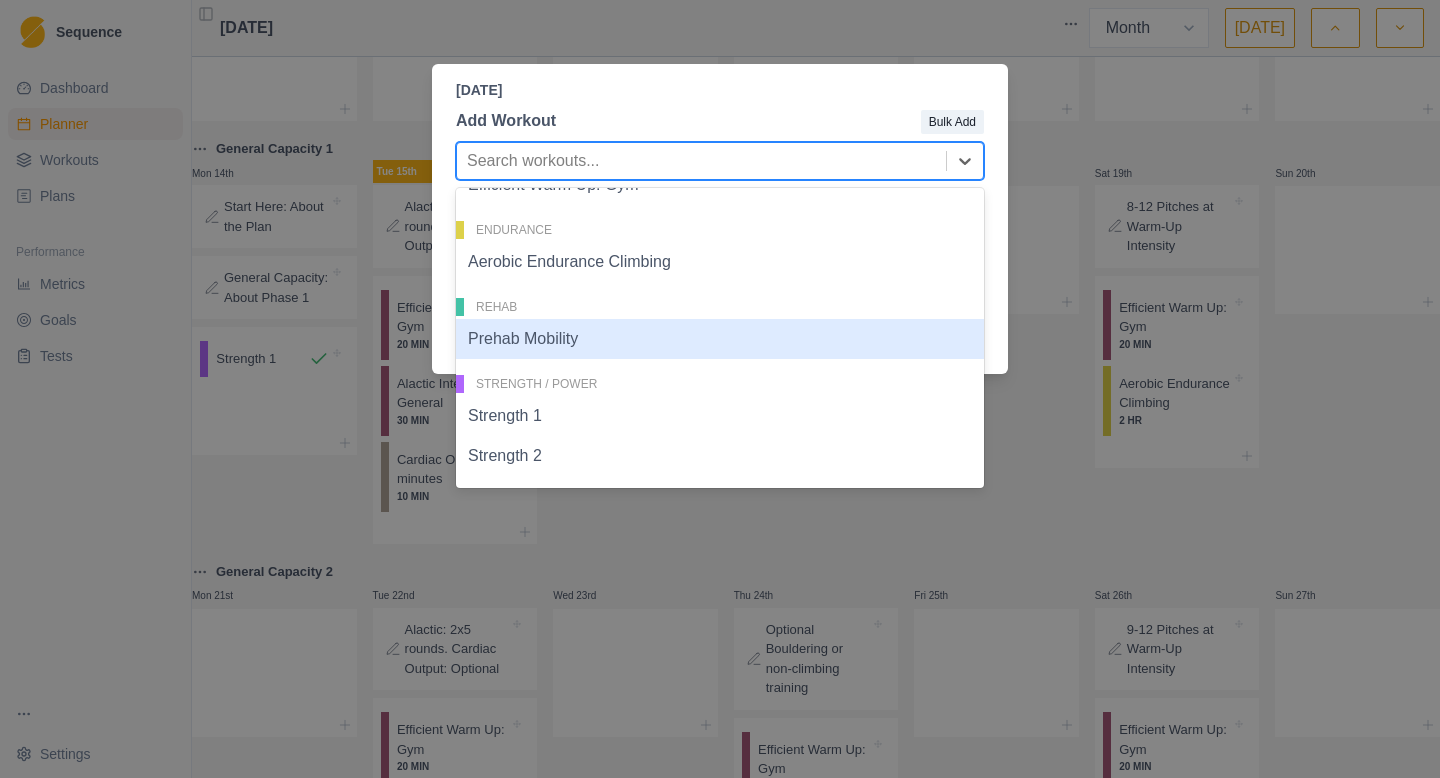 click on "Prehab Mobility" at bounding box center [720, 339] 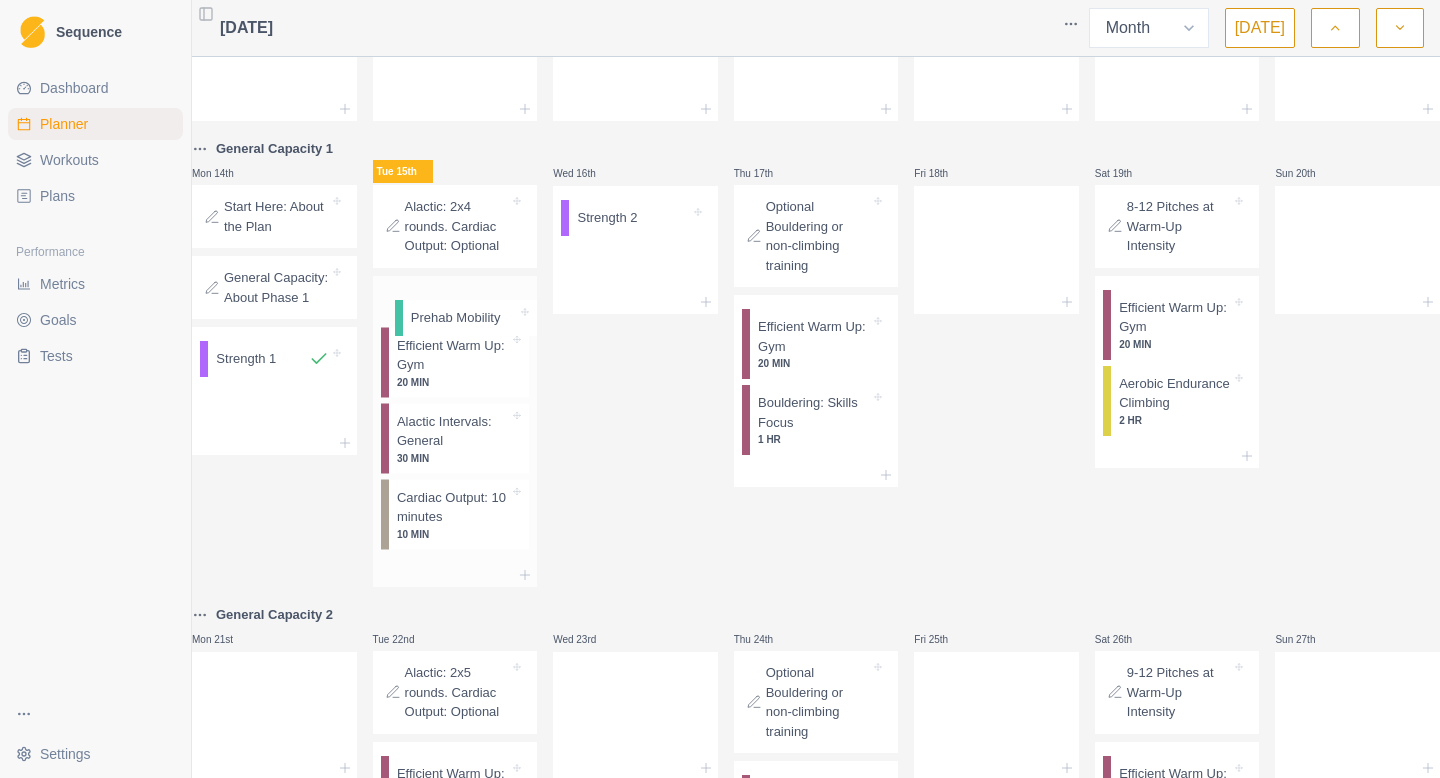 drag, startPoint x: 494, startPoint y: 569, endPoint x: 499, endPoint y: 315, distance: 254.04921 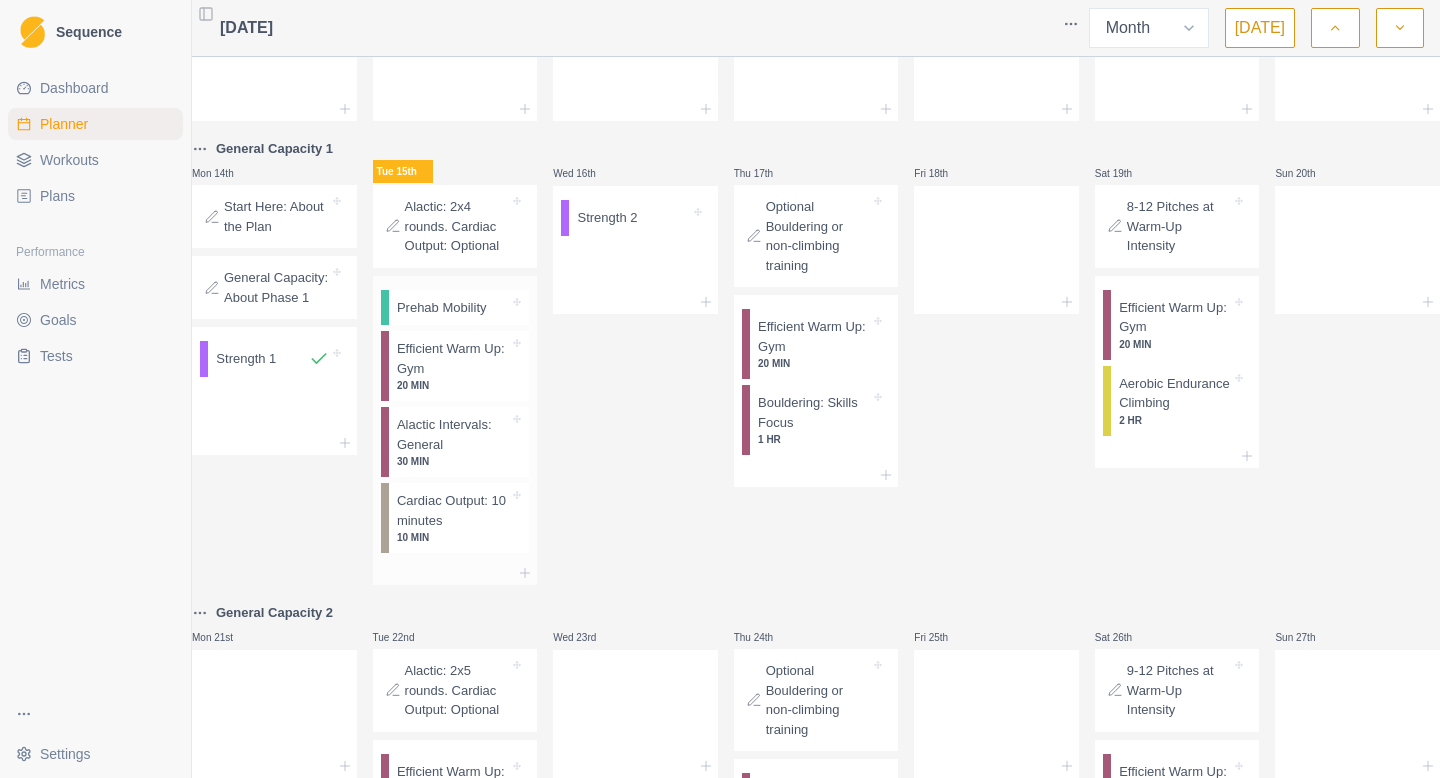 click on "20 MIN" at bounding box center [453, 385] 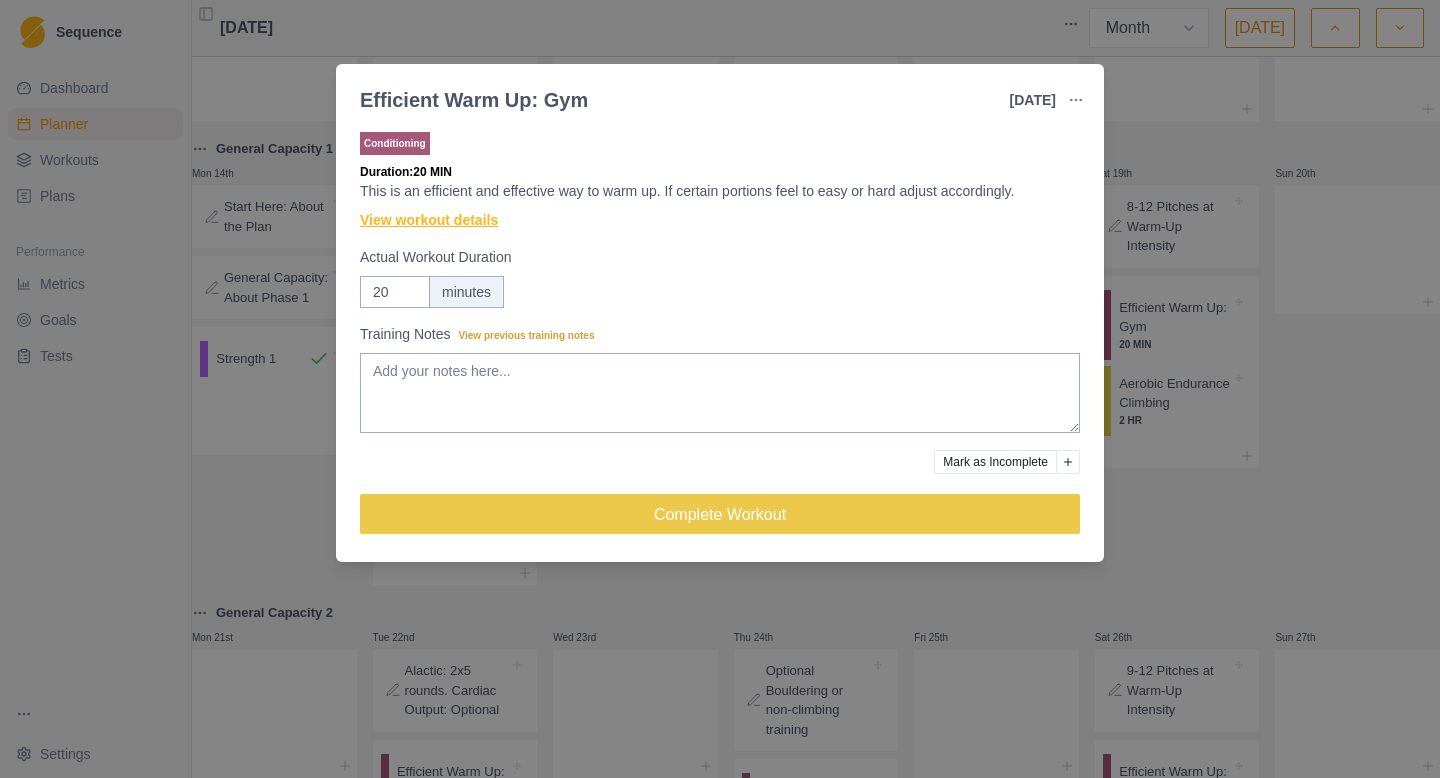 click on "View workout details" at bounding box center [429, 220] 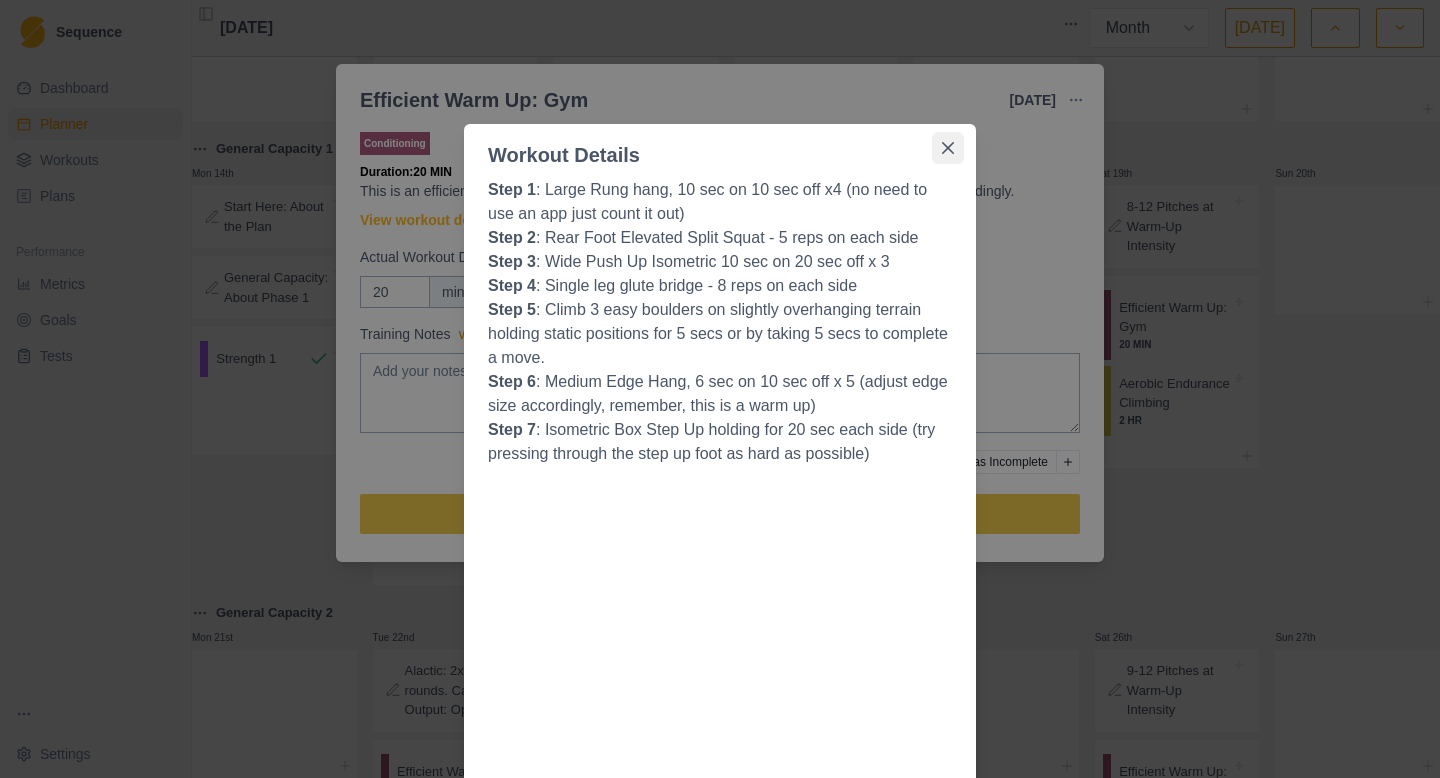 click 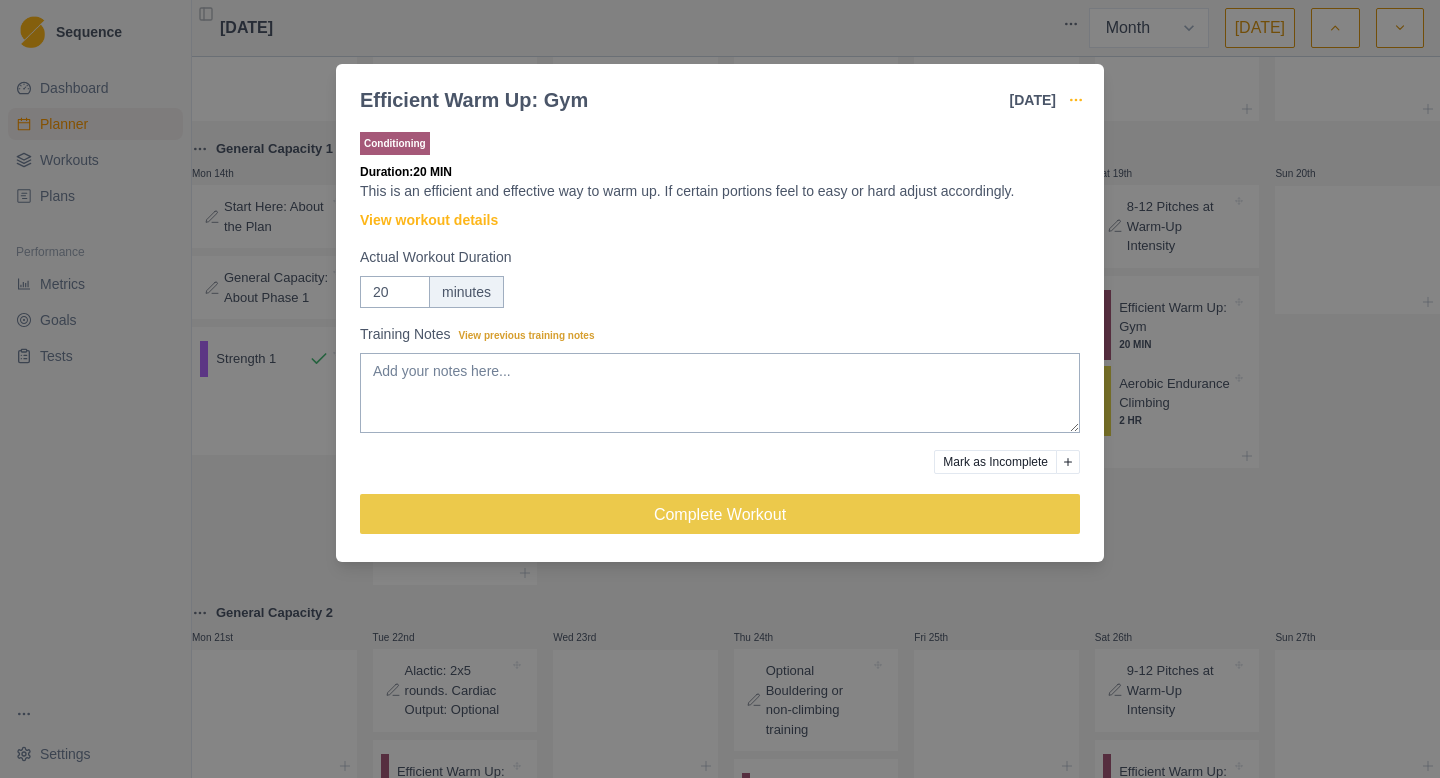 click 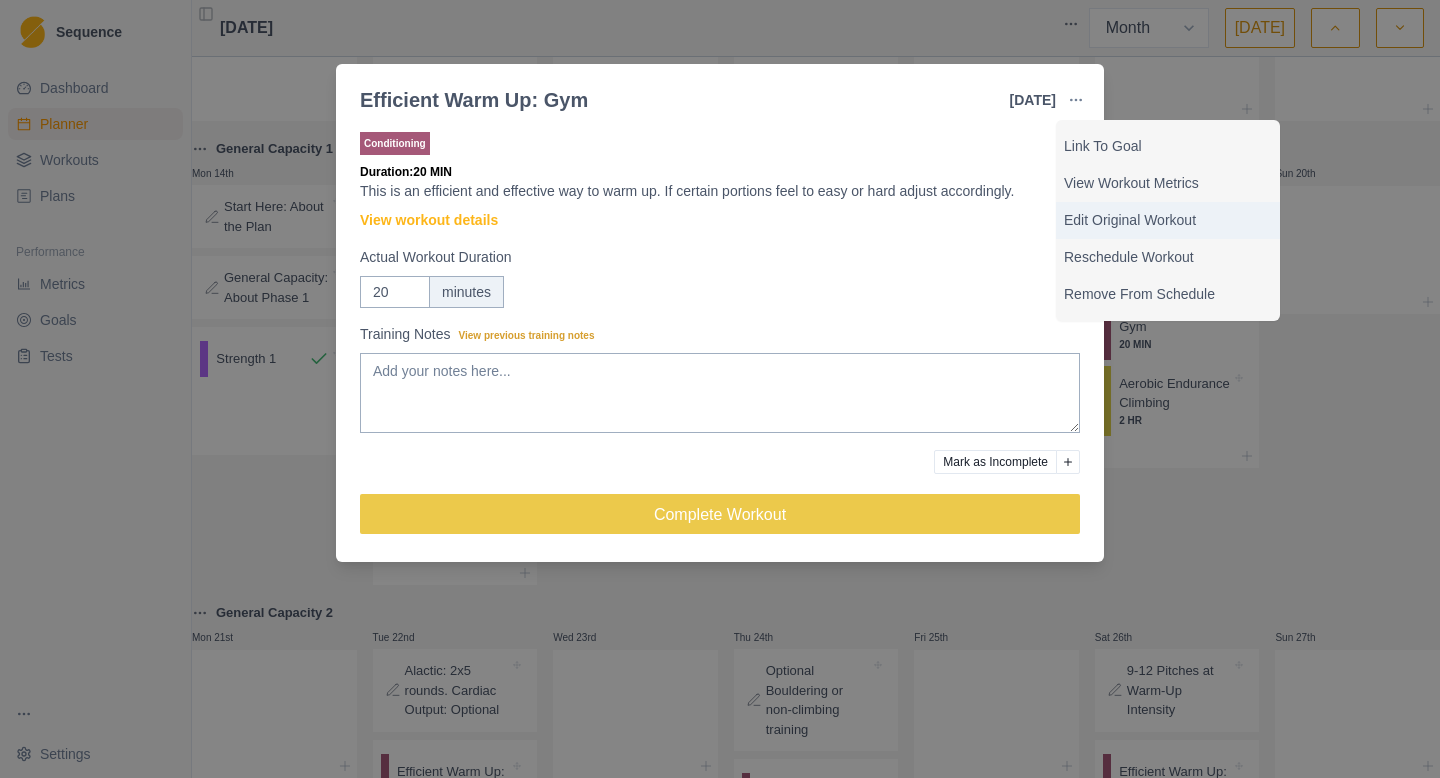 click on "Edit Original Workout" at bounding box center [1168, 220] 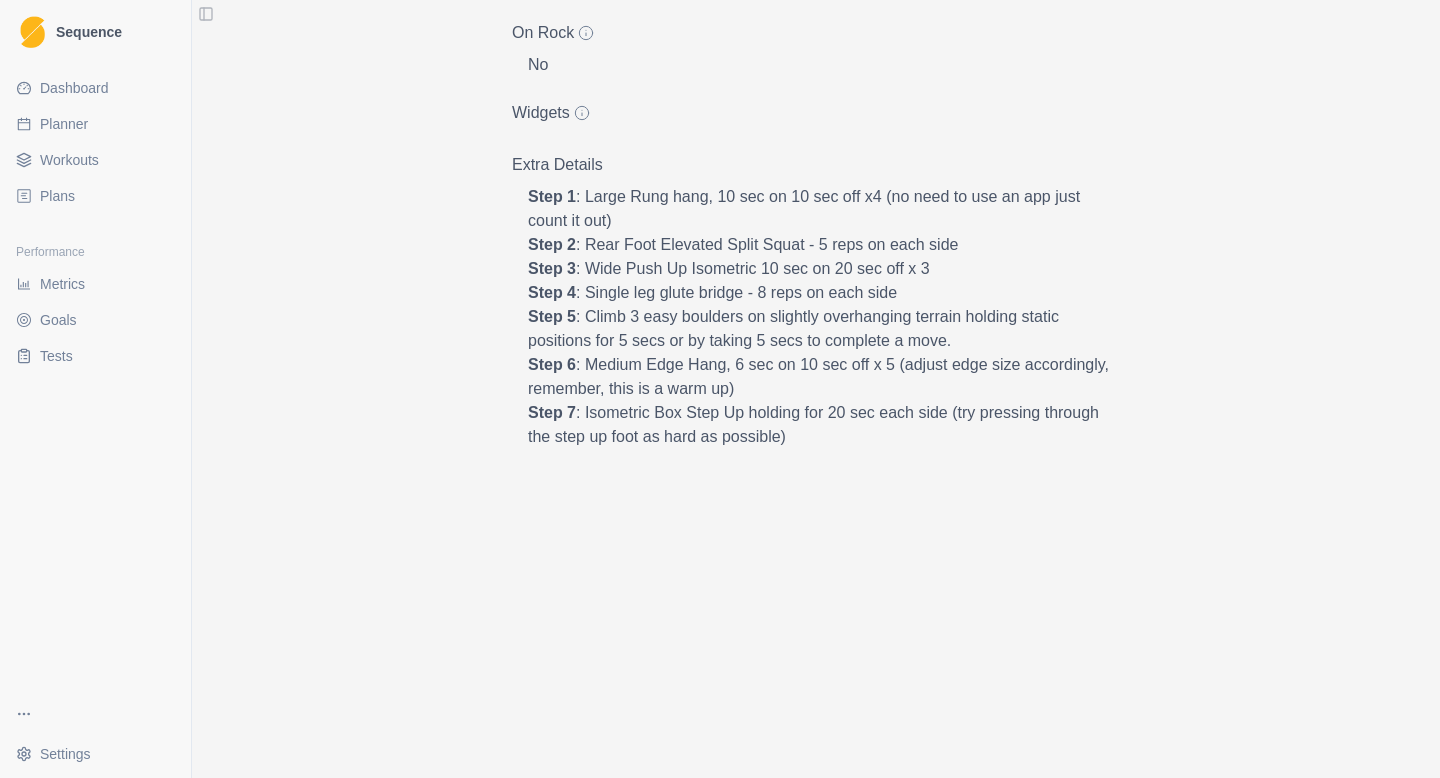 scroll, scrollTop: 544, scrollLeft: 0, axis: vertical 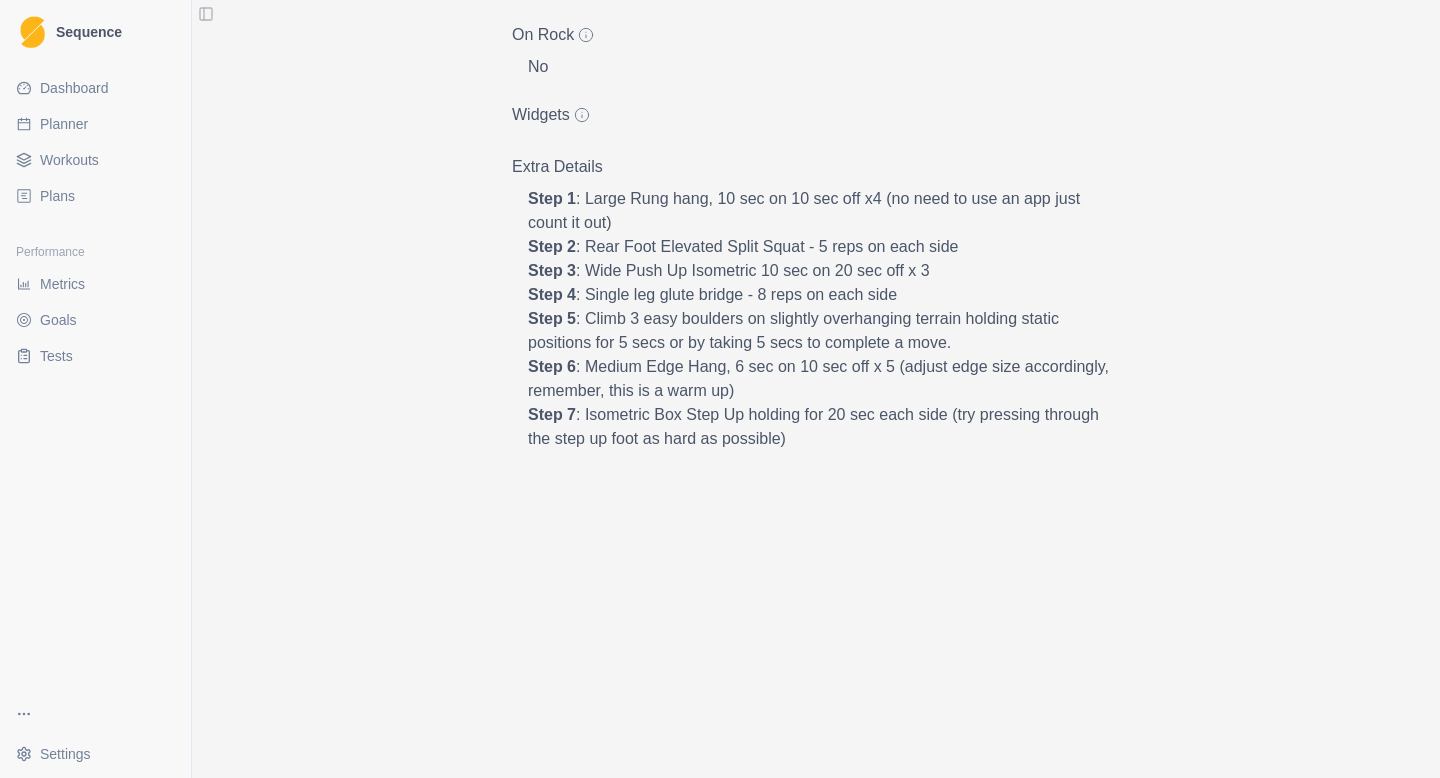 click on "Step 1 : Large Rung hang, 10 sec on 10 sec off x4 (no need to use an app just count it out)" at bounding box center [824, 211] 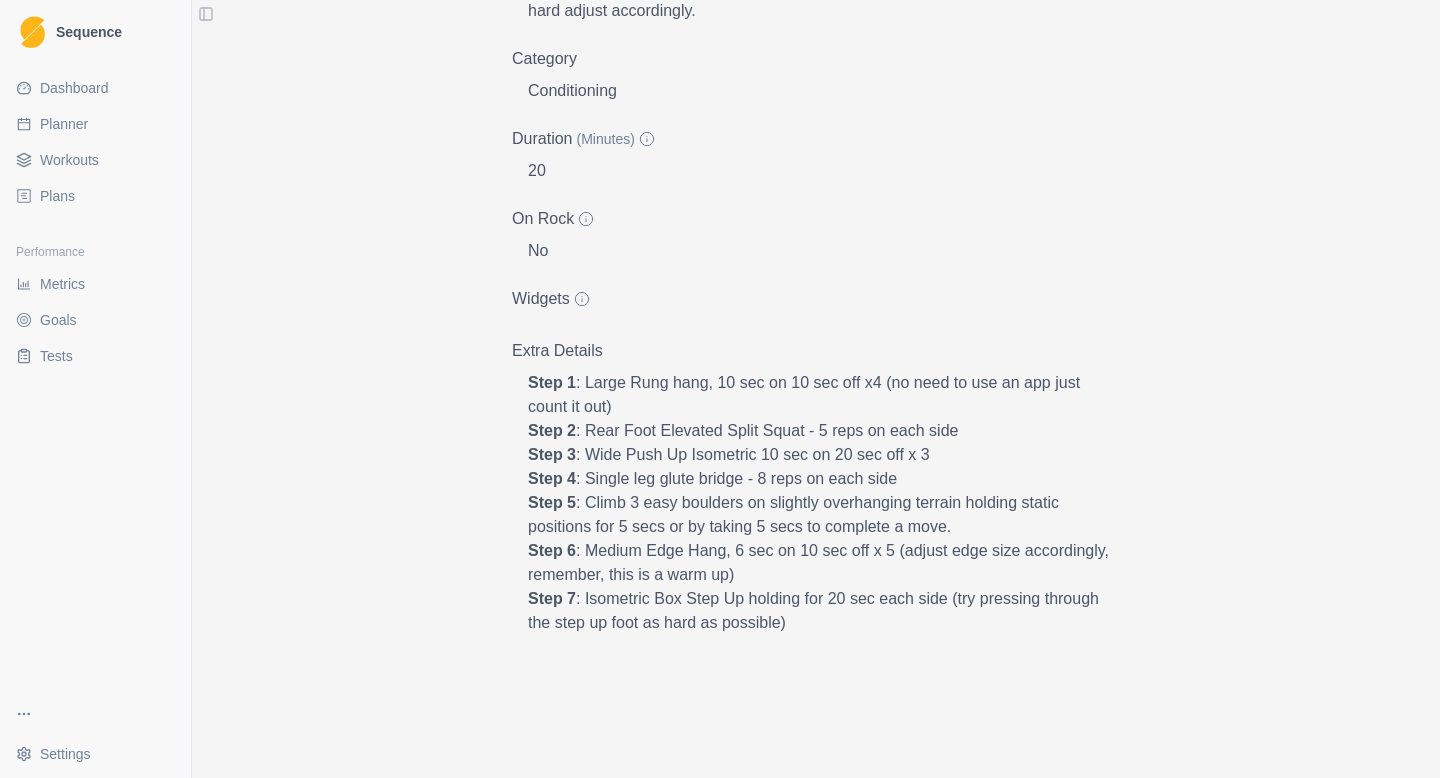 scroll, scrollTop: 0, scrollLeft: 0, axis: both 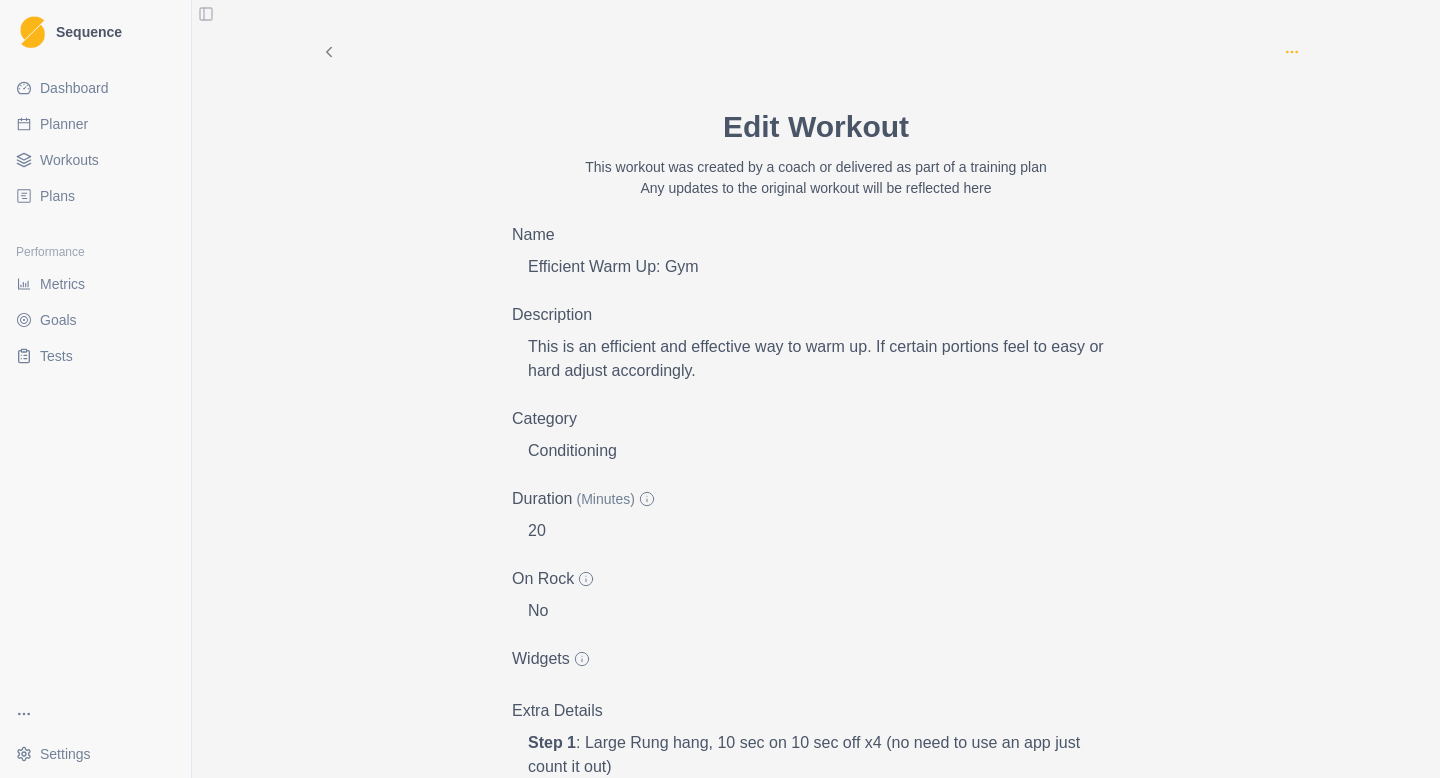 click 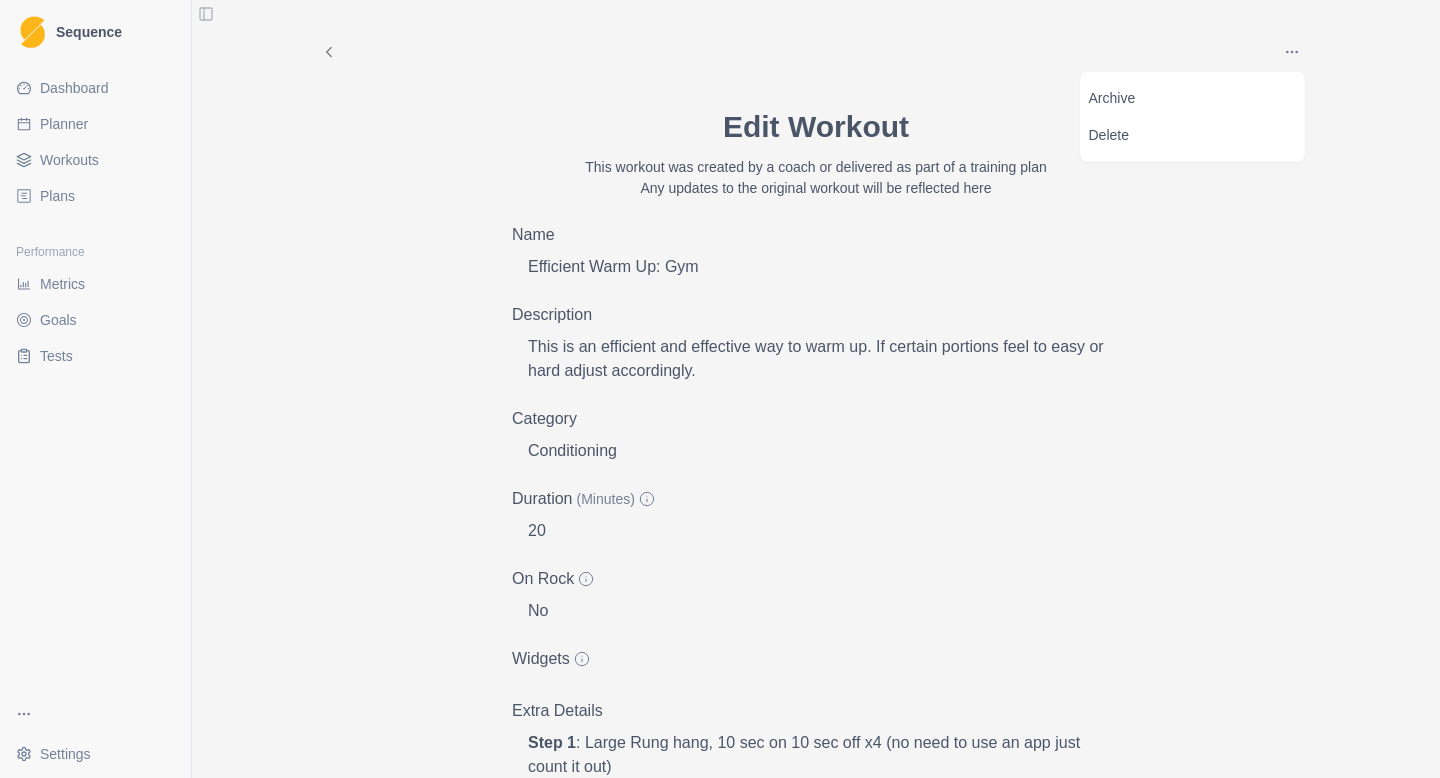 click on "Archive Delete Edit Workout This workout was created by a coach or delivered as part of a training plan Any updates to the original workout will be reflected here Name Efficient Warm Up: Gym Description This is an efficient and effective way to warm up. If certain portions feel to easy or hard adjust accordingly. Category Conditioning Duration   (Minutes) 20 On Rock No Widgets Extra Details Step 1 : Large Rung hang, 10 sec on 10 sec off x4 (no need to use an app just count it out) Step 2 : Rear Foot Elevated Split Squat - 5 reps on each side Step 3 : Wide Push Up Isometric 10 sec on 20 sec off x 3 Step 4 : Single leg glute bridge - 8 reps on each side Step 5 : Climb 3 easy boulders on slightly overhanging terrain holding static positions for 5 secs or by taking 5 secs to complete a move. Step 6 : Medium Edge Hang, 6 sec on 10 sec off x 5 (adjust edge size accordingly, remember, this is a warm up) Step 7 Notes (make your own notes for this workout) Cancel Update" at bounding box center [816, 1763] 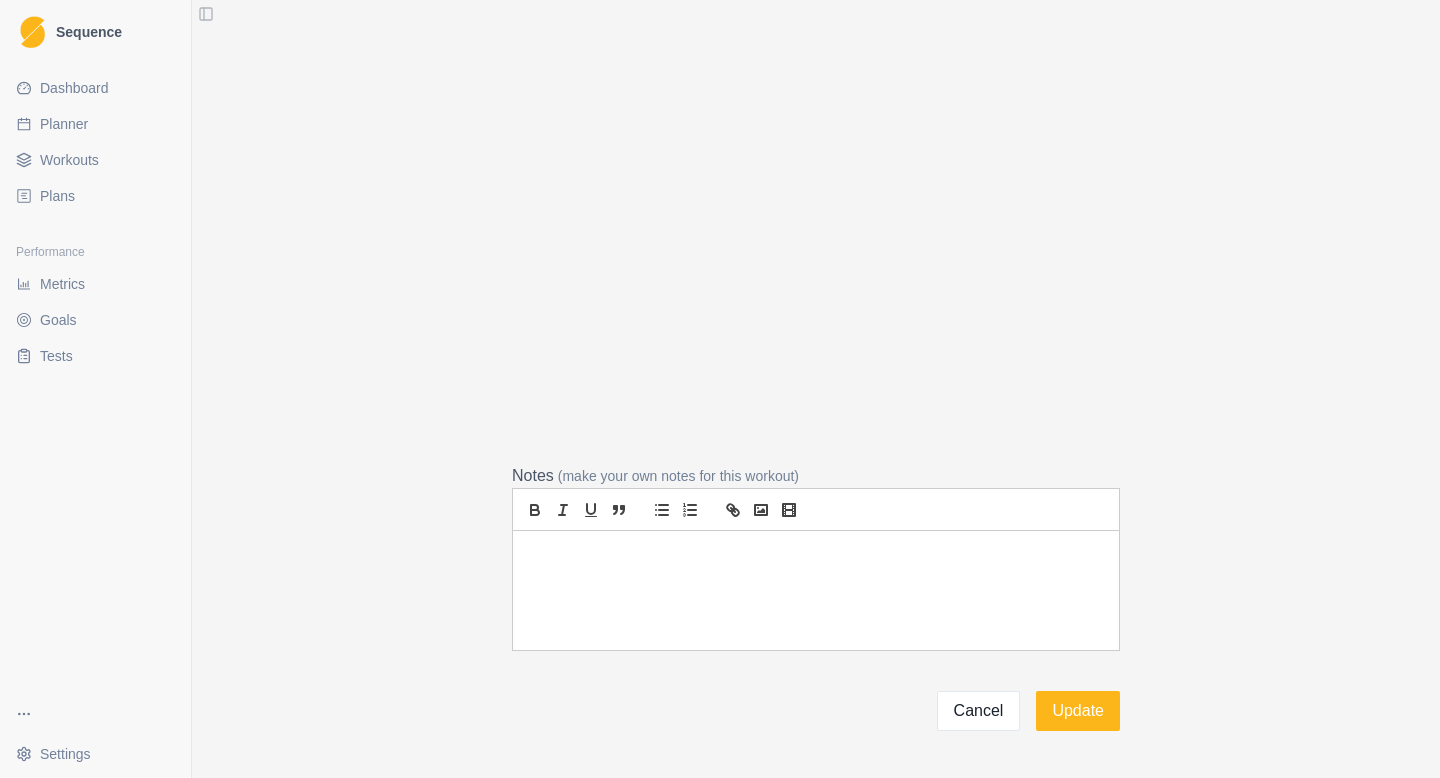scroll, scrollTop: 2860, scrollLeft: 0, axis: vertical 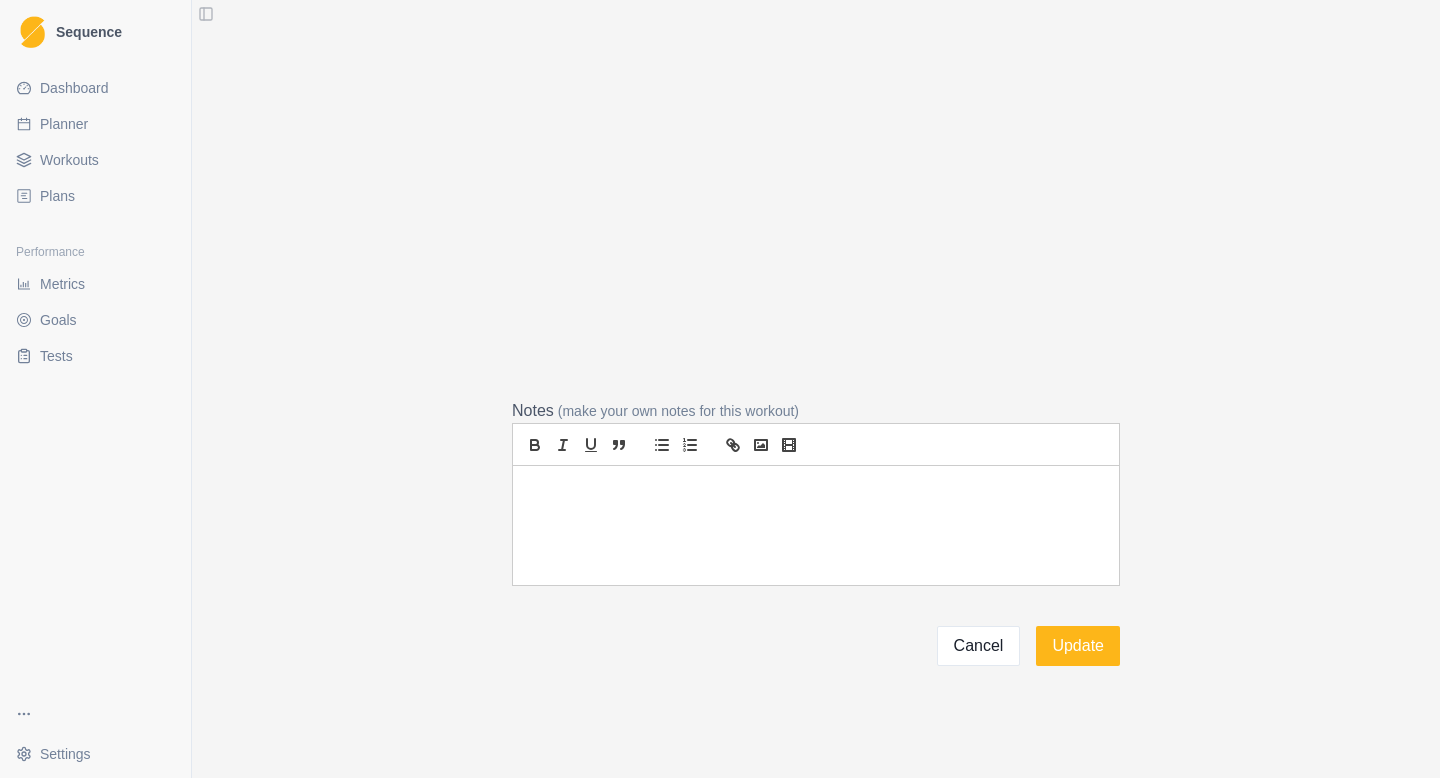 select on "month" 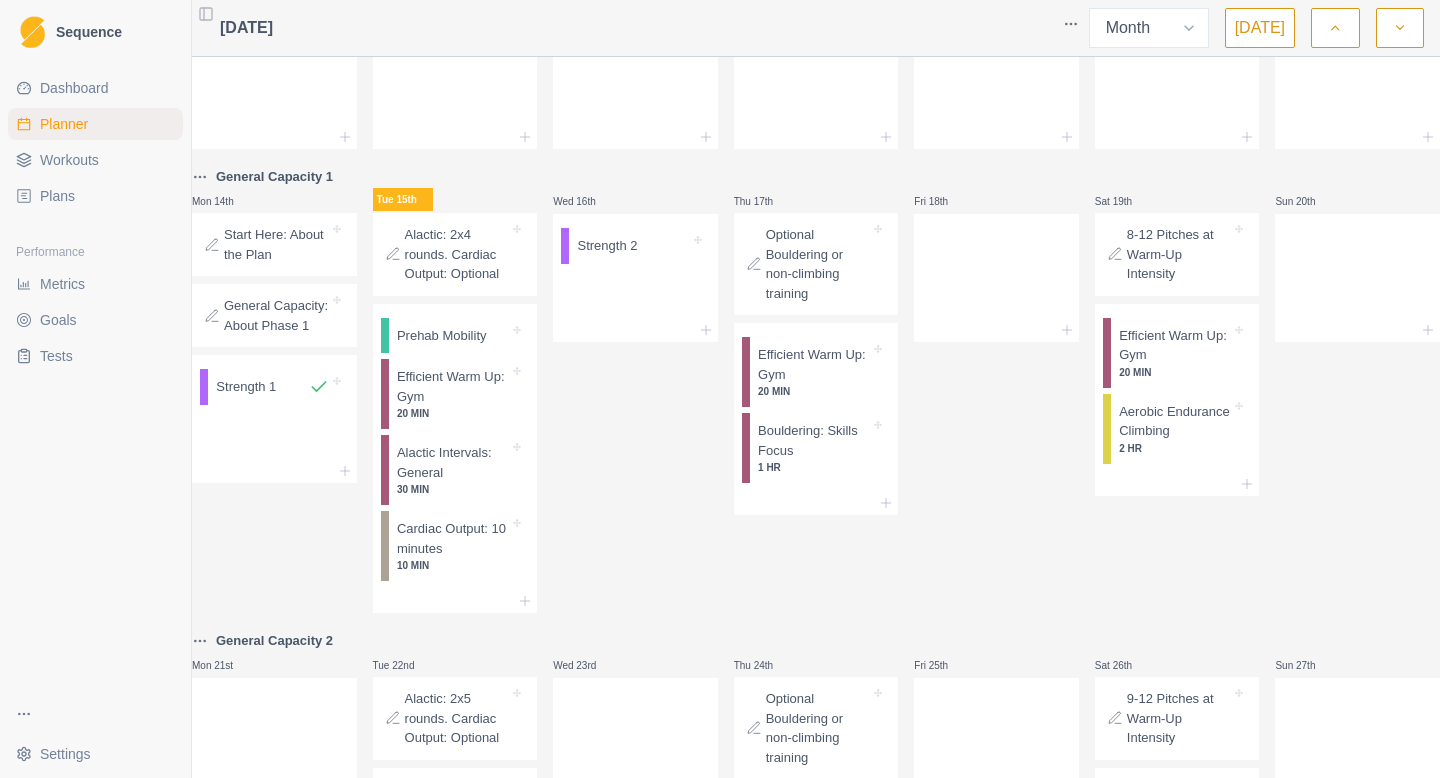 scroll, scrollTop: 288, scrollLeft: 0, axis: vertical 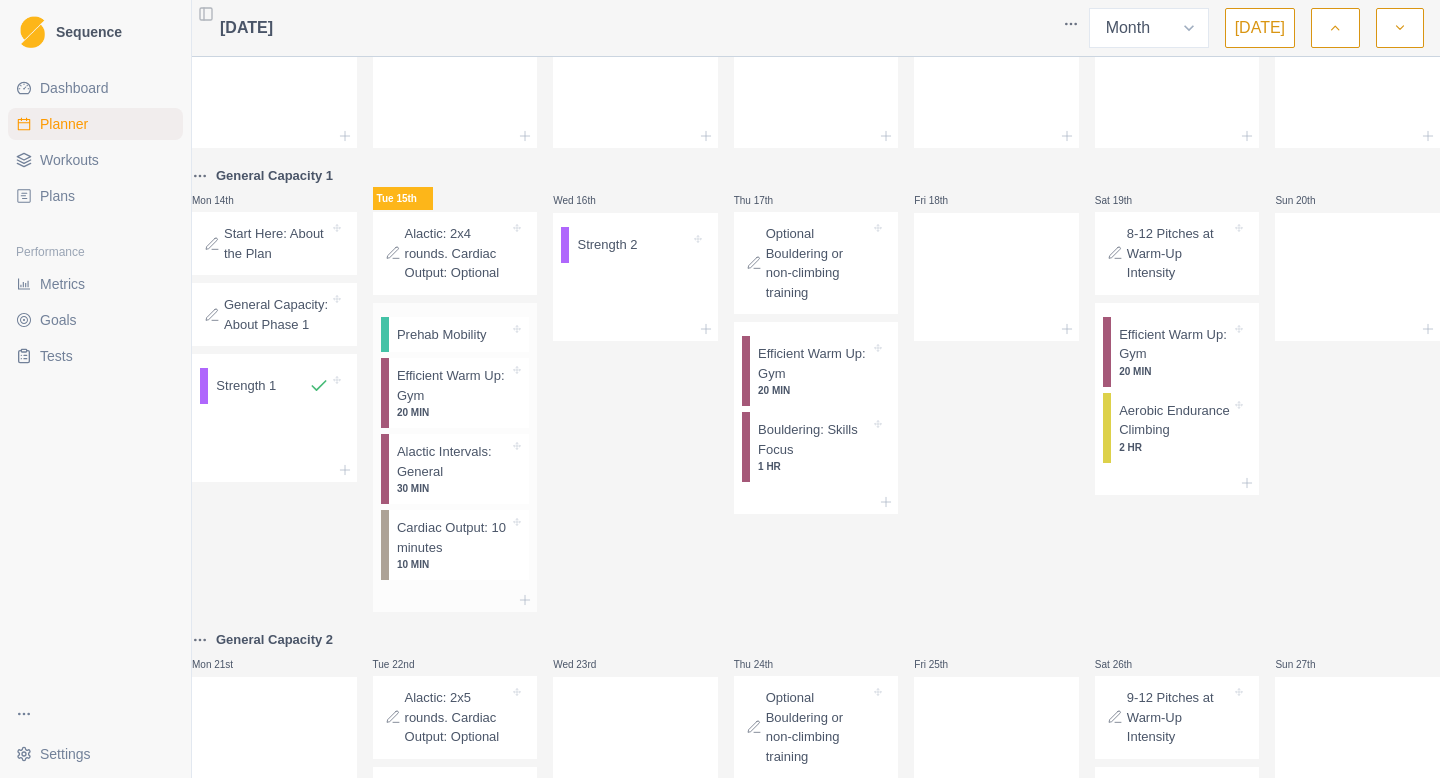 click on "Efficient Warm Up: Gym" at bounding box center (453, 385) 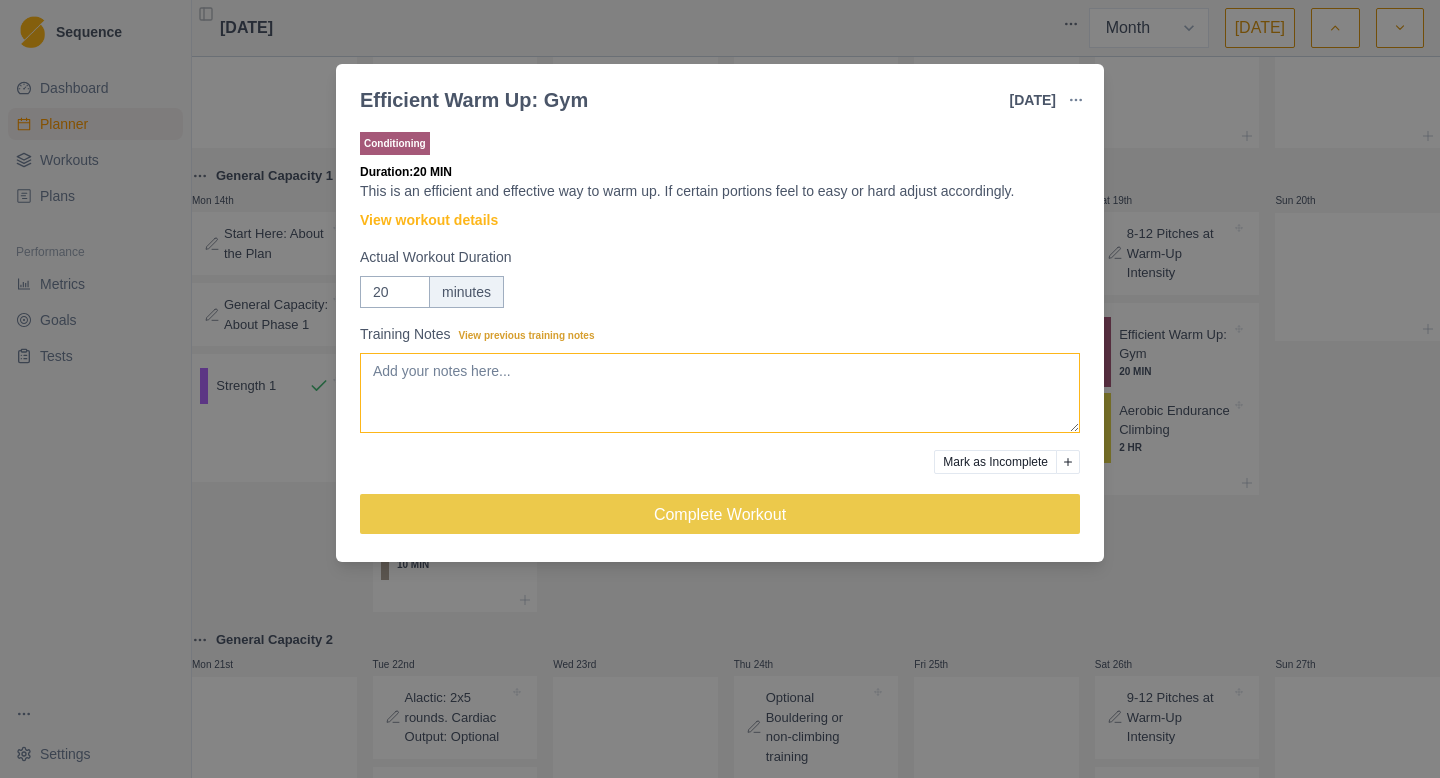 click on "Training Notes View previous training notes" at bounding box center [720, 393] 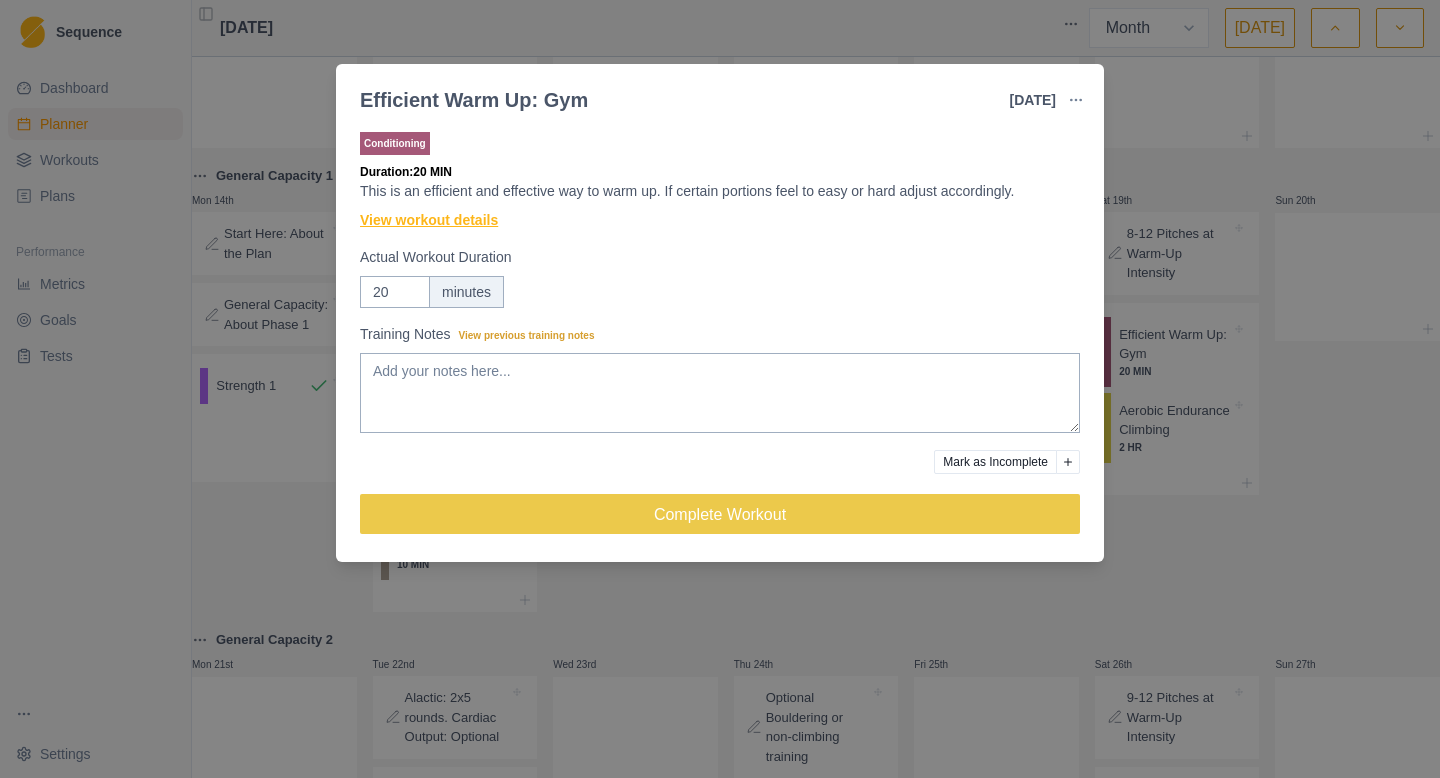 click on "View workout details" at bounding box center [429, 220] 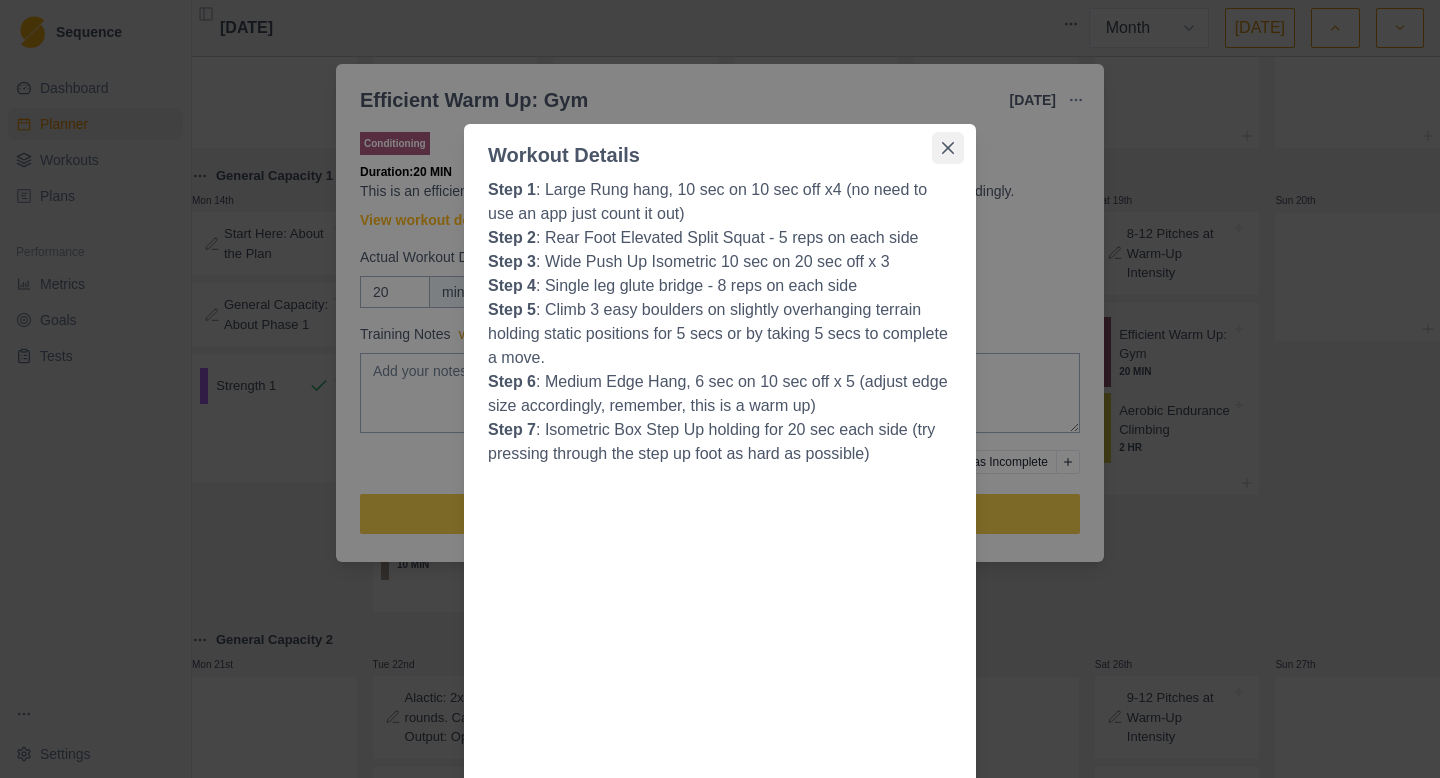 click at bounding box center (948, 148) 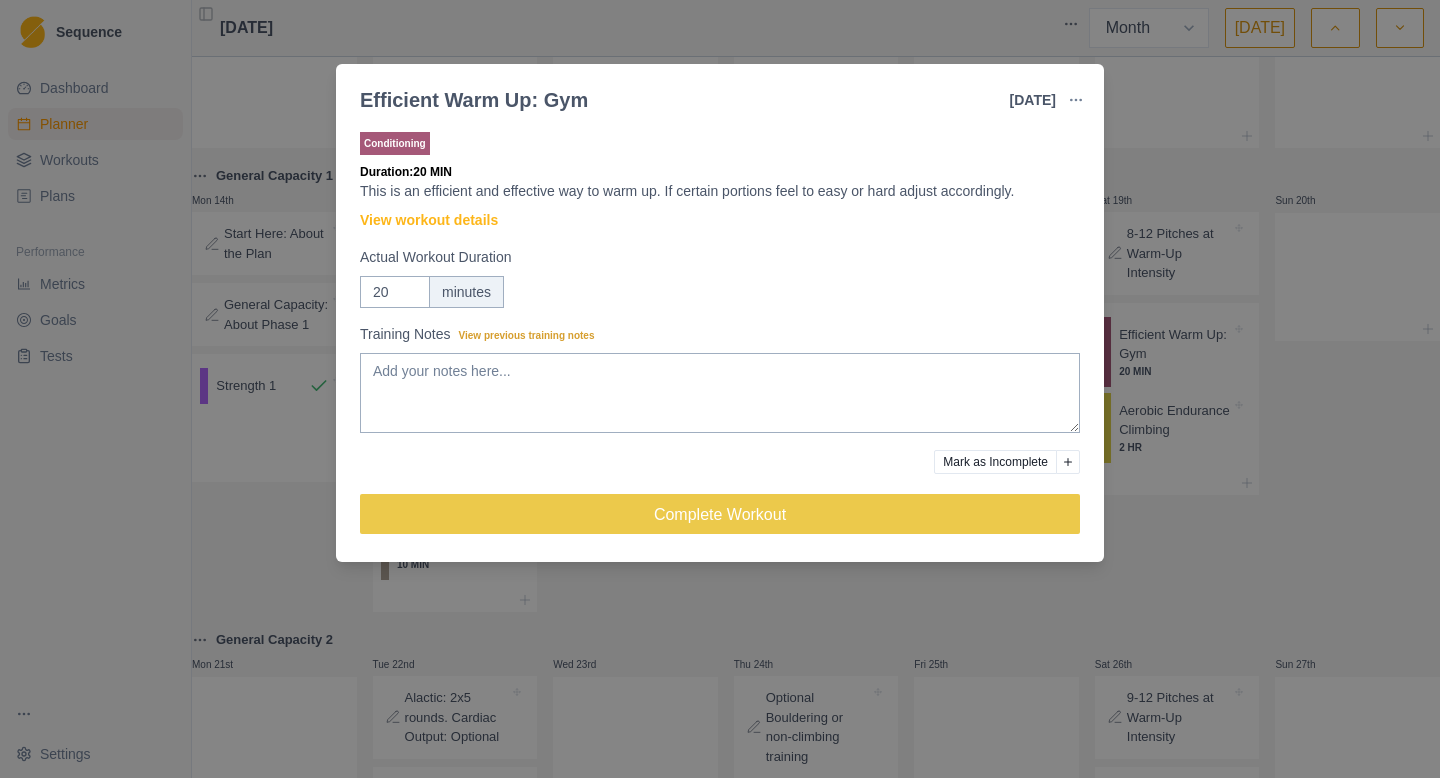 click on "Efficient Warm Up: Gym [DATE] Link To Goal View Workout Metrics Edit Original Workout Reschedule Workout Remove From Schedule Conditioning Duration:  20 MIN This is an efficient and effective way to warm up. If certain portions feel to easy or hard adjust accordingly. View workout details Actual Workout Duration 20 minutes Training Notes View previous training notes Mark as Incomplete Complete Workout" at bounding box center [720, 389] 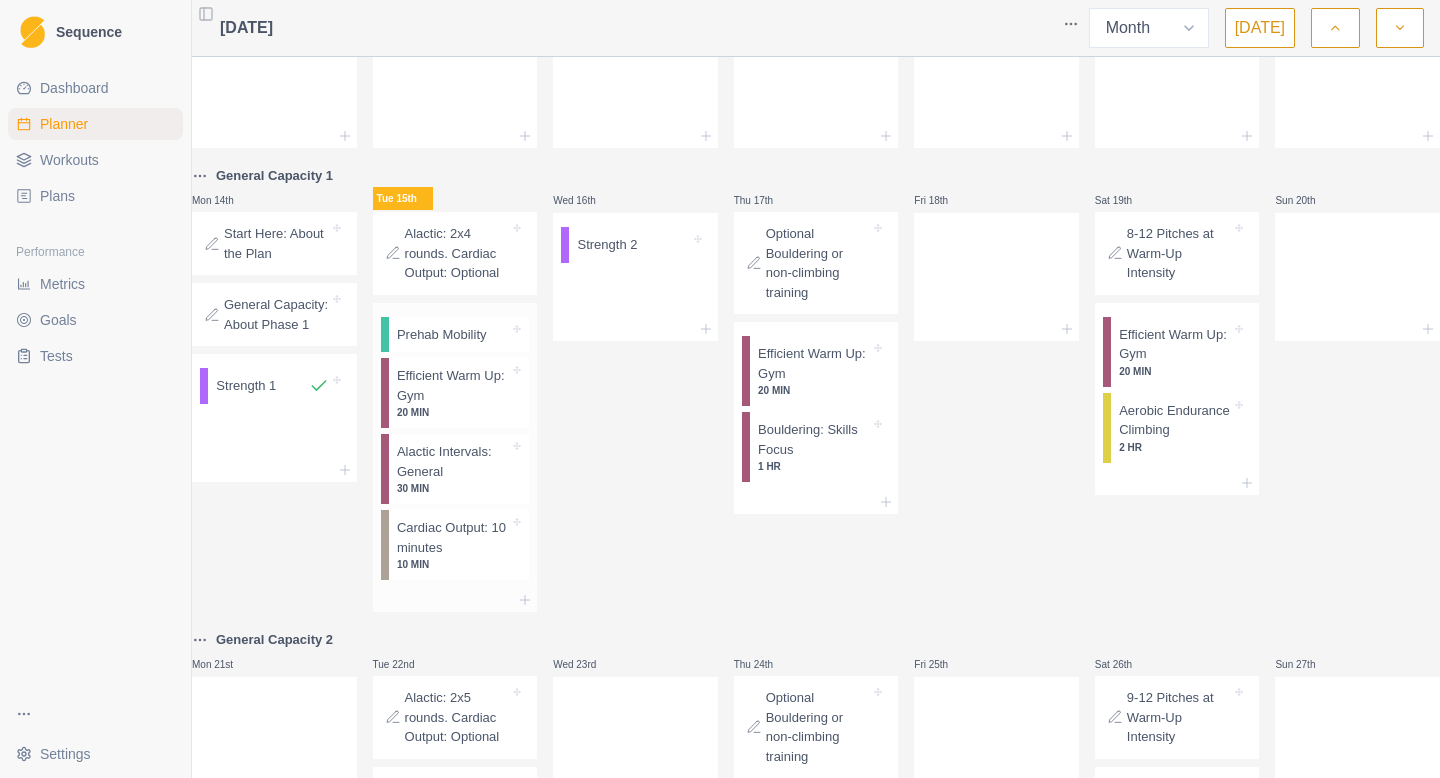 click on "Alactic Intervals: General" at bounding box center (453, 461) 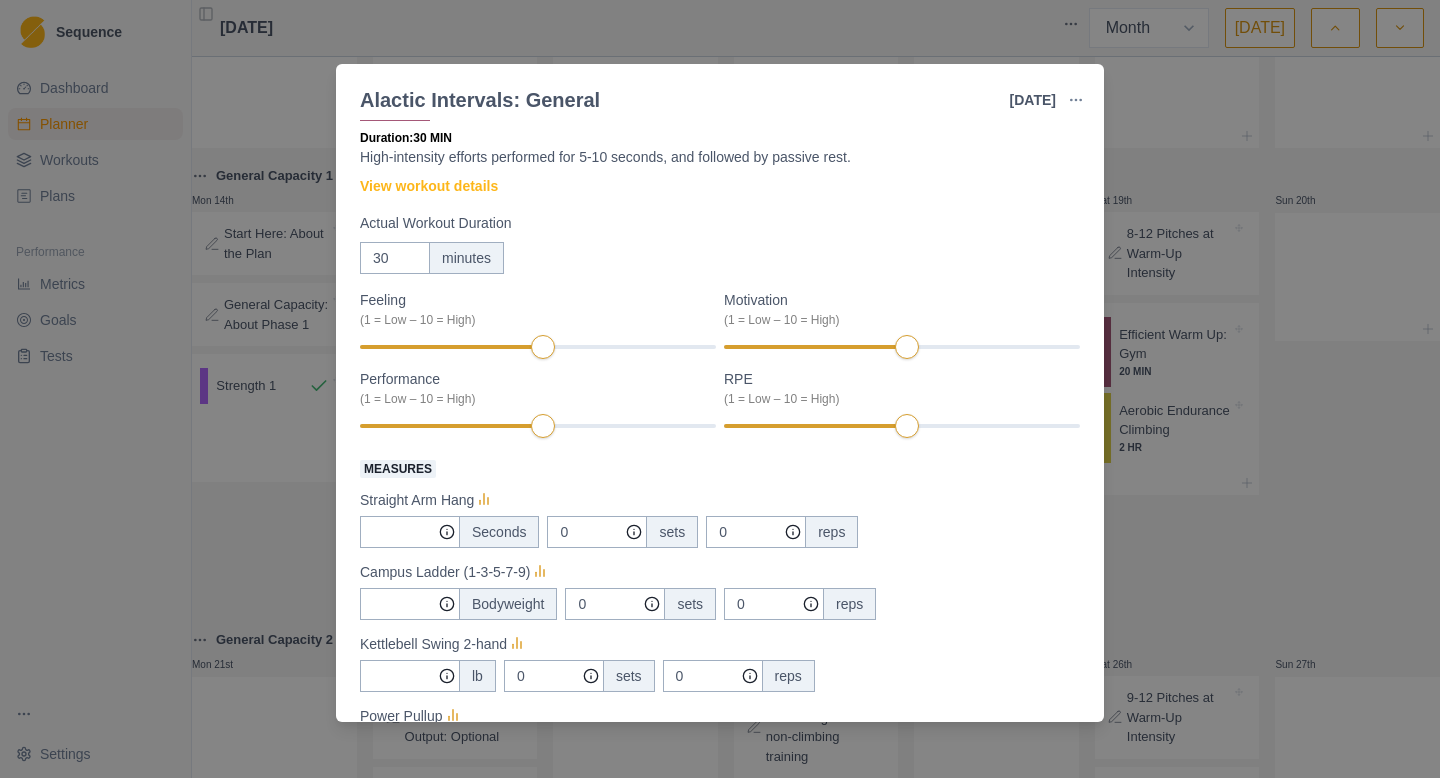 scroll, scrollTop: 0, scrollLeft: 0, axis: both 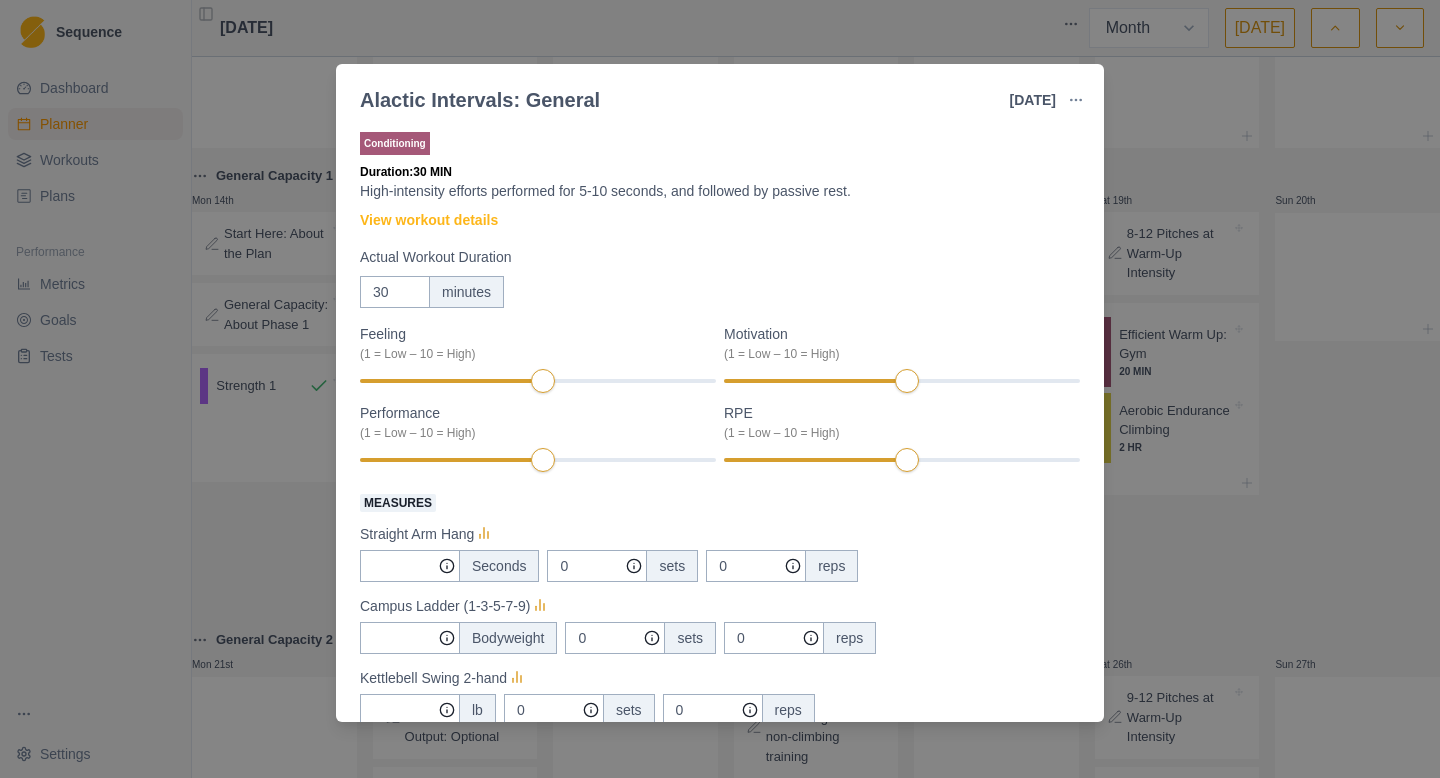click on "Conditioning Duration:  30 MIN High-intensity efforts performed for 5-10 seconds, and followed by passive rest. View workout details Actual Workout Duration 30 minutes Feeling (1 = Low – 10 = High) Motivation (1 = Low – 10 = High) Performance (1 = Low – 10 = High) RPE (1 = Low – 10 = High) Measures Straight Arm Hang Seconds 0 sets 0 reps Campus Ladder (1-3-5-7-9) Bodyweight 0 sets 0 reps Kettlebell Swing 2-hand lb 0 sets 0 reps Power Pullup Bodyweight 0 sets 0 reps Ball Slam 15 lb 3 sets 3 reps Training Notes View previous training notes Mark as Incomplete Complete Workout" at bounding box center [720, 622] 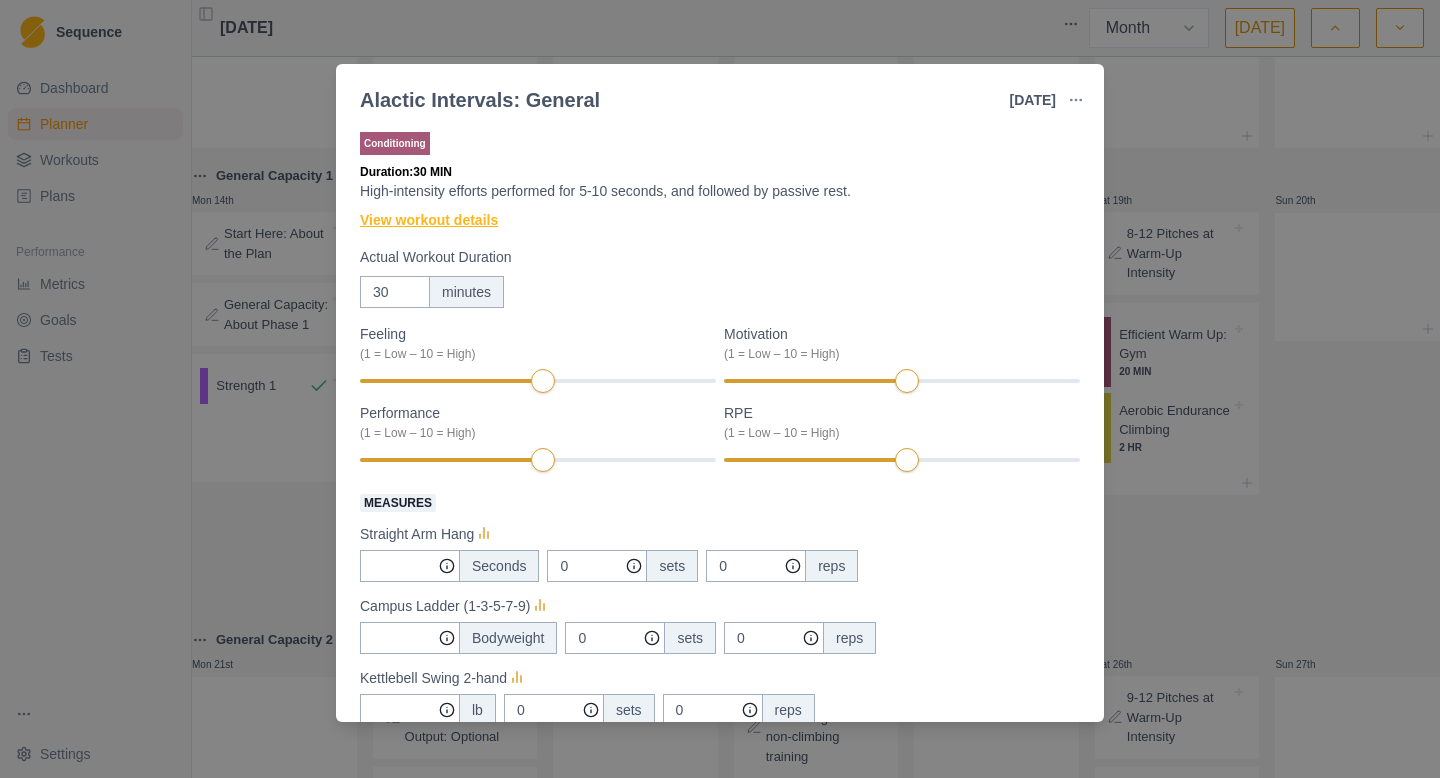 click on "View workout details" at bounding box center [429, 220] 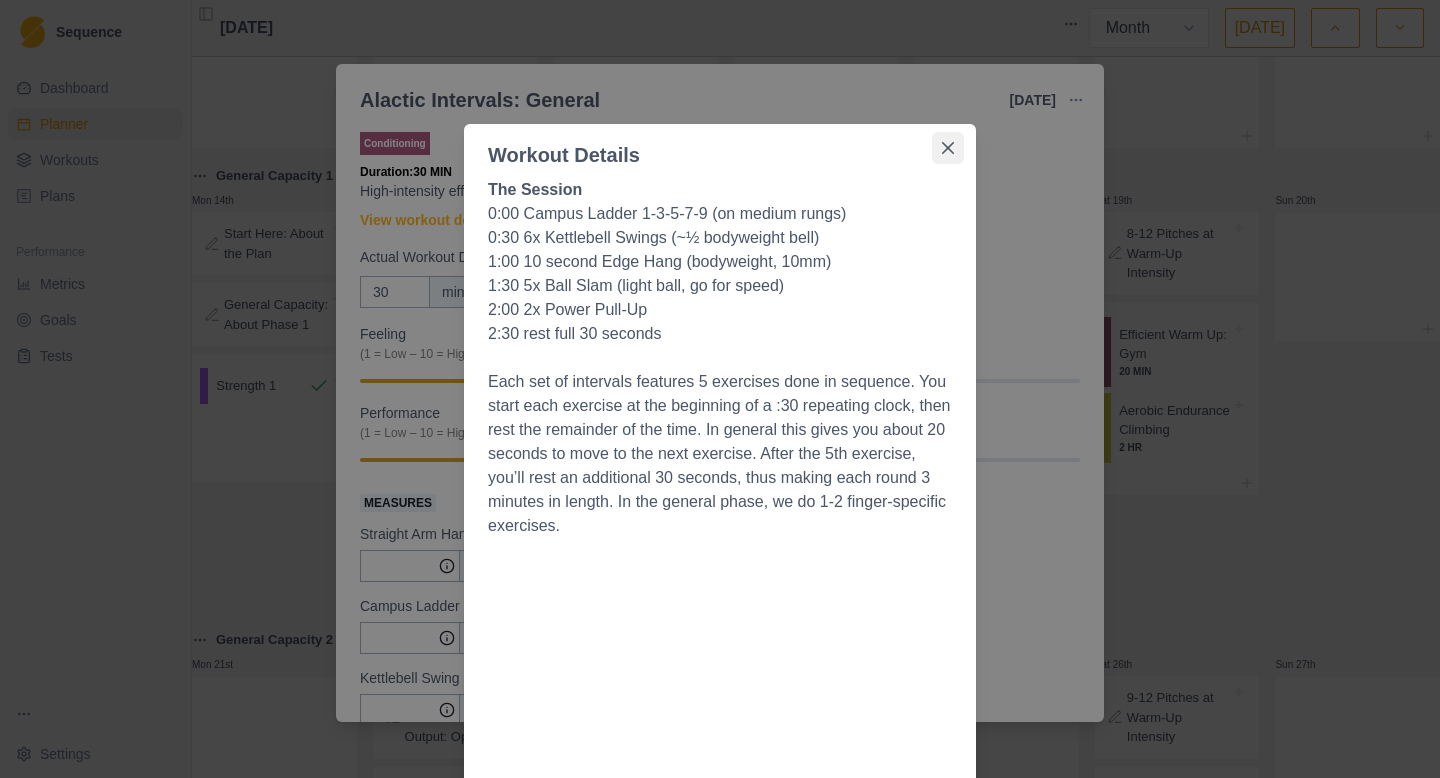 click 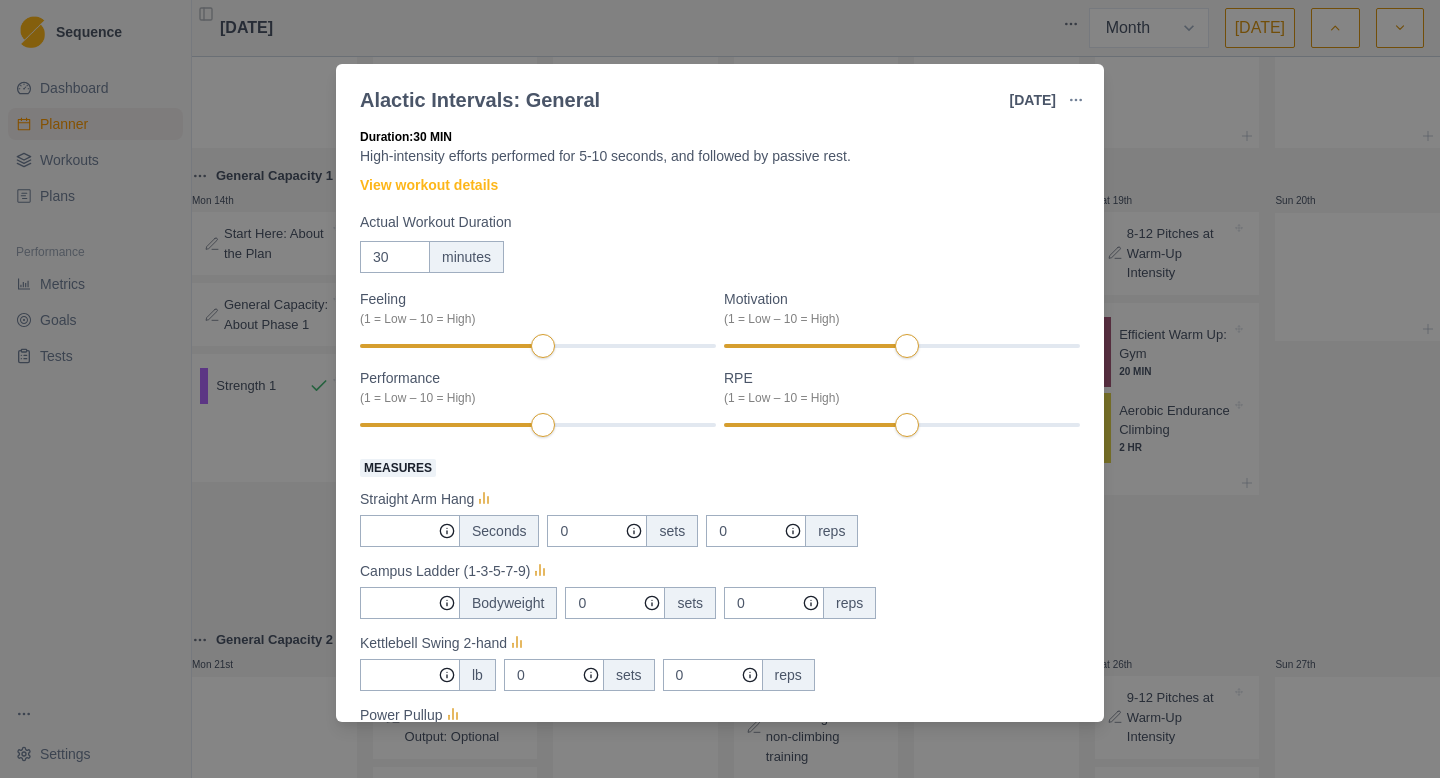 scroll, scrollTop: 0, scrollLeft: 0, axis: both 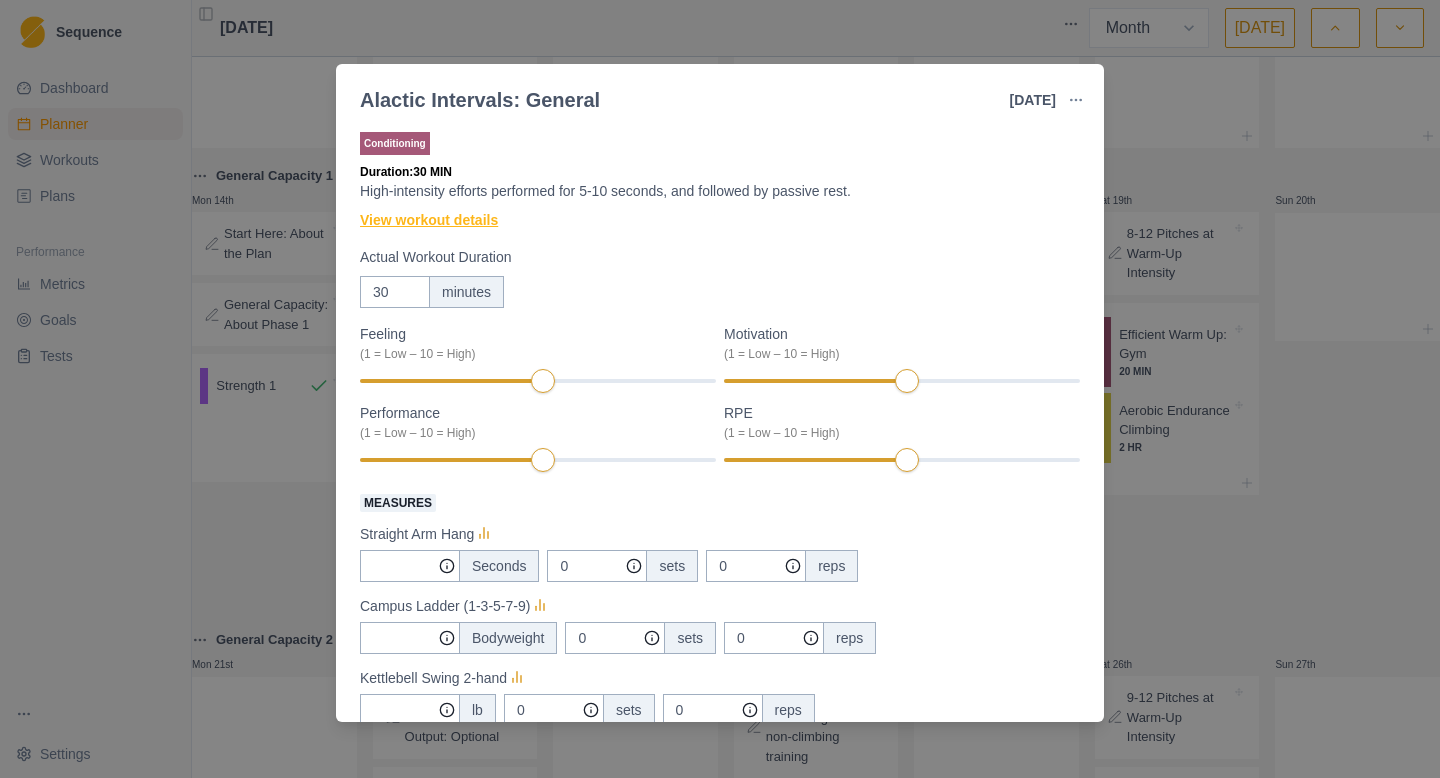 click on "View workout details" at bounding box center [429, 220] 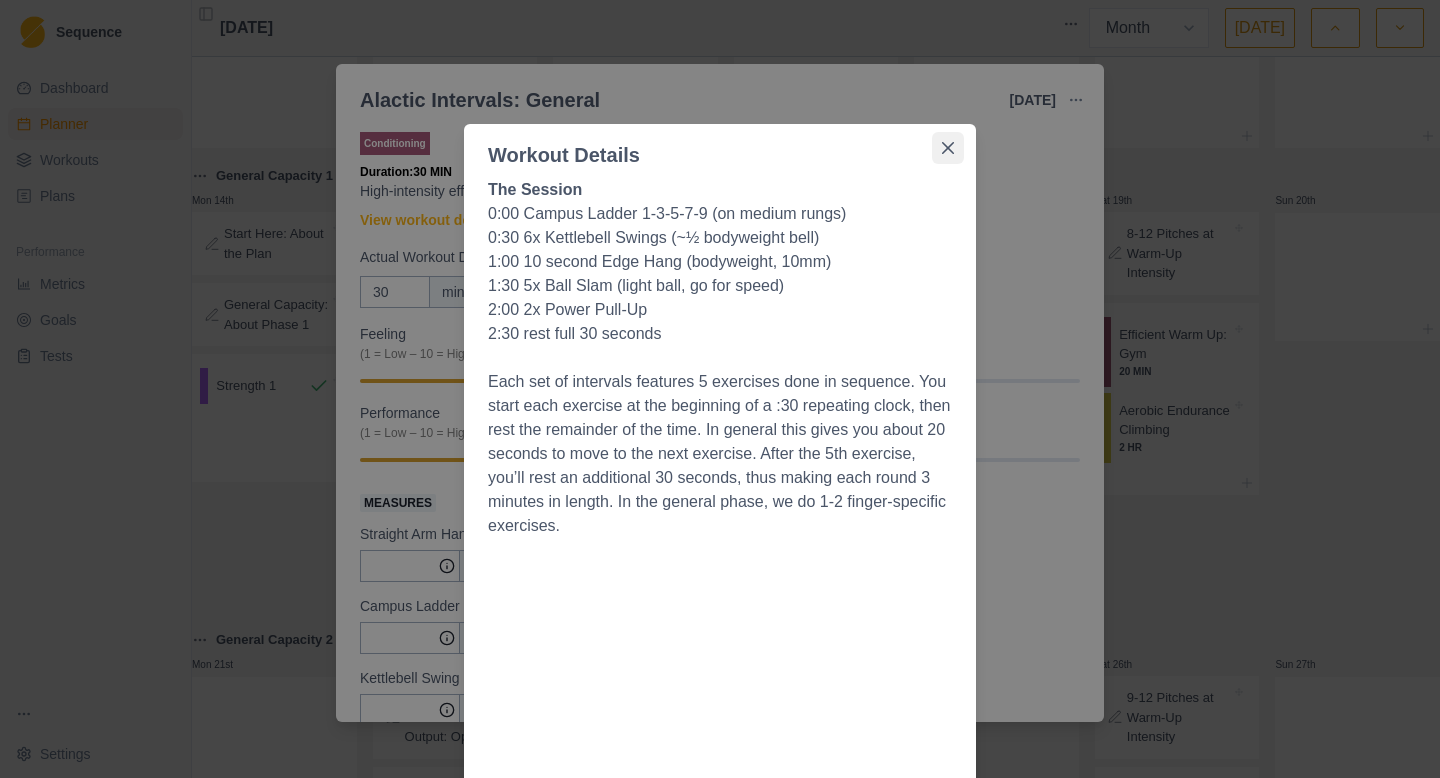click at bounding box center (948, 148) 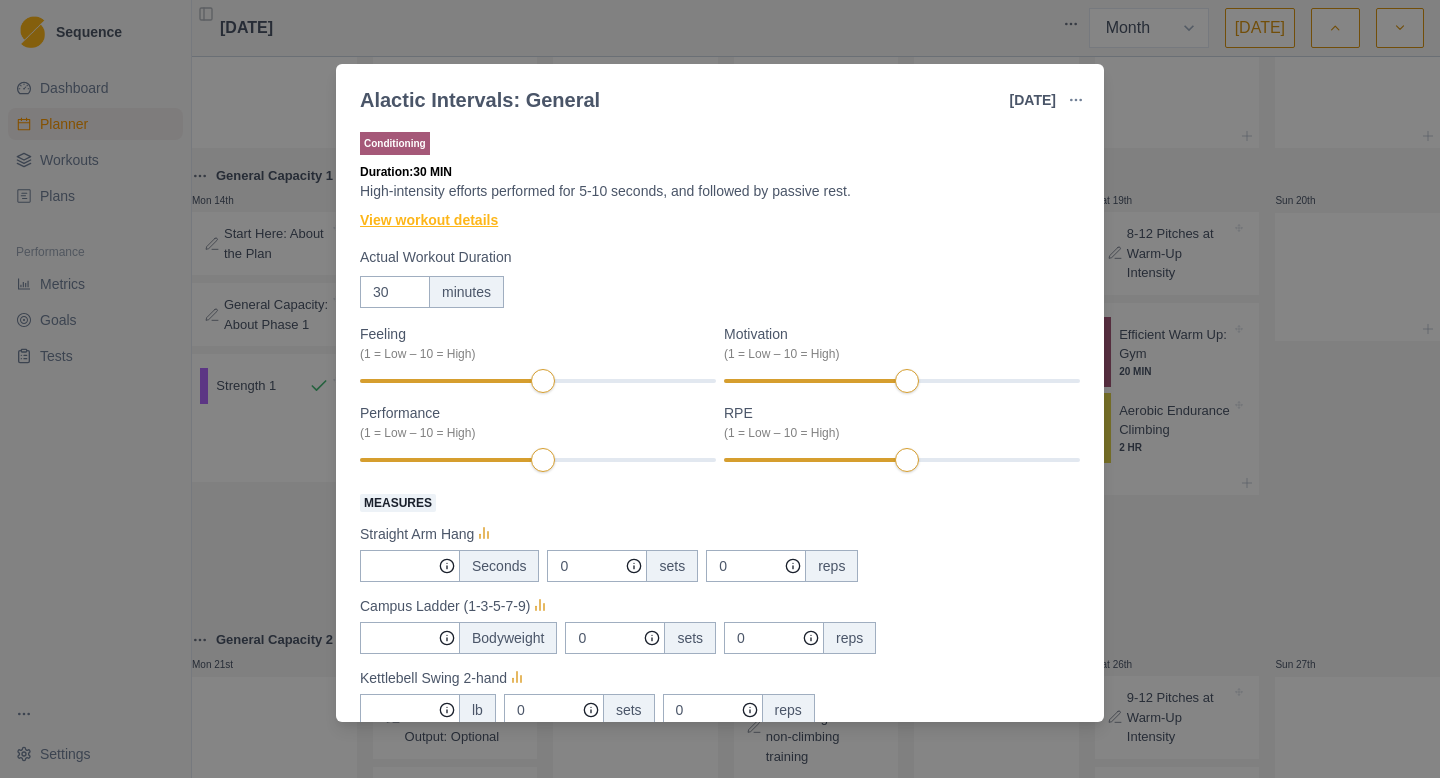 click on "View workout details" at bounding box center (429, 220) 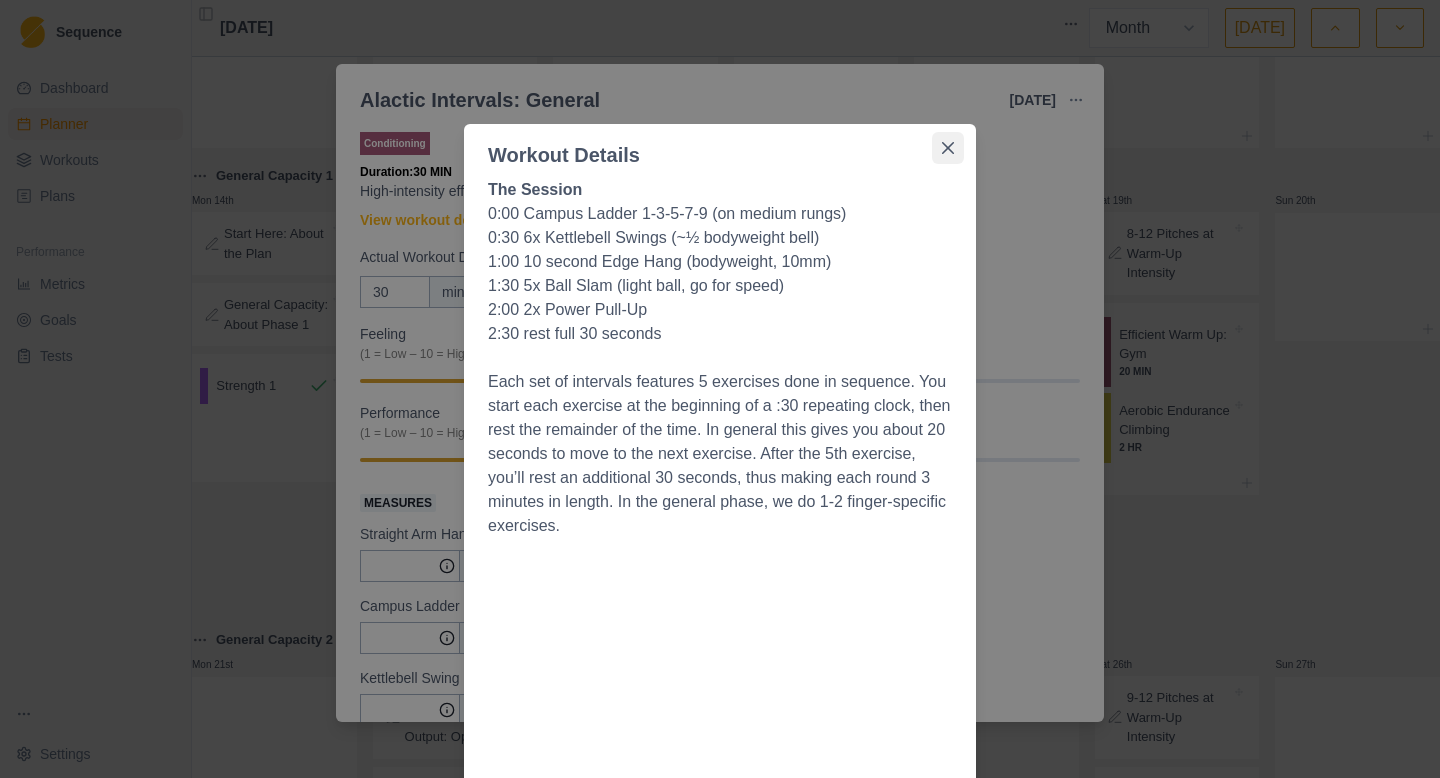 click at bounding box center [948, 148] 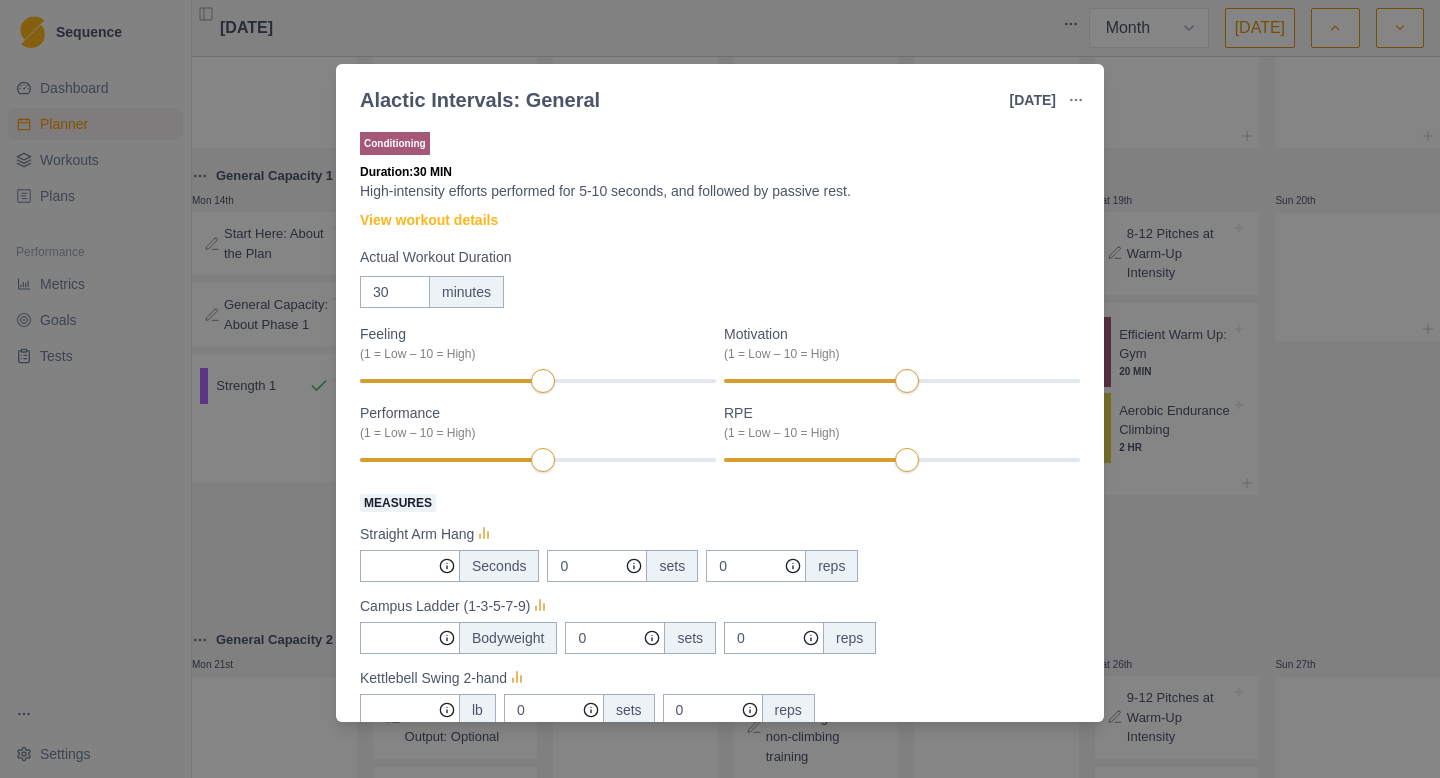 click on "Alactic Intervals: General [DATE] Link To Goal View Workout Metrics Edit Original Workout Reschedule Workout Remove From Schedule Conditioning Duration:  30 MIN High-intensity efforts performed for 5-10 seconds, and followed by passive rest. View workout details Actual Workout Duration 30 minutes Feeling (1 = Low – 10 = High) Motivation (1 = Low – 10 = High) Performance (1 = Low – 10 = High) RPE (1 = Low – 10 = High) Measures Straight Arm Hang Seconds 0 sets 0 reps Campus Ladder (1-3-5-7-9) Bodyweight 0 sets 0 reps Kettlebell Swing 2-hand lb 0 sets 0 reps Power Pullup Bodyweight 0 sets 0 reps Ball Slam 15 lb 3 sets 3 reps Training Notes View previous training notes Mark as Incomplete Complete Workout" at bounding box center [720, 389] 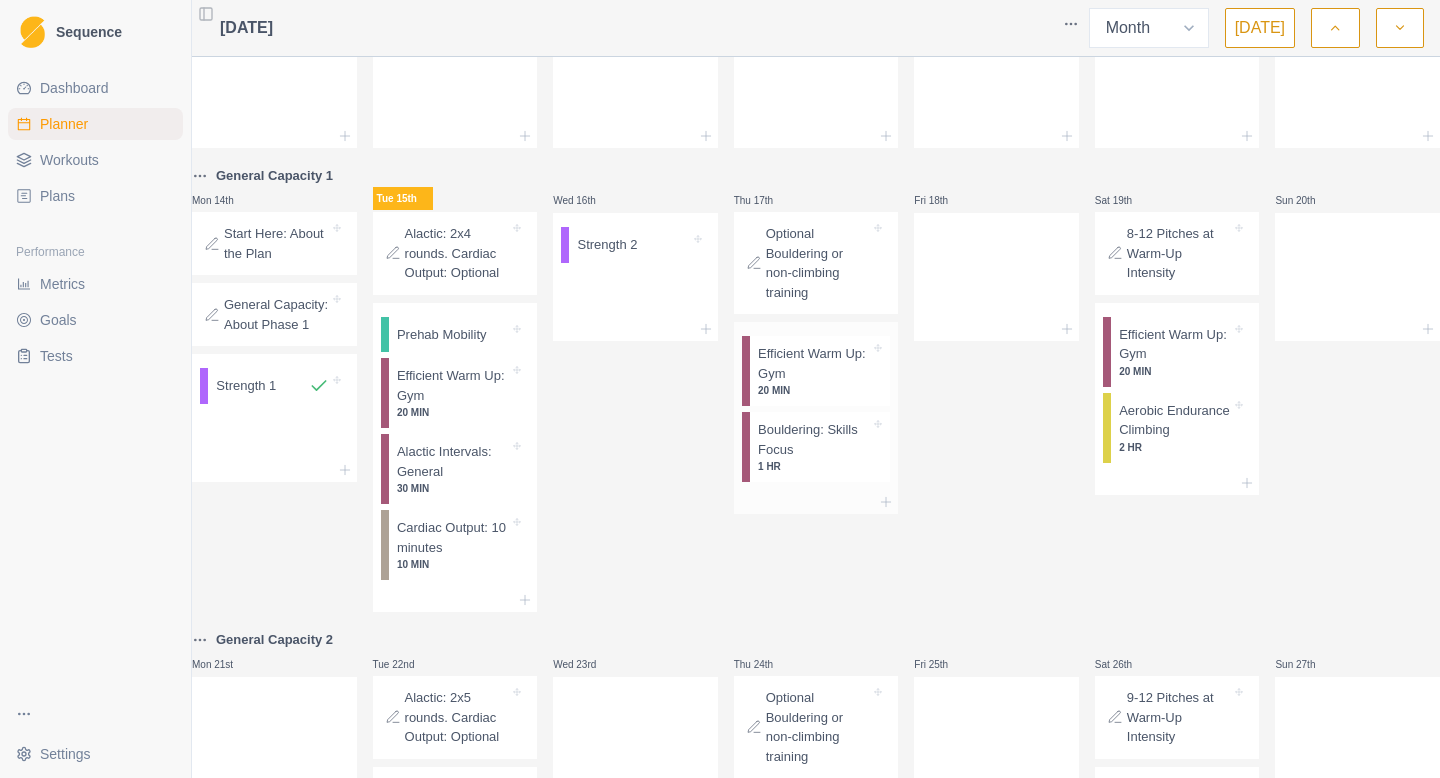 click on "Efficient Warm Up: Gym" at bounding box center [814, 363] 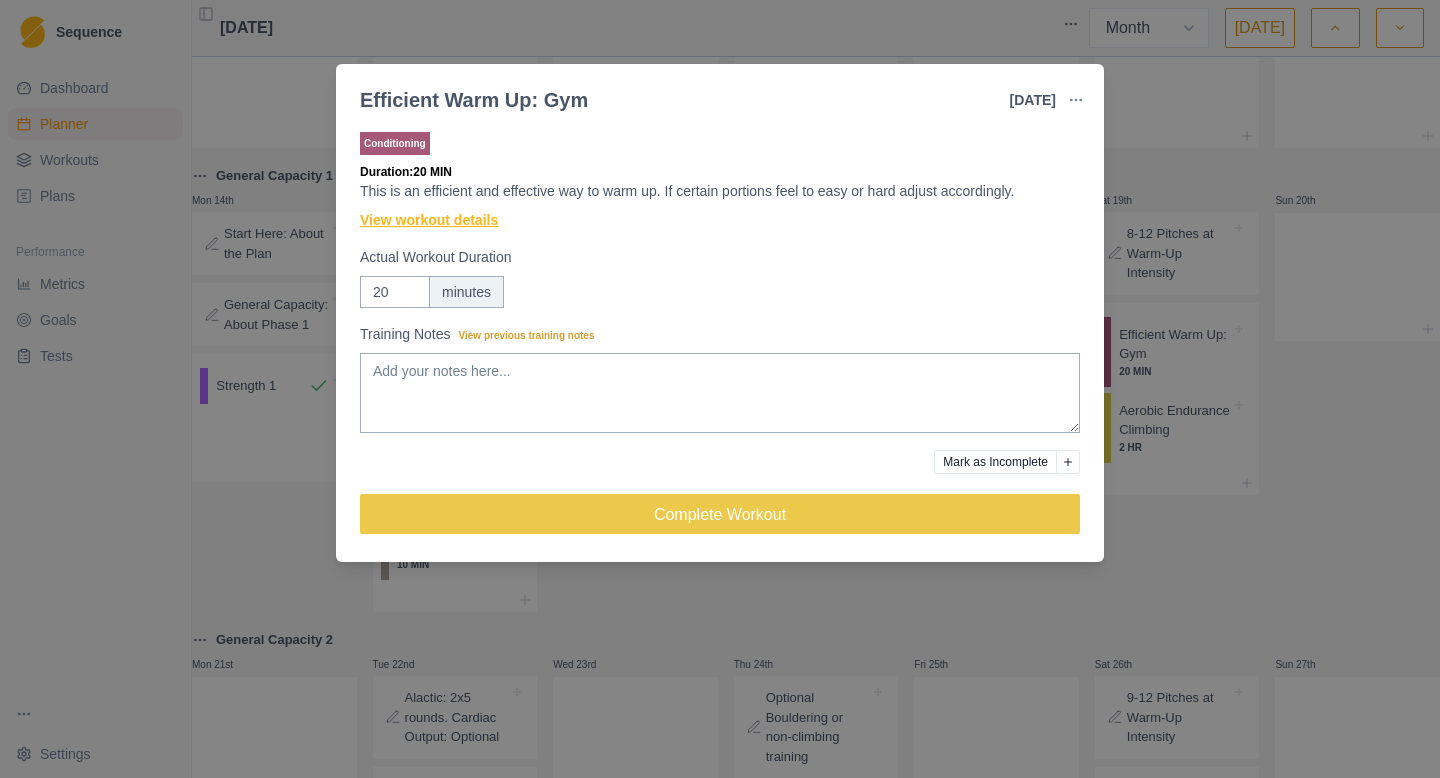 click on "View workout details" at bounding box center [429, 220] 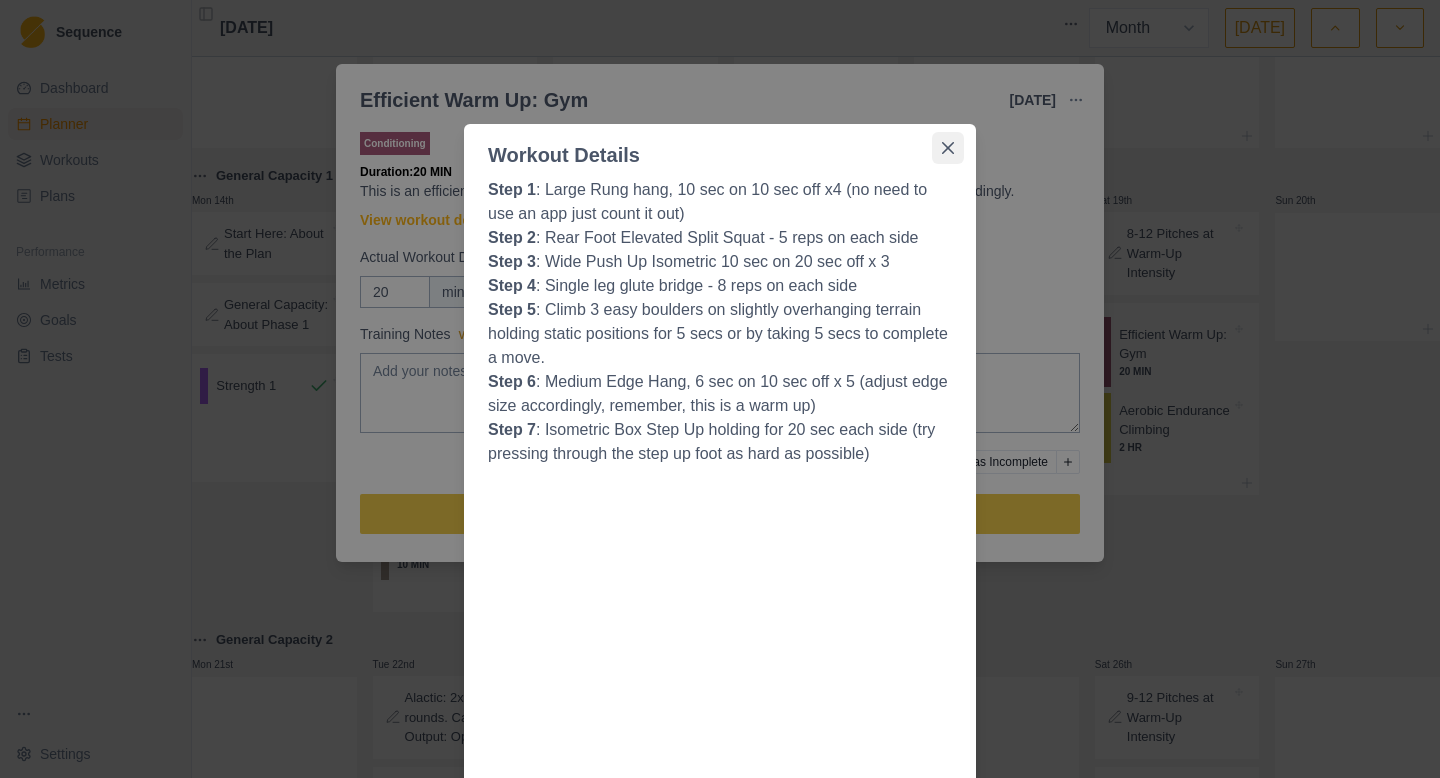 click at bounding box center [948, 148] 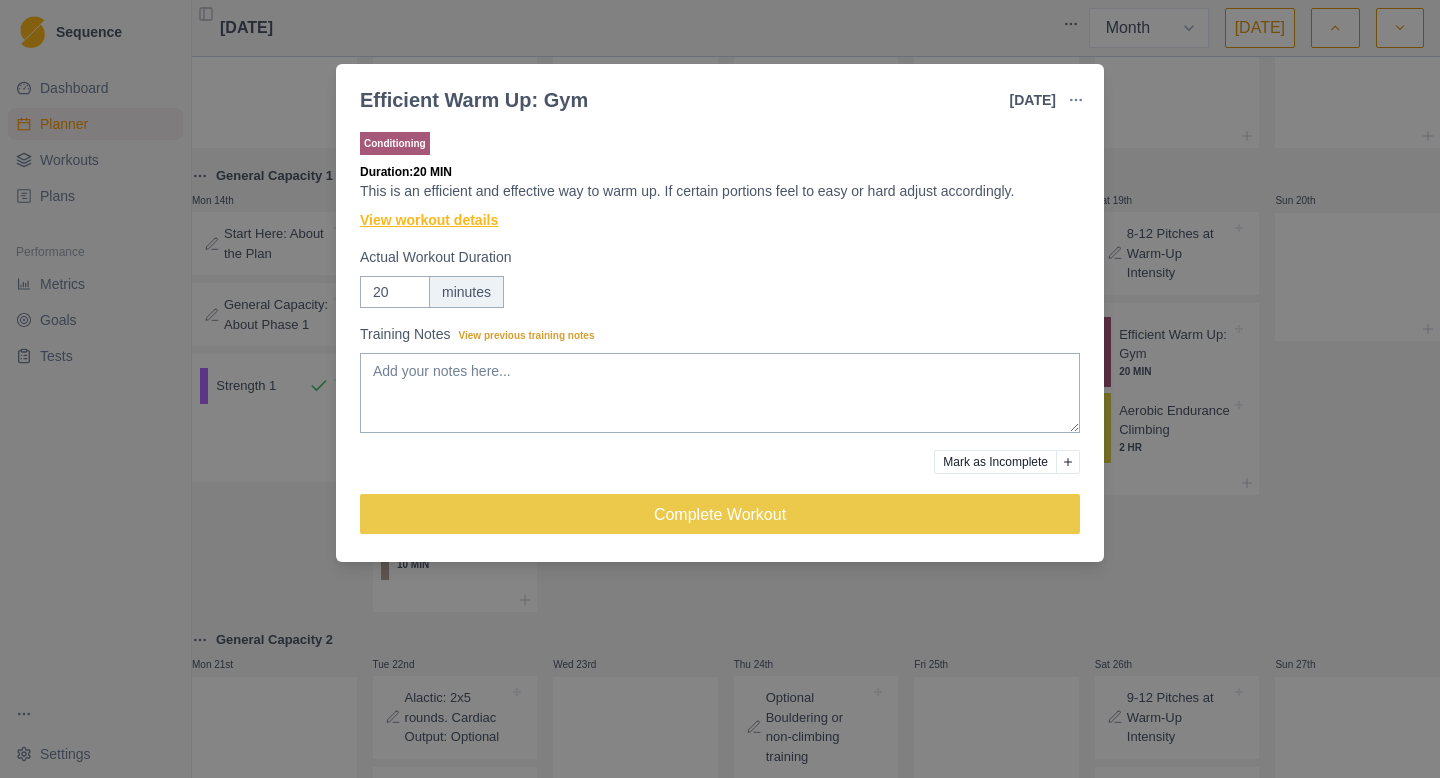click on "View workout details" at bounding box center (429, 220) 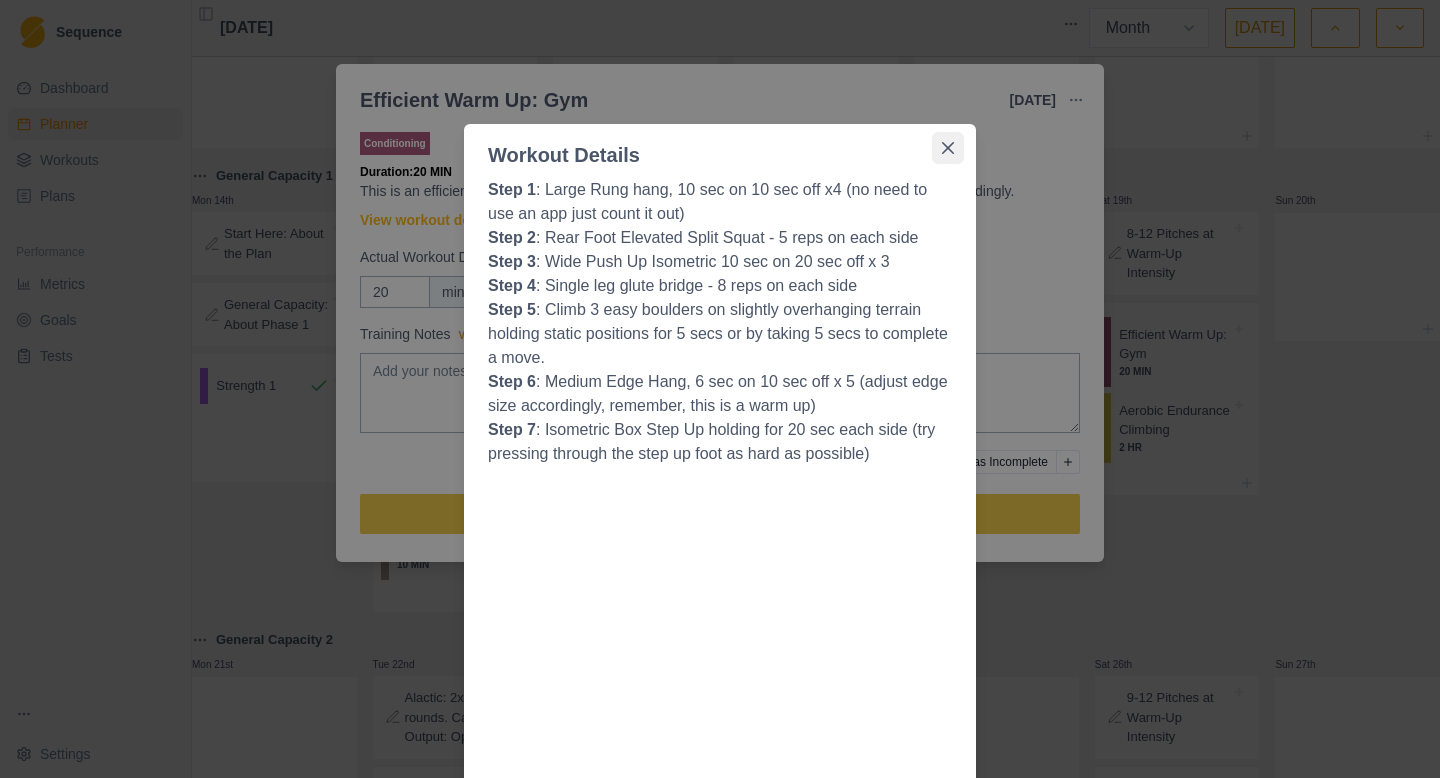 click at bounding box center [948, 148] 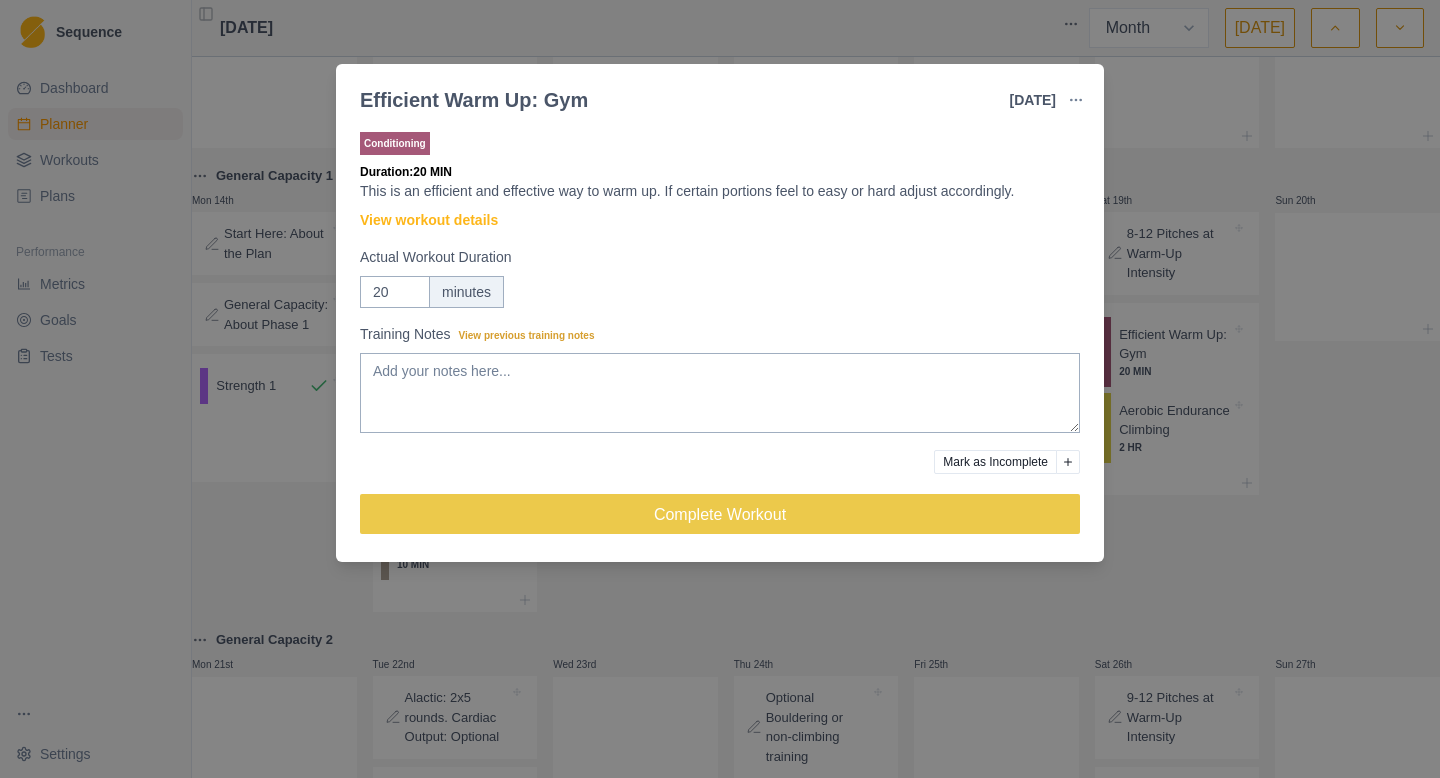 click on "Efficient Warm Up: Gym [DATE] Link To Goal View Workout Metrics Edit Original Workout Reschedule Workout Remove From Schedule Conditioning Duration:  20 MIN This is an efficient and effective way to warm up. If certain portions feel to easy or hard adjust accordingly. View workout details Actual Workout Duration 20 minutes Training Notes View previous training notes Mark as Incomplete Complete Workout" at bounding box center (720, 389) 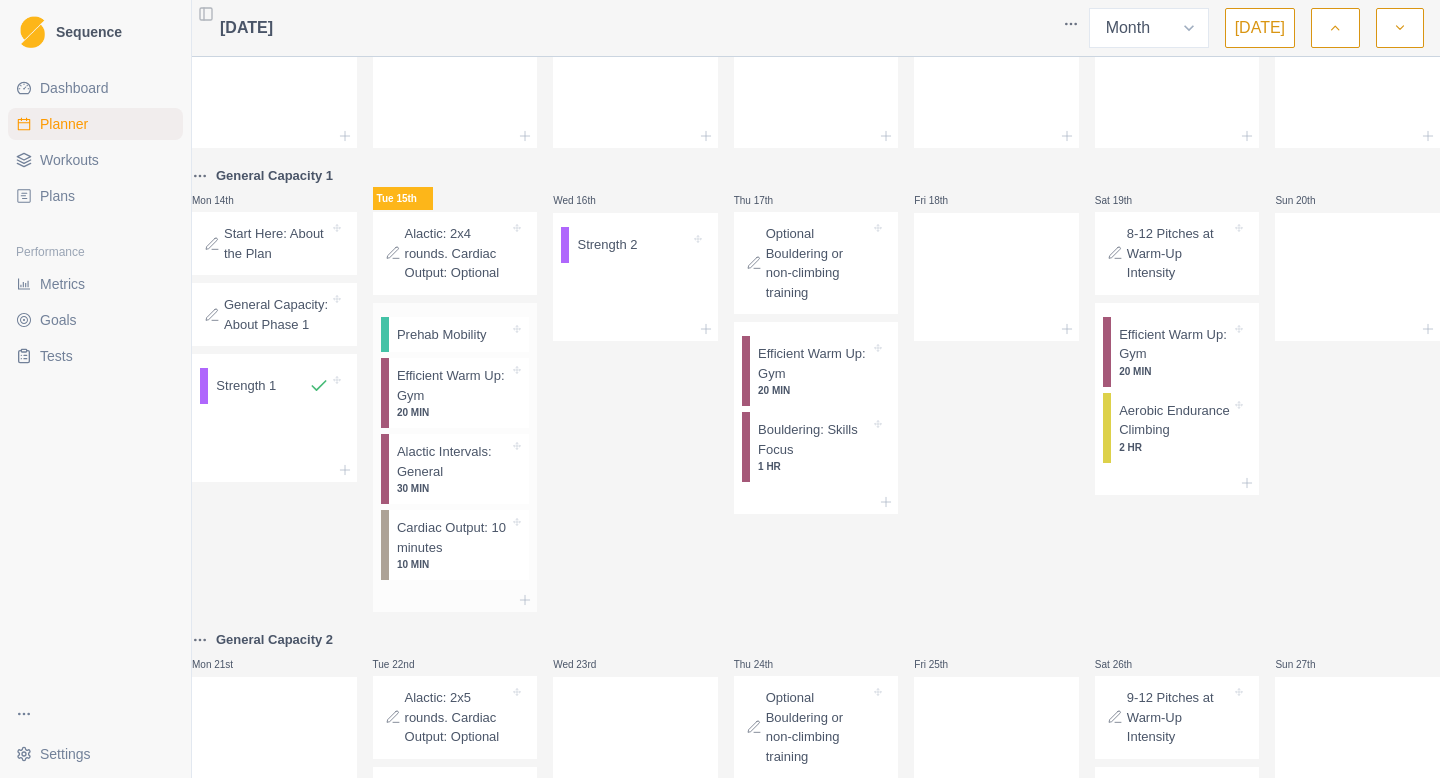 click on "Efficient Warm Up: Gym" at bounding box center (453, 385) 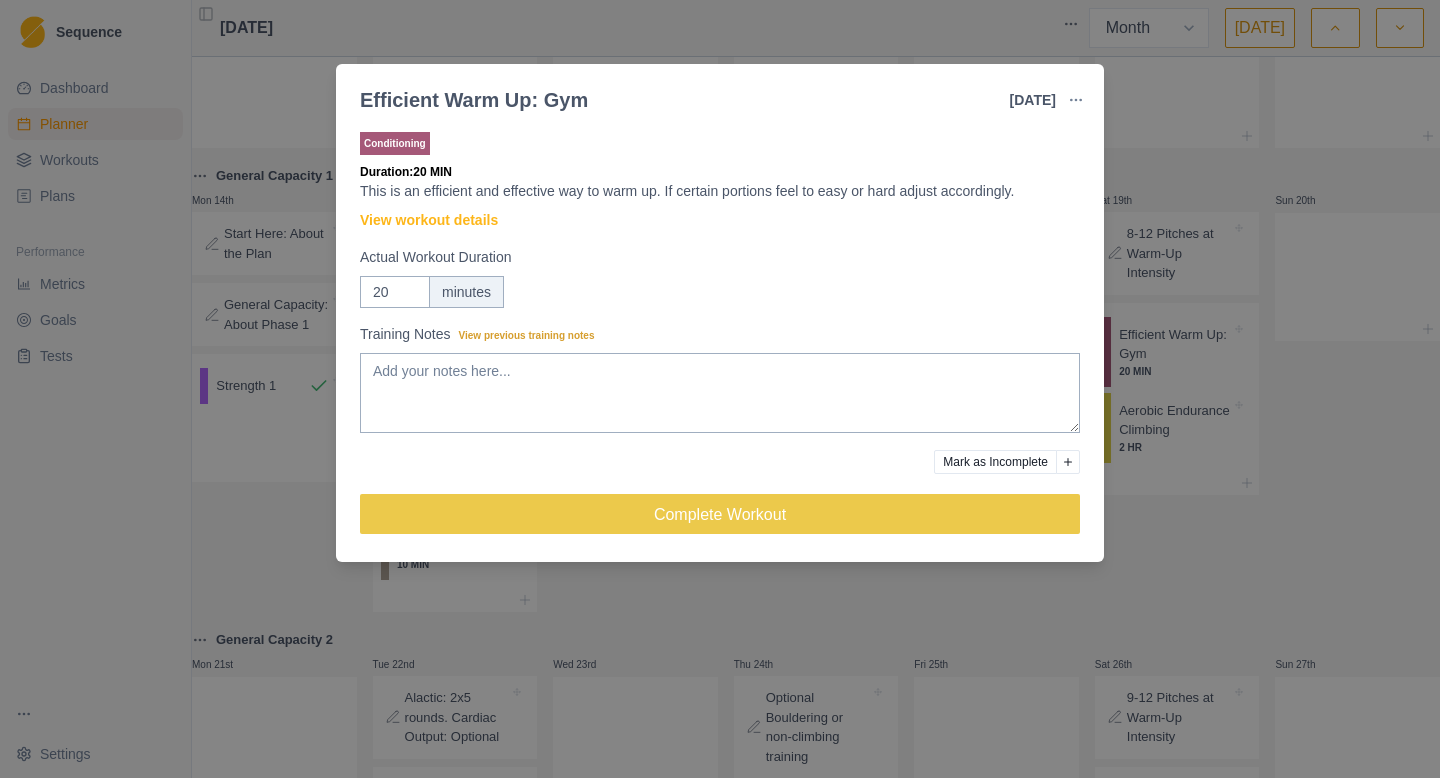 click on "Efficient Warm Up: Gym [DATE] Link To Goal View Workout Metrics Edit Original Workout Reschedule Workout Remove From Schedule Conditioning Duration:  20 MIN This is an efficient and effective way to warm up. If certain portions feel to easy or hard adjust accordingly. View workout details Actual Workout Duration 20 minutes Training Notes View previous training notes Mark as Incomplete Complete Workout" at bounding box center (720, 389) 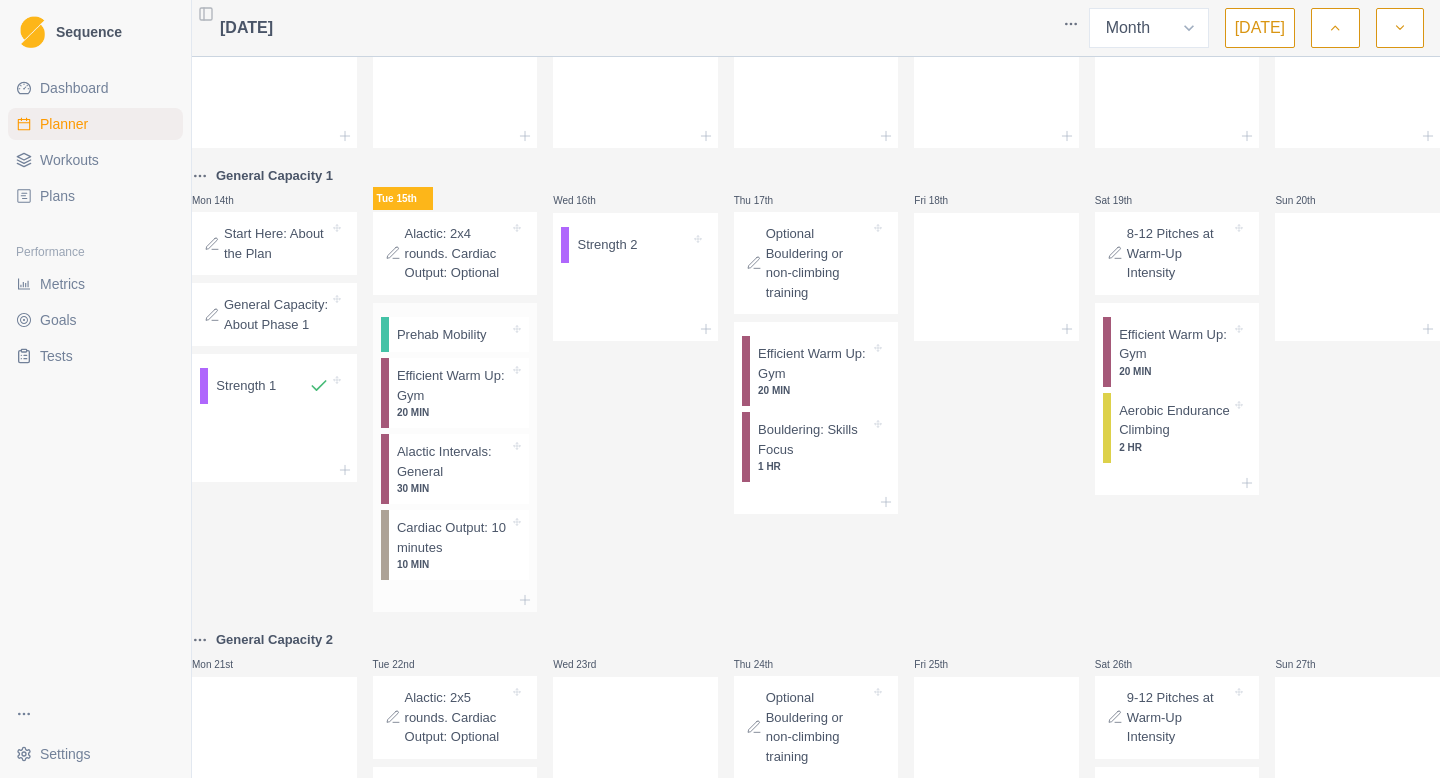 click 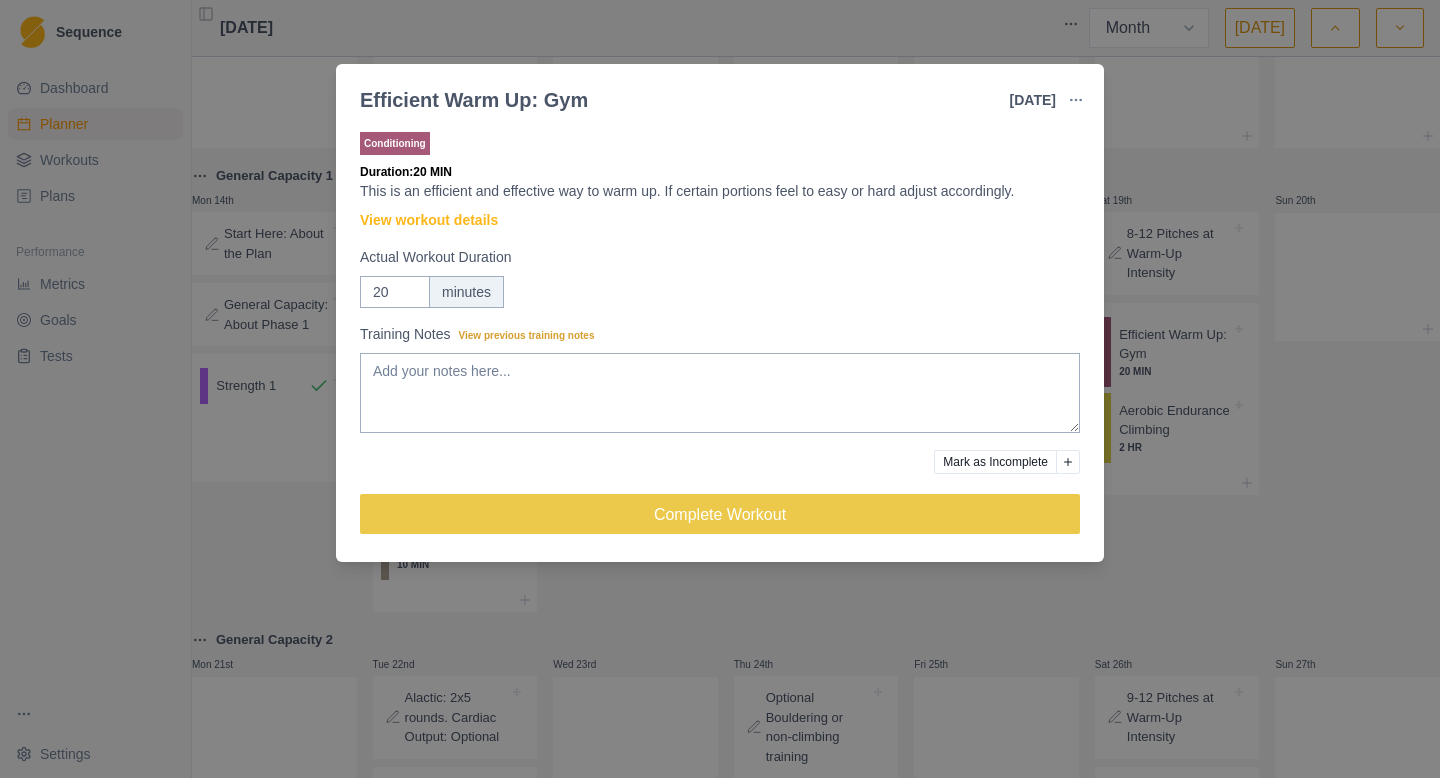 click at bounding box center [1076, 100] 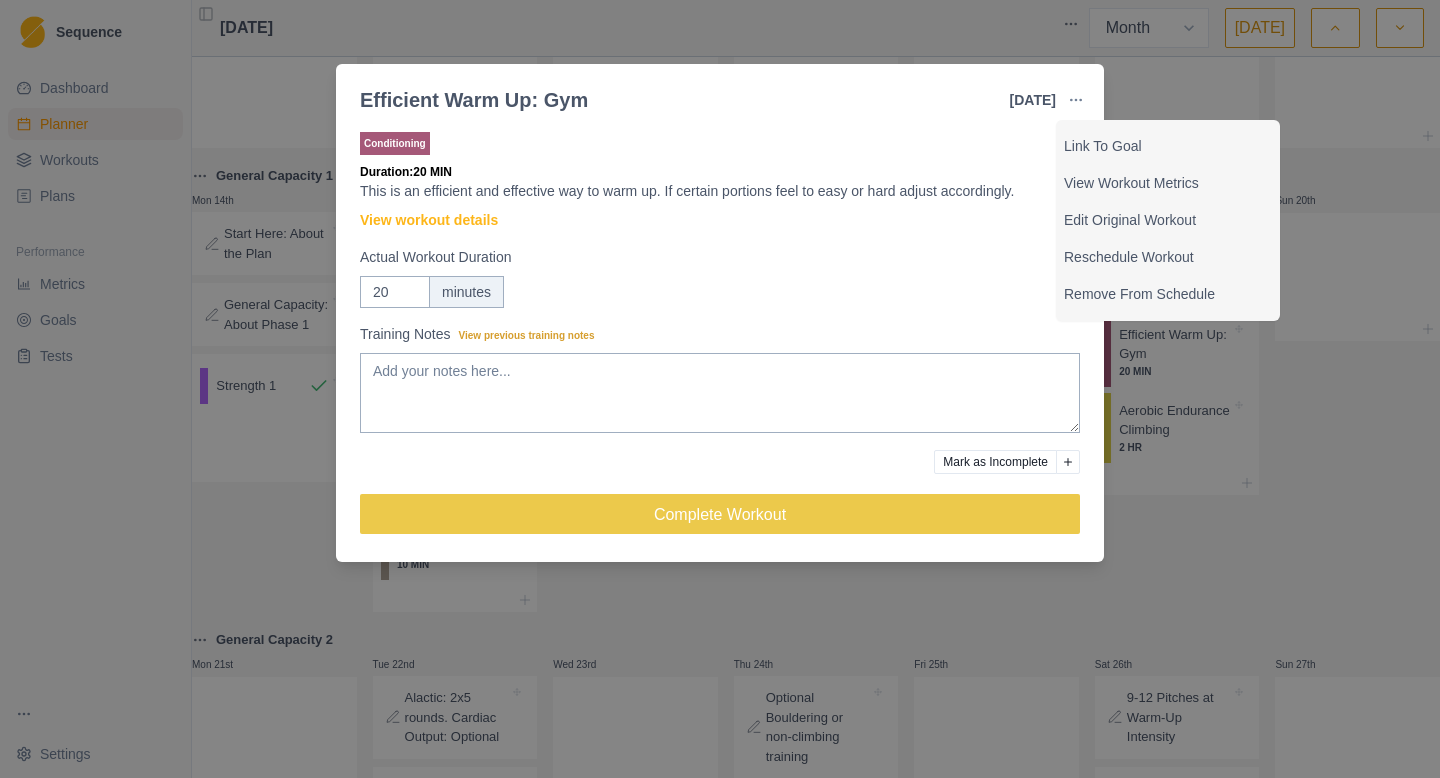 click on "Efficient Warm Up: Gym [DATE] Link To Goal View Workout Metrics Edit Original Workout Reschedule Workout Remove From Schedule Conditioning Duration:  20 MIN This is an efficient and effective way to warm up. If certain portions feel to easy or hard adjust accordingly. View workout details Actual Workout Duration 20 minutes Training Notes View previous training notes Mark as Incomplete Complete Workout" at bounding box center (720, 389) 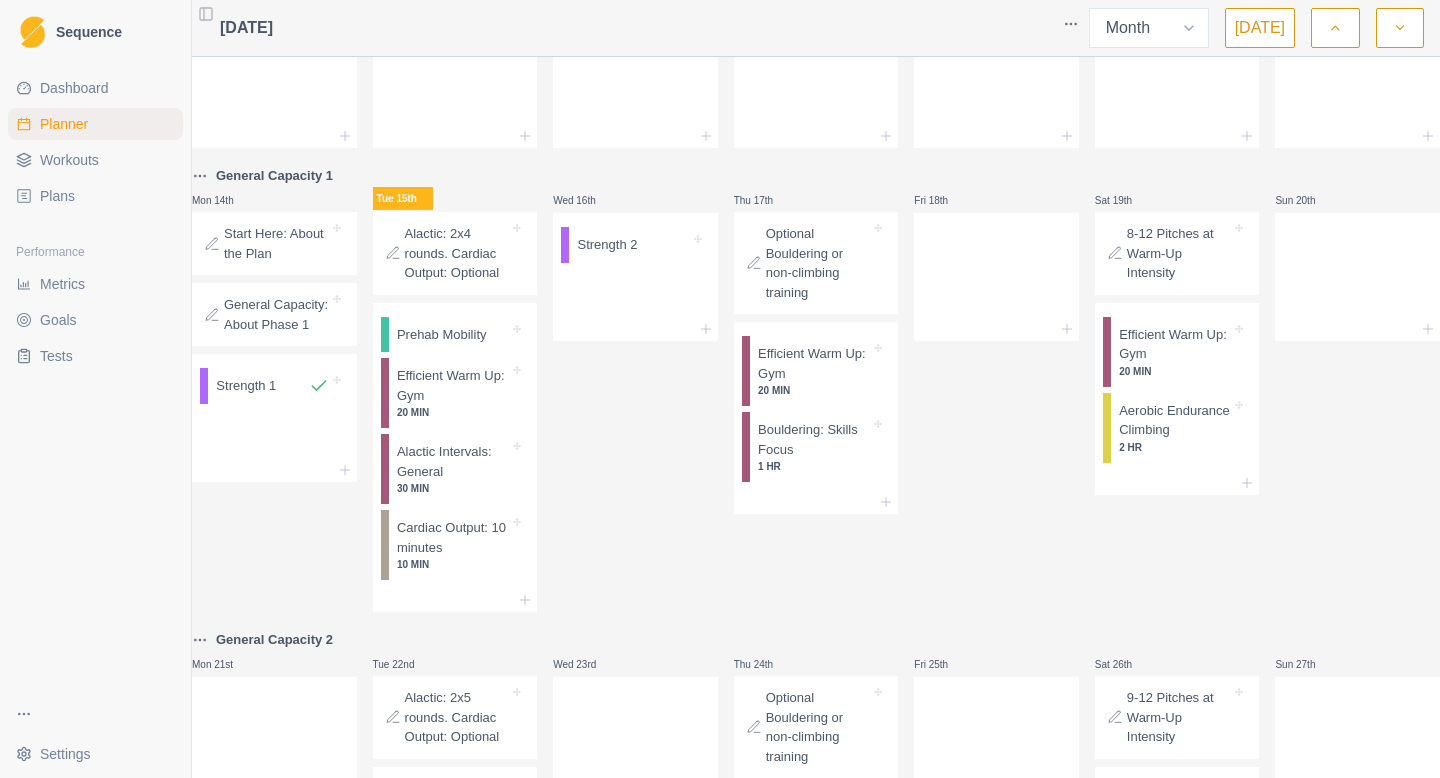 click on "Alactic: 2x4 rounds. Cardiac Output: Optional" at bounding box center [457, 253] 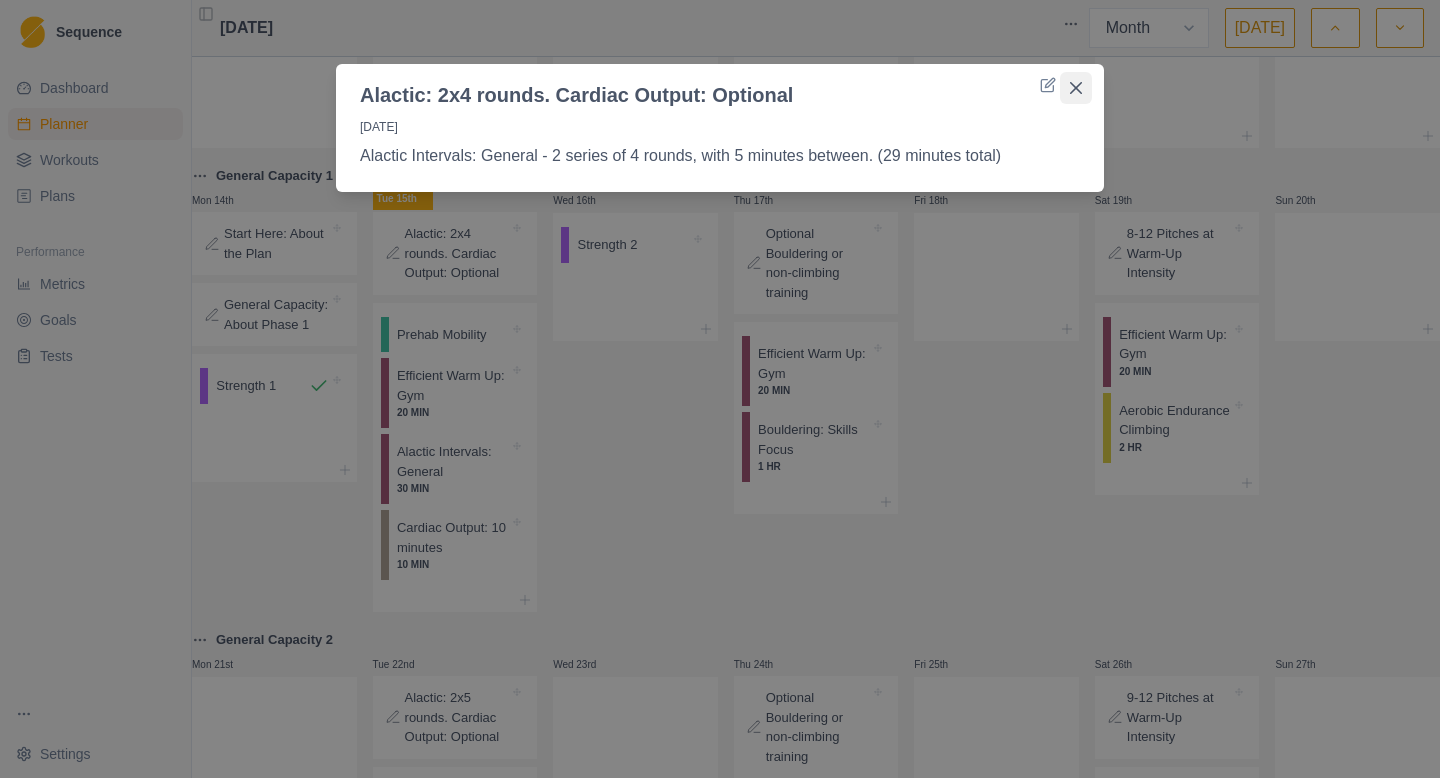 click 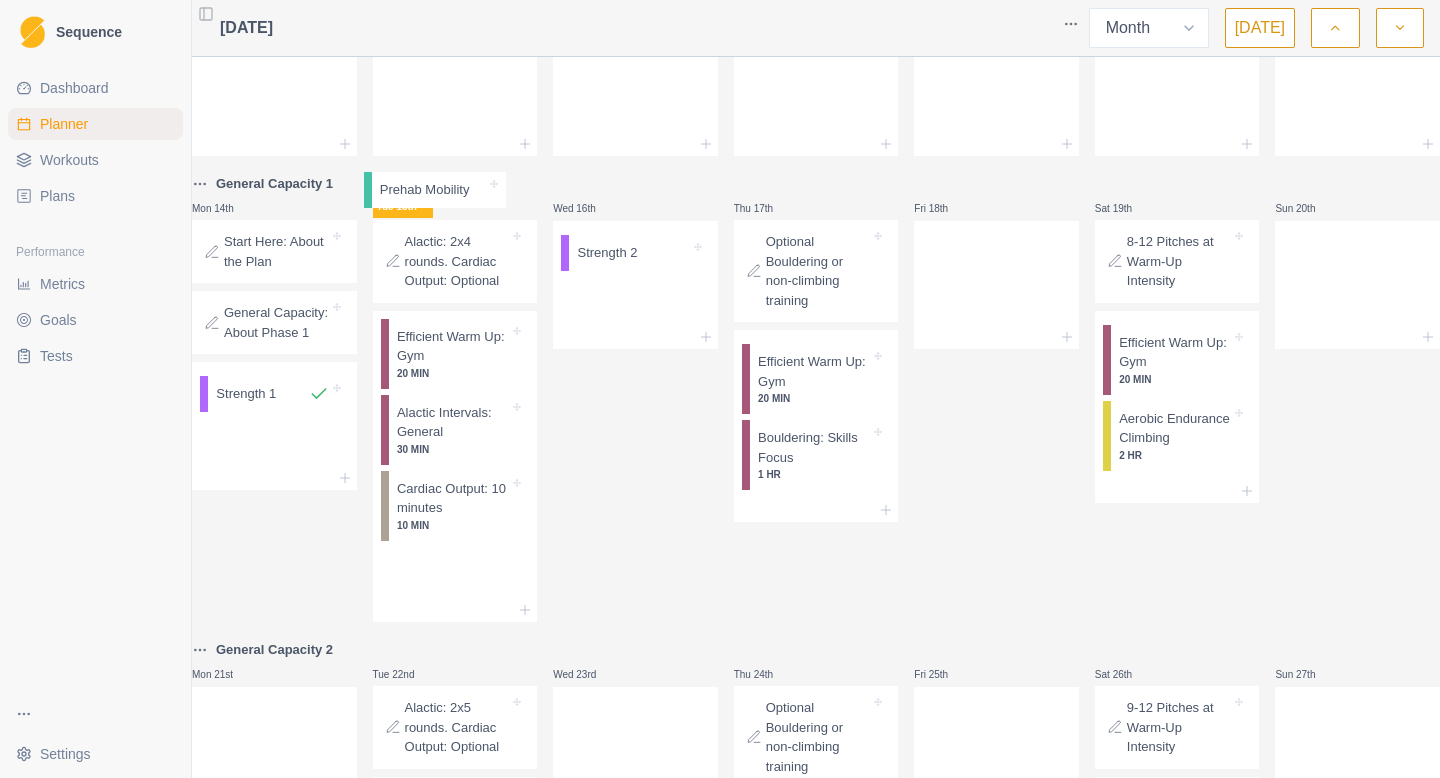 scroll, scrollTop: 273, scrollLeft: 0, axis: vertical 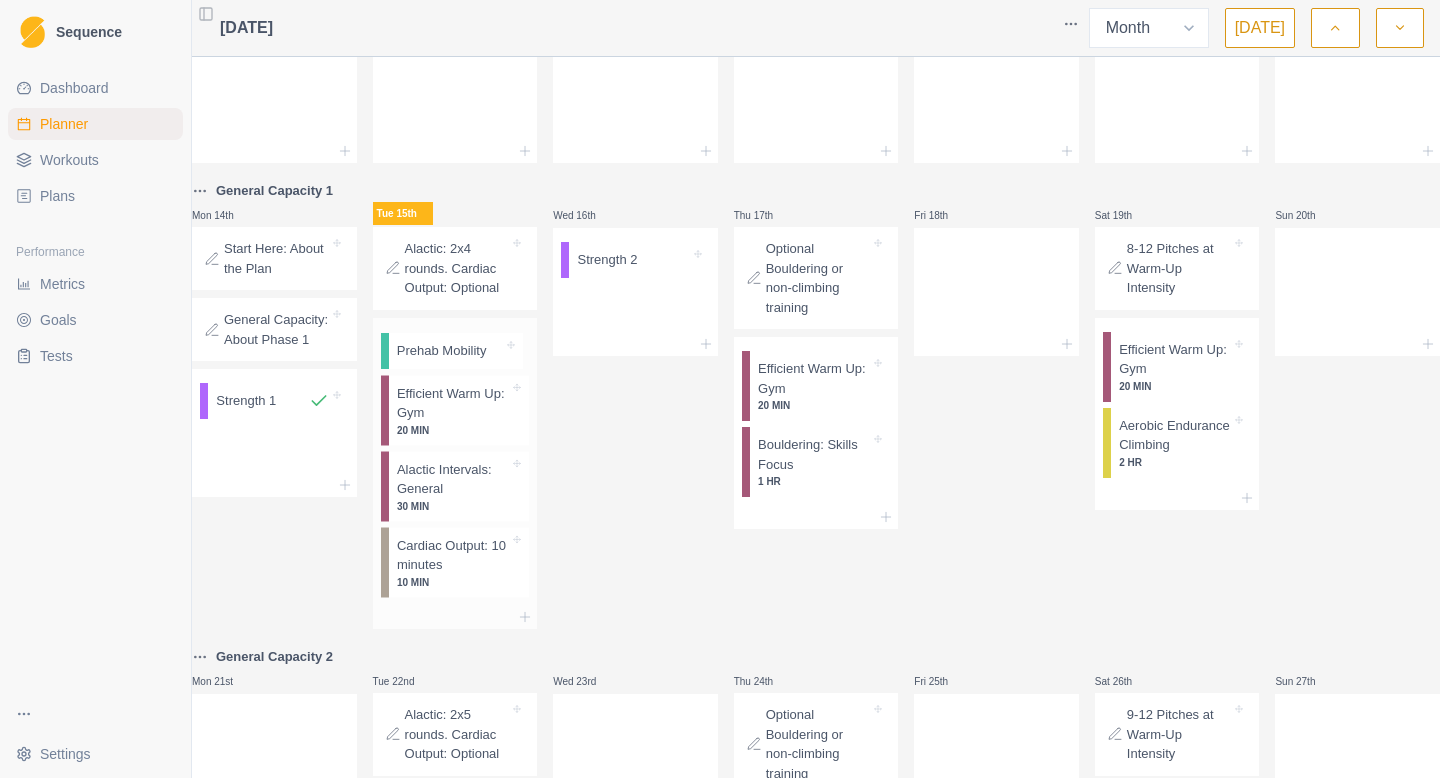drag, startPoint x: 455, startPoint y: 364, endPoint x: 446, endPoint y: 353, distance: 14.21267 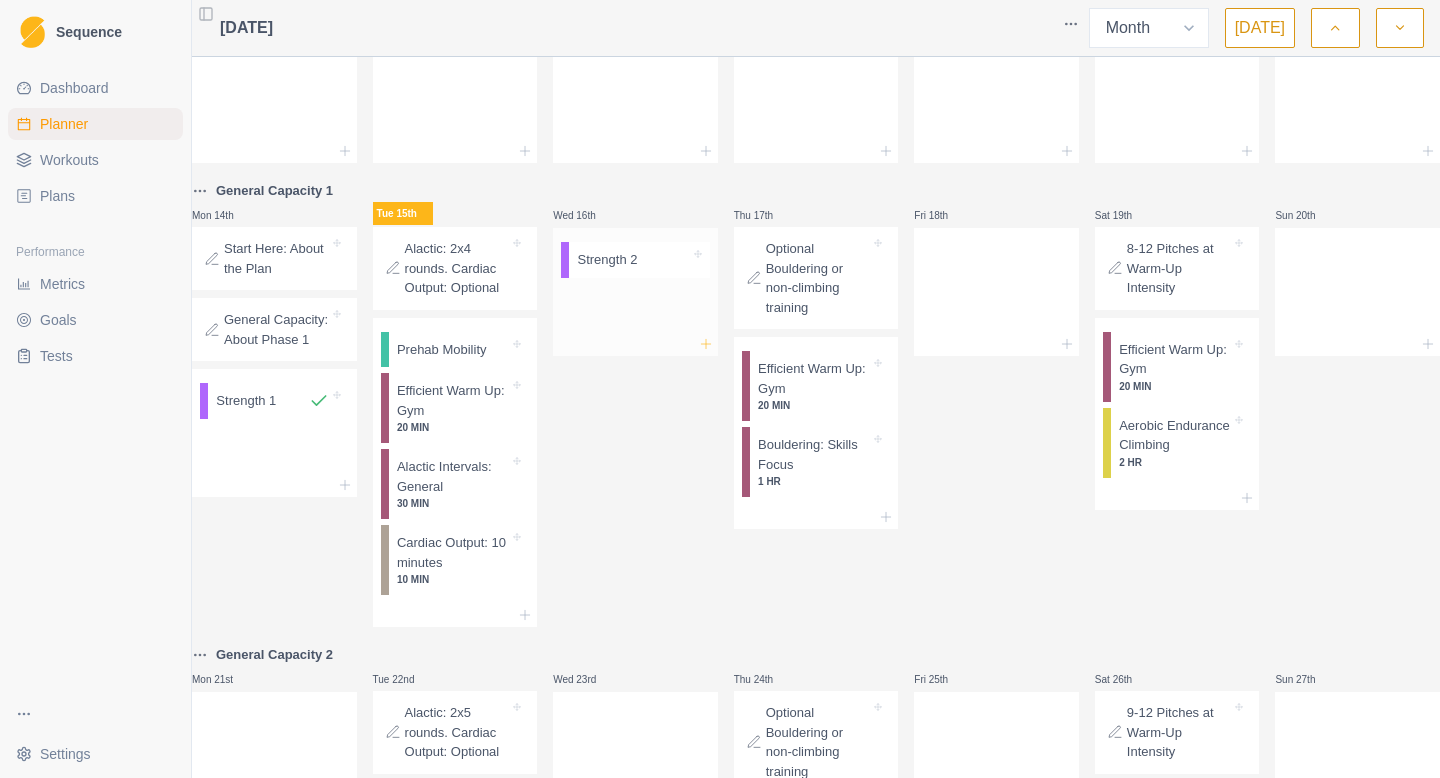 click 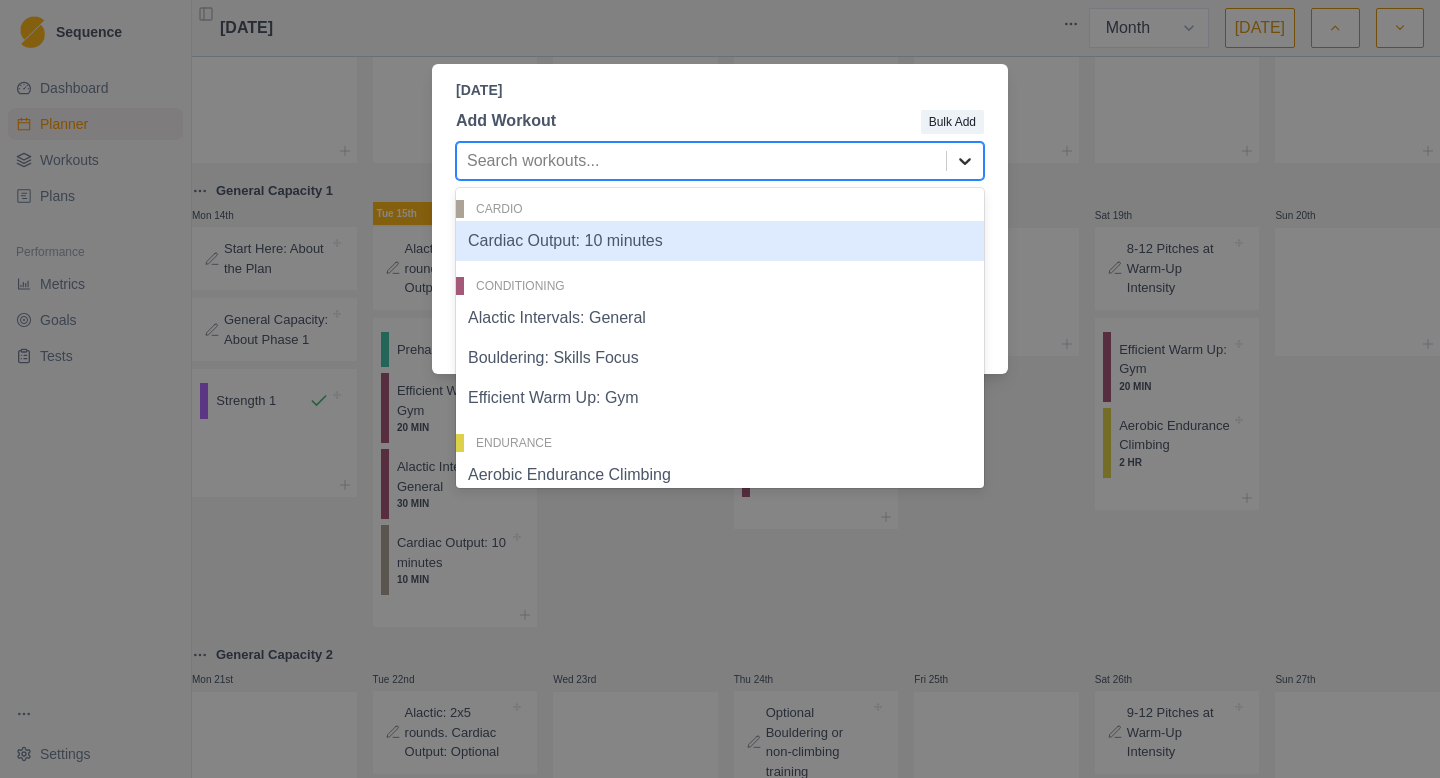 click 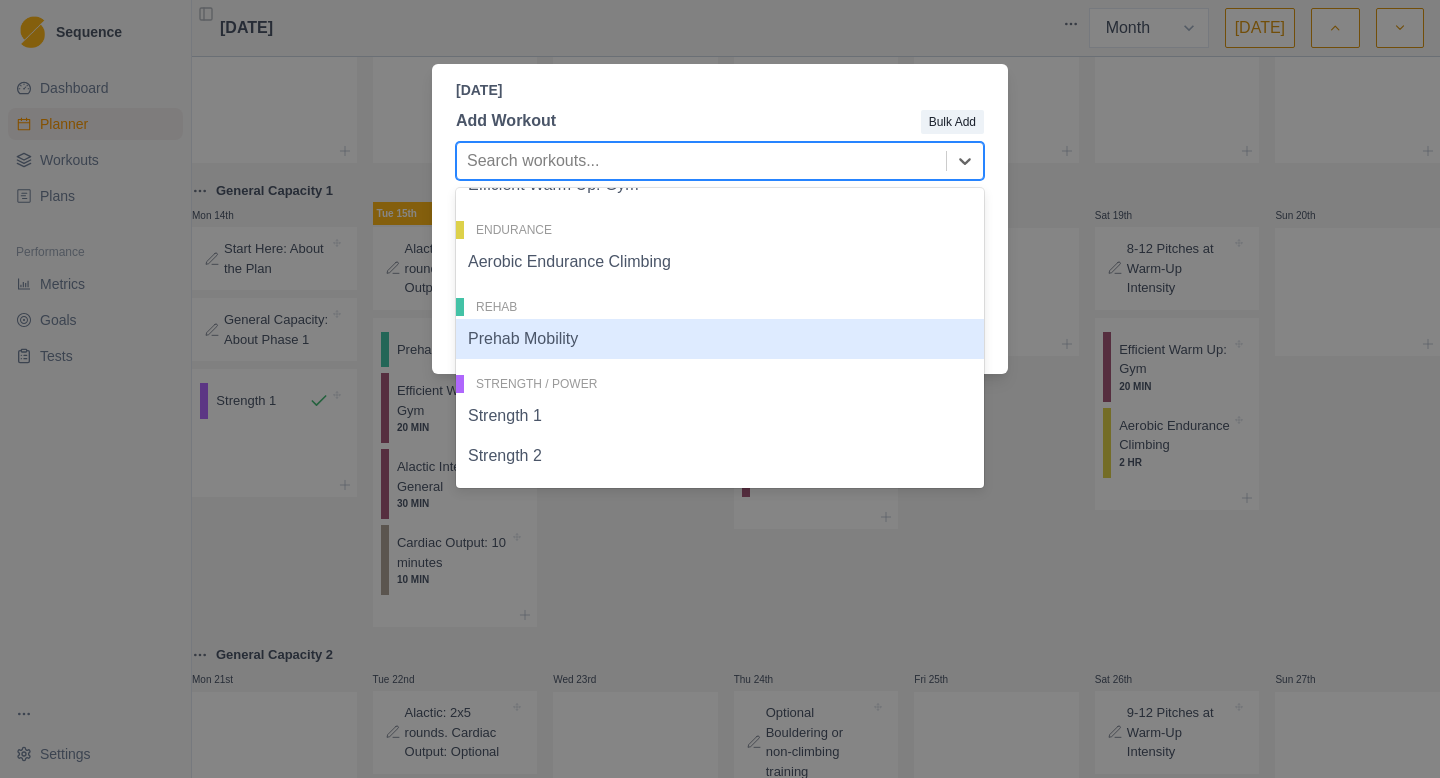 scroll, scrollTop: 0, scrollLeft: 0, axis: both 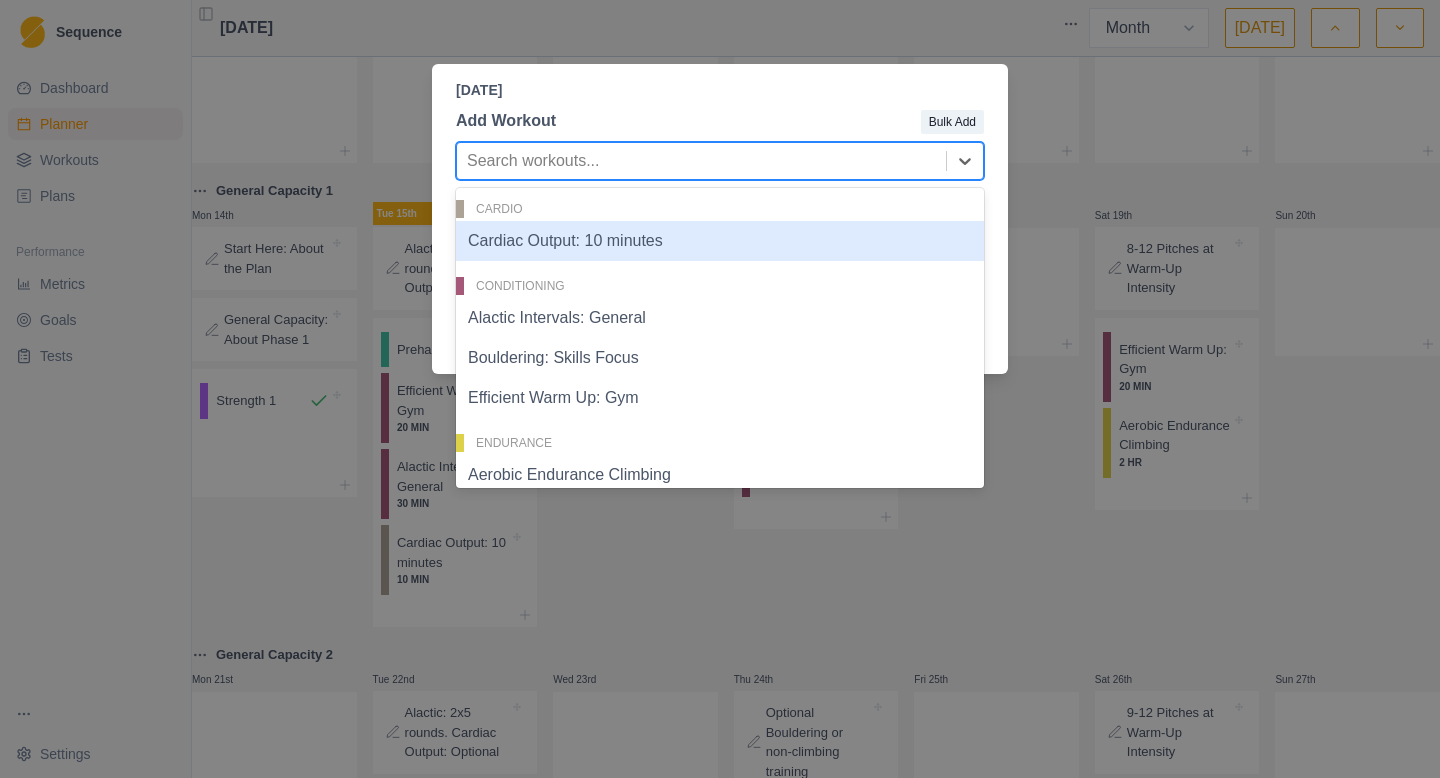 click at bounding box center [738, 121] 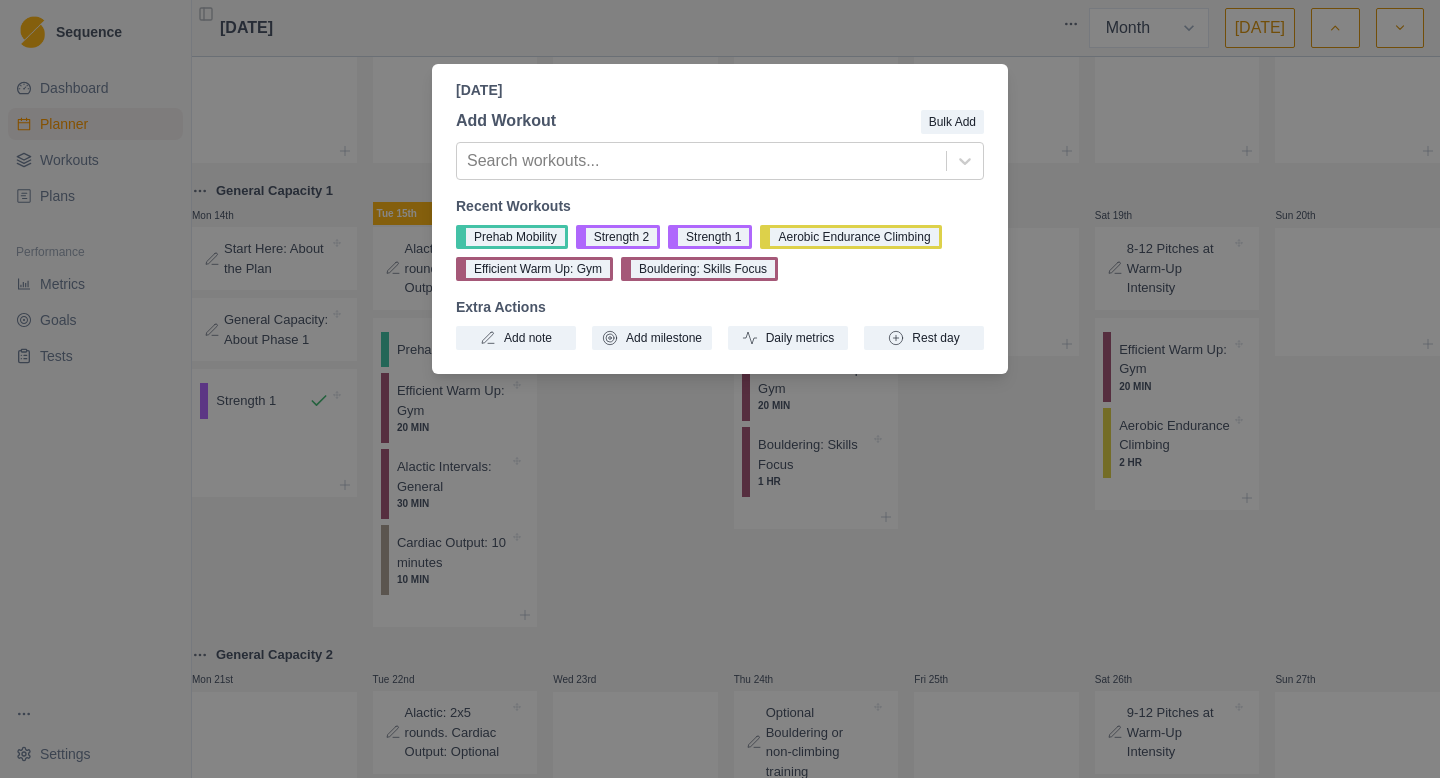 click on "Add Workout Bulk Add Search workouts... Recent Workouts Prehab Mobility Strength 2 Strength 1  Aerobic Endurance Climbing Efficient Warm Up: Gym Bouldering: Skills Focus Extra Actions Add note Add milestone Daily metrics Rest day" at bounding box center [720, 229] 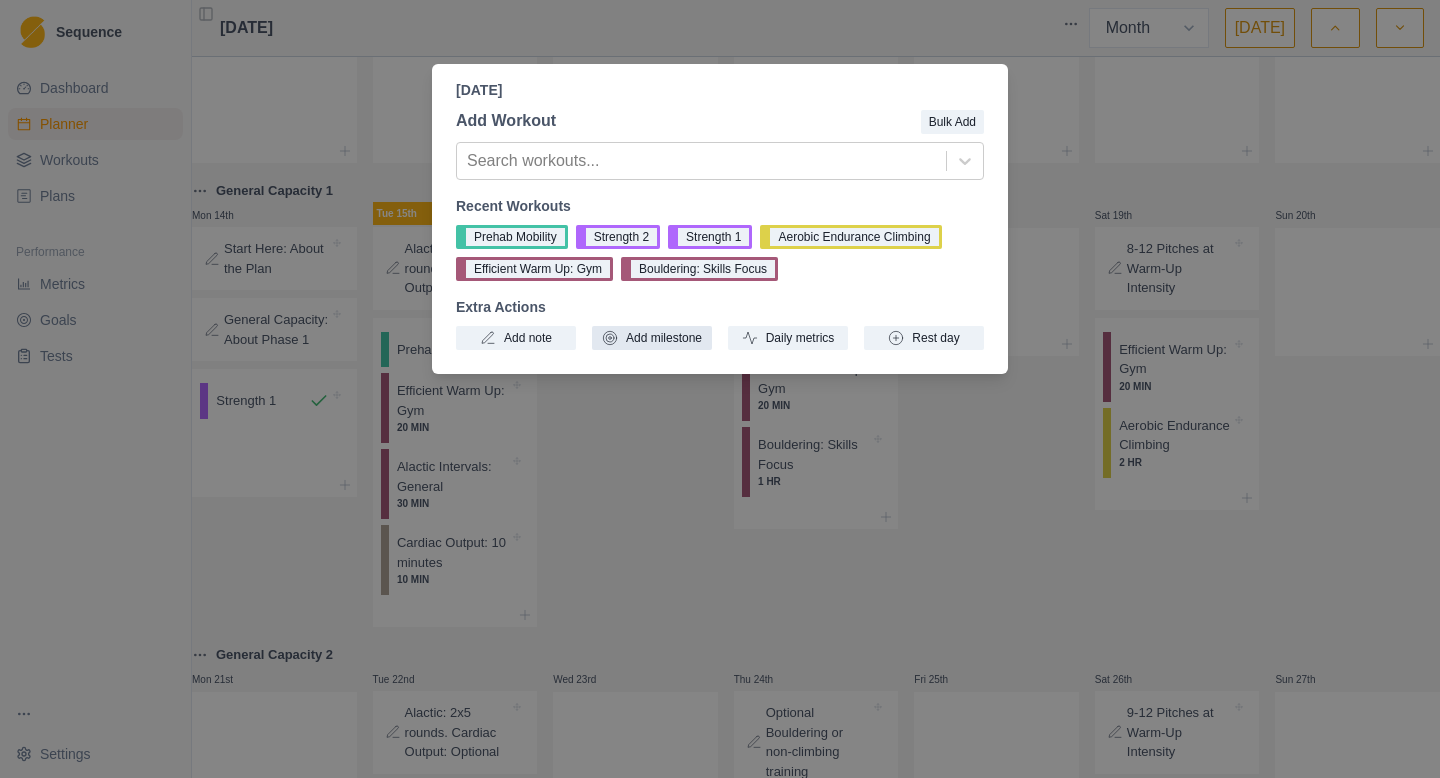 click on "Add milestone" at bounding box center (652, 338) 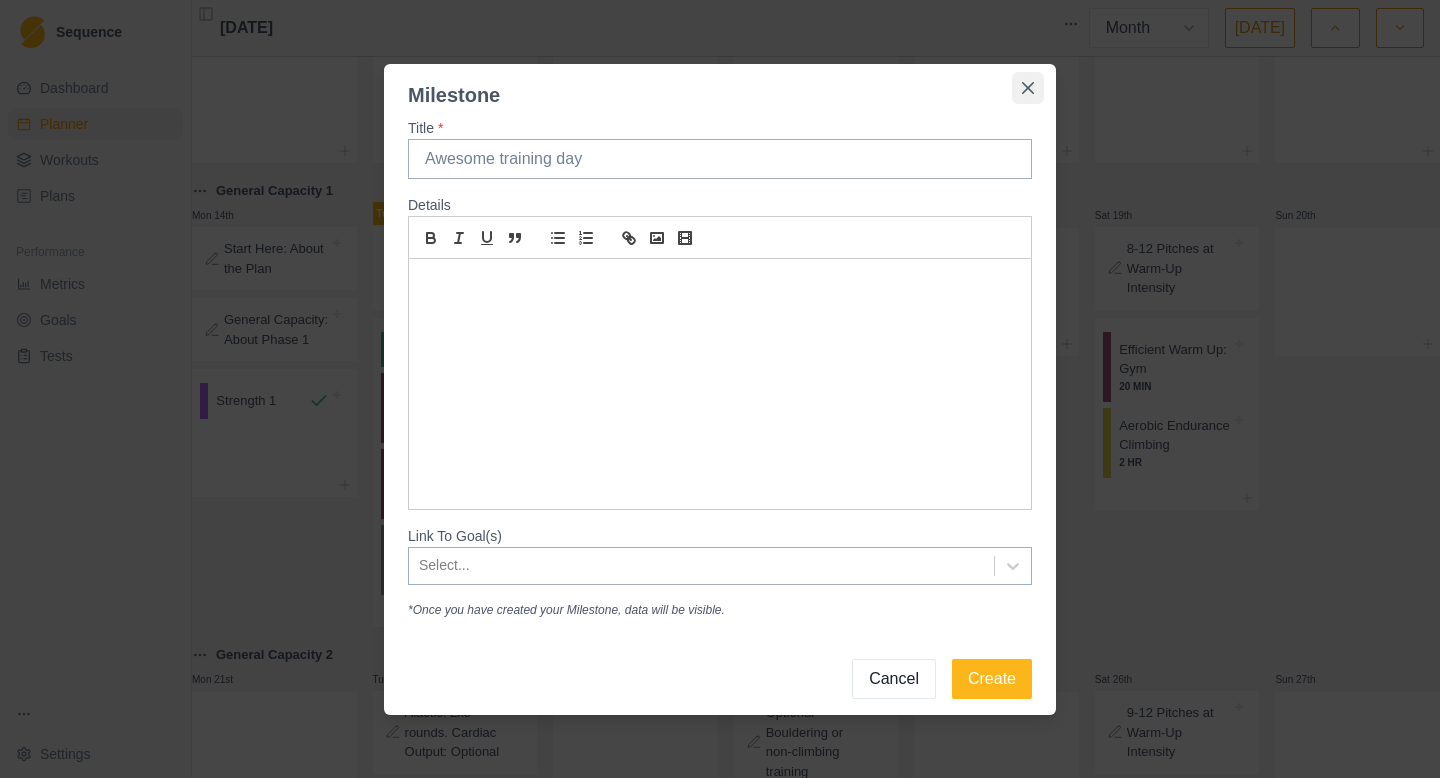 click 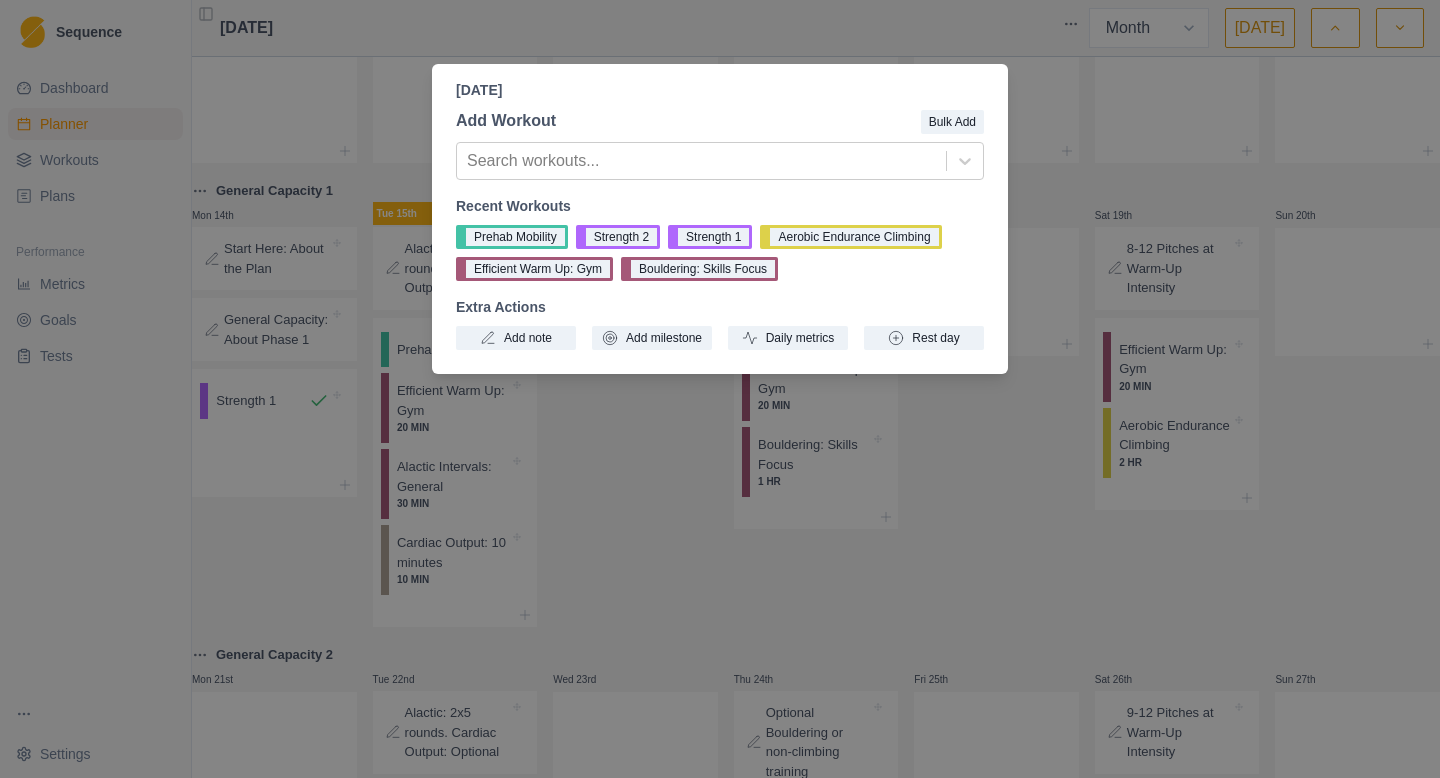 click on "[DATE] Add Workout Bulk Add Search workouts... Recent Workouts Prehab Mobility Strength 2 Strength 1  Aerobic Endurance Climbing Efficient Warm Up: Gym Bouldering: Skills Focus Extra Actions Add note Add milestone Daily metrics Rest day" at bounding box center [720, 389] 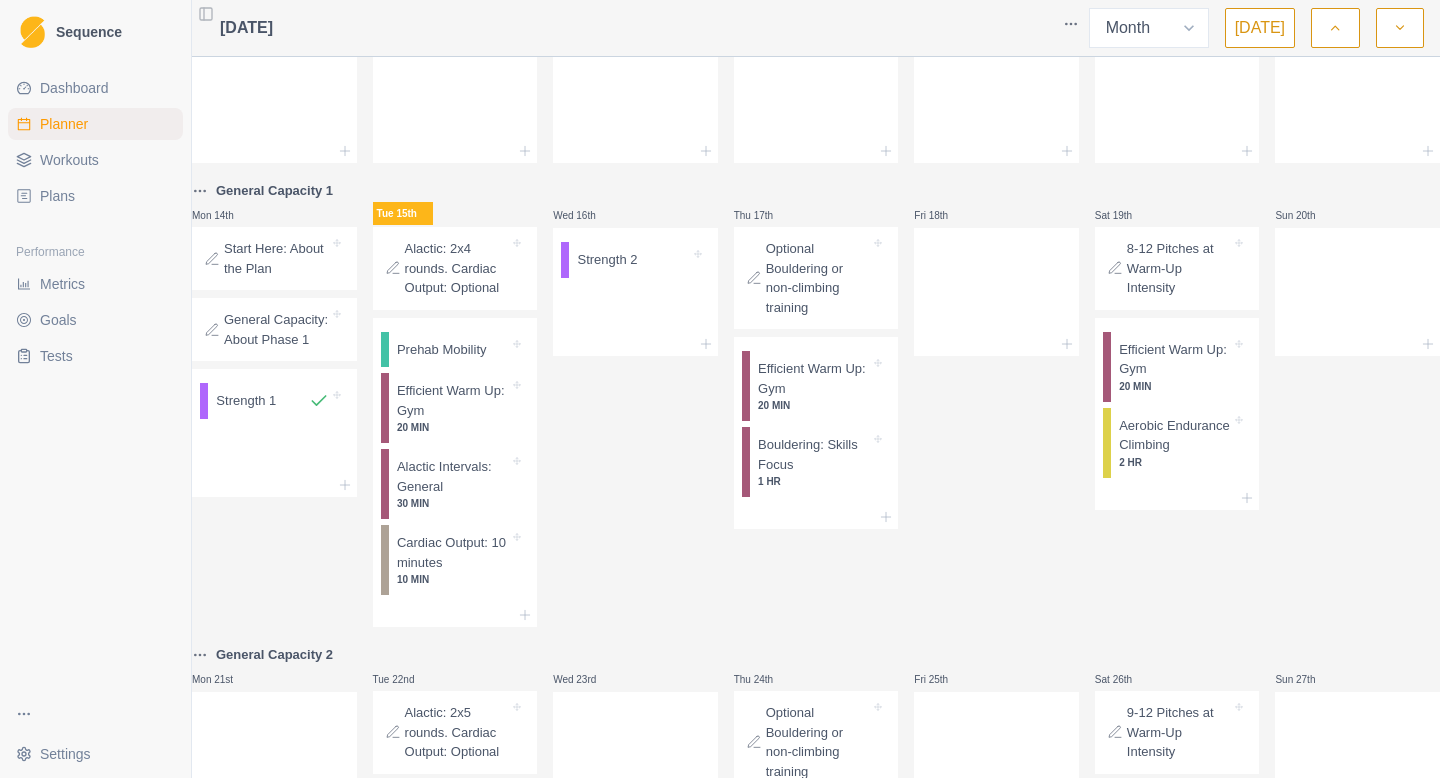 click on "Sequence Dashboard Planner Workouts Plans Performance Metrics Goals Tests Settings Toggle Sidebar [DATE] Week Month [DATE] Mon 30th Tue 1st Wed 2nd Thu 3rd Fri 4th Sat 5th Sun 6th Mon 7th Tue 8th Wed 9th Thu 10th Fri 11th Sat 12th Sun 13th General Capacity 1  Mon 14th Start Here: About the Plan General Capacity: About Phase 1 Strength 1  Tue 15th Alactic: 2x4 rounds. Cardiac Output: Optional Prehab Mobility Efficient Warm Up: Gym 20 MIN Alactic Intervals: General 30 MIN Cardiac Output: 10 minutes 10 MIN Wed 16th Strength 2 Thu 17th Optional Bouldering or non-climbing training Efficient Warm Up: Gym 20 MIN Bouldering: Skills Focus 1 HR Fri 18th Sat 19th 8-12 Pitches at Warm-Up Intensity Efficient Warm Up: Gym 20 MIN Aerobic Endurance Climbing 2 HR Sun 20th General Capacity 2 Mon 21st Tue 22nd Alactic: 2x5 rounds. Cardiac Output: Optional Efficient Warm Up: Gym 20 MIN Alactic Intervals: General 30 MIN Cardiac Output: 10 minutes 10 MIN Wed 23rd Thu 24th Efficient Warm Up: Gym 20 MIN 1 HR 20 MIN" at bounding box center (720, 389) 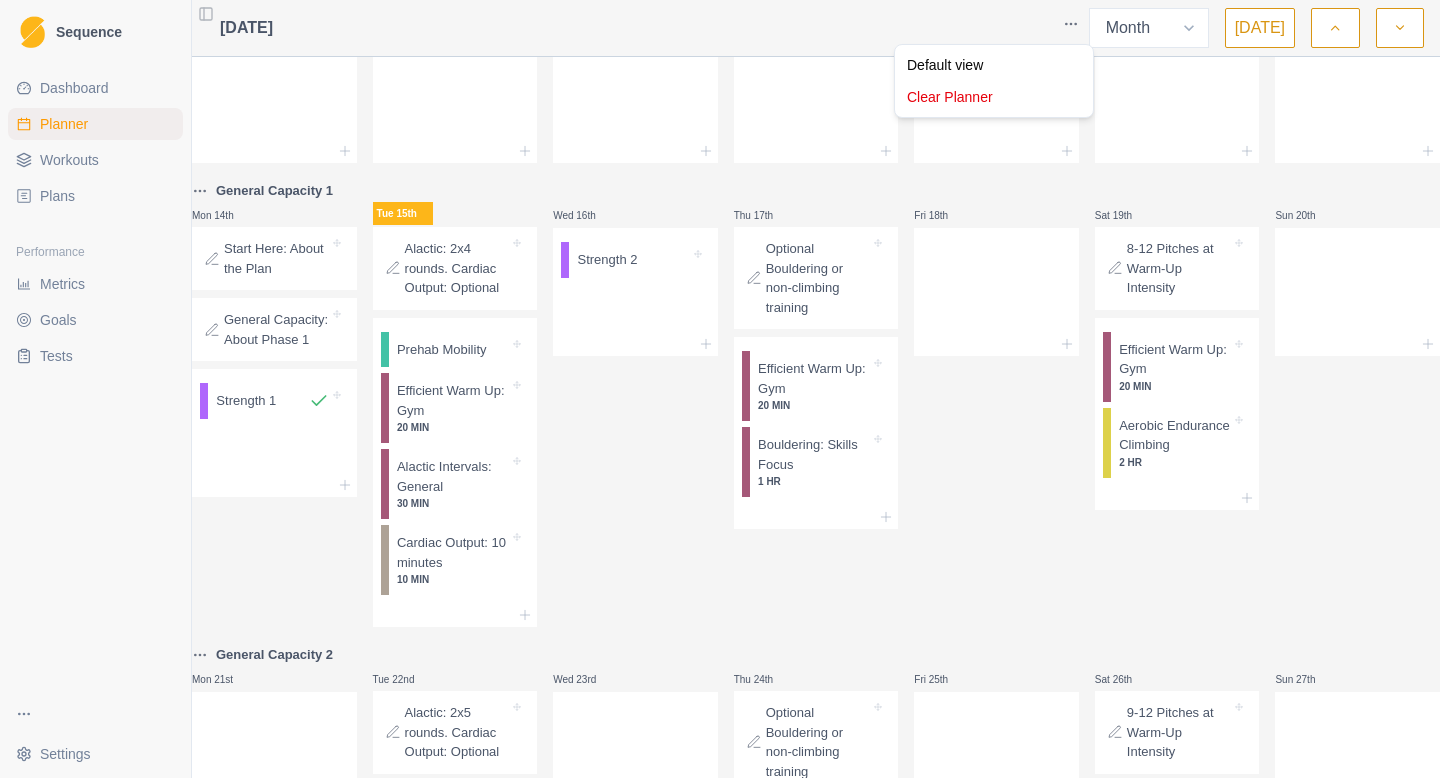 click on "Sequence Dashboard Planner Workouts Plans Performance Metrics Goals Tests Settings Toggle Sidebar [DATE] Week Month [DATE] Mon 30th Tue 1st Wed 2nd Thu 3rd Fri 4th Sat 5th Sun 6th Mon 7th Tue 8th Wed 9th Thu 10th Fri 11th Sat 12th Sun 13th General Capacity 1  Mon 14th Start Here: About the Plan General Capacity: About Phase 1 Strength 1  Tue 15th Alactic: 2x4 rounds. Cardiac Output: Optional Prehab Mobility Efficient Warm Up: Gym 20 MIN Alactic Intervals: General 30 MIN Cardiac Output: 10 minutes 10 MIN Wed 16th Strength 2 Thu 17th Optional Bouldering or non-climbing training Efficient Warm Up: Gym 20 MIN Bouldering: Skills Focus 1 HR Fri 18th Sat 19th 8-12 Pitches at Warm-Up Intensity Efficient Warm Up: Gym 20 MIN Aerobic Endurance Climbing 2 HR Sun 20th General Capacity 2 Mon 21st Tue 22nd Alactic: 2x5 rounds. Cardiac Output: Optional Efficient Warm Up: Gym 20 MIN Alactic Intervals: General 30 MIN Cardiac Output: 10 minutes 10 MIN Wed 23rd Thu 24th Efficient Warm Up: Gym 20 MIN 1 HR 20 MIN" at bounding box center (720, 389) 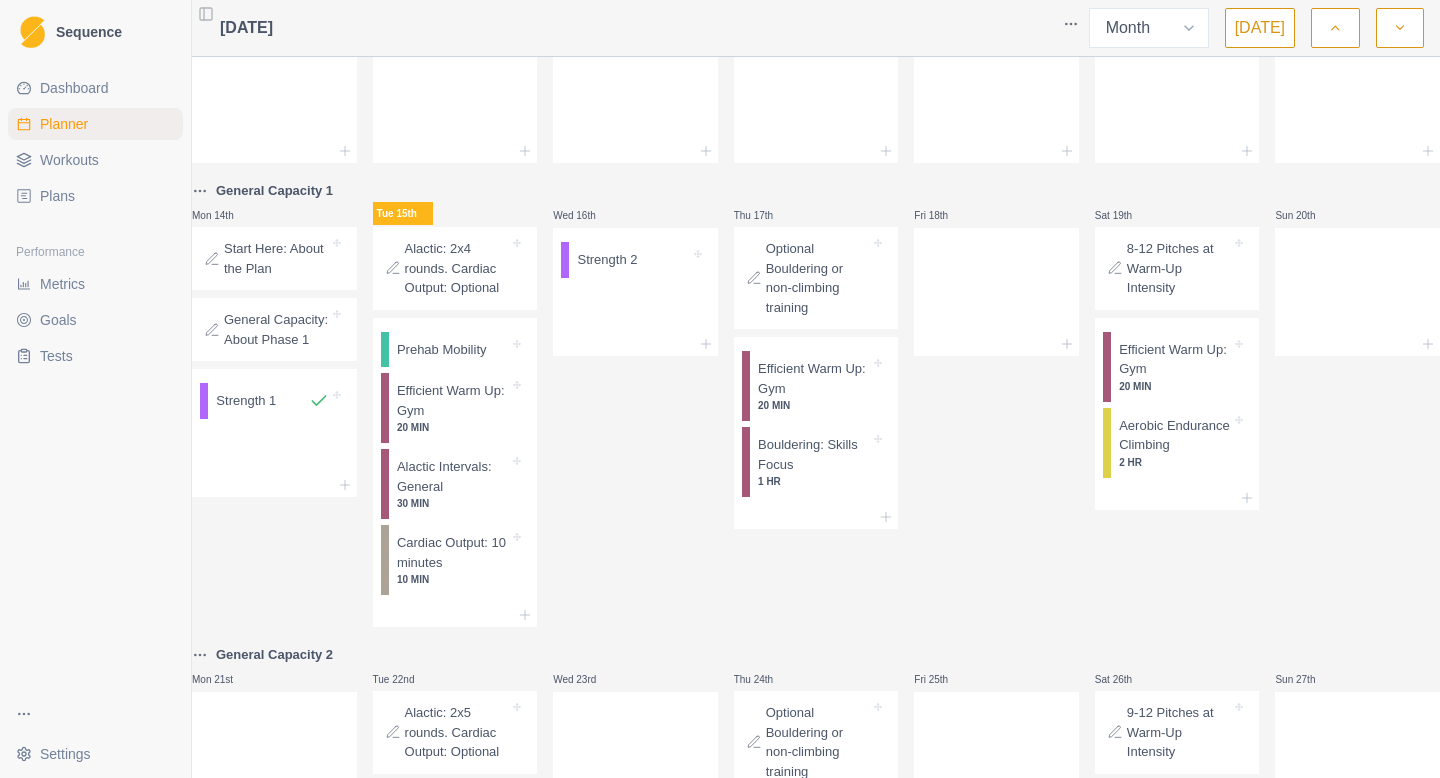 click on "Workouts" at bounding box center [95, 160] 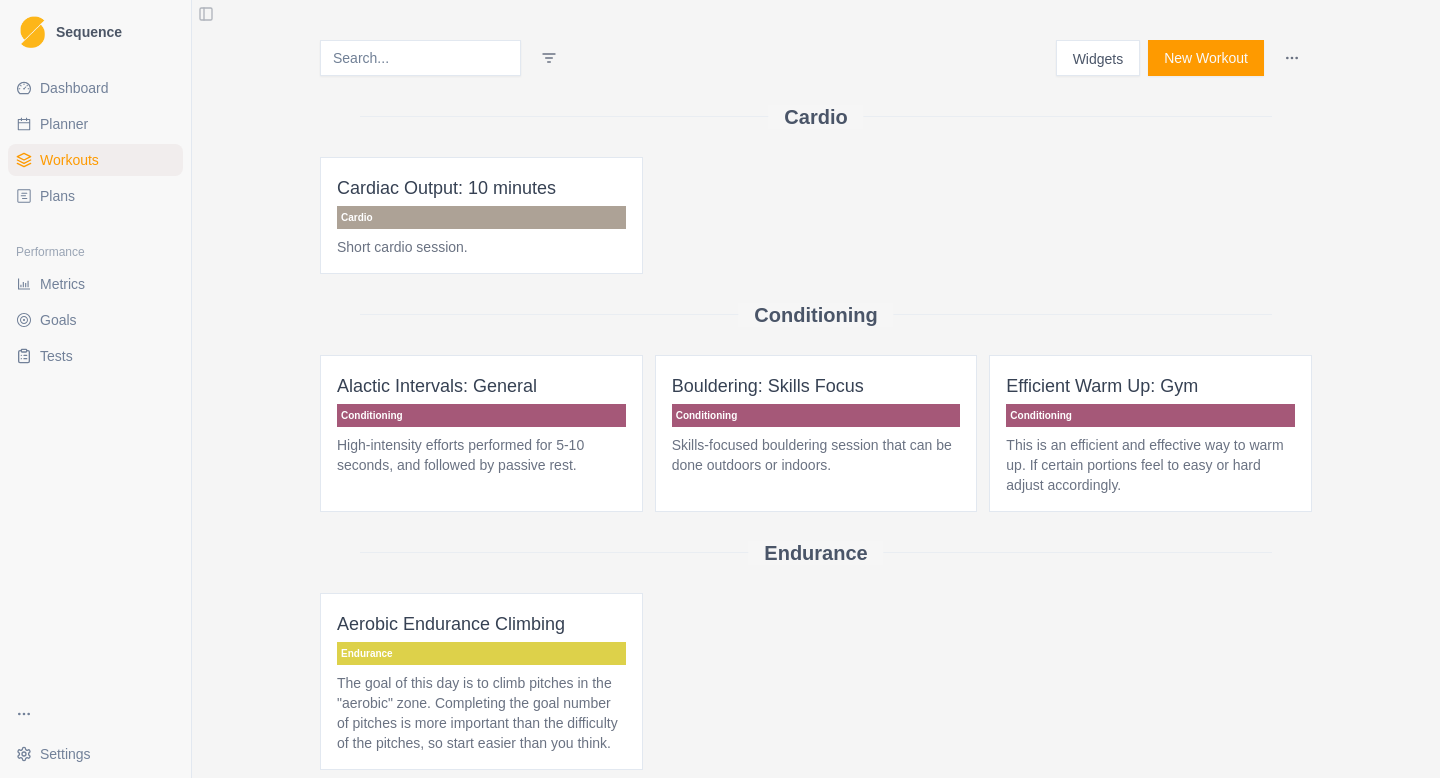 click on "New Workout" at bounding box center (1206, 58) 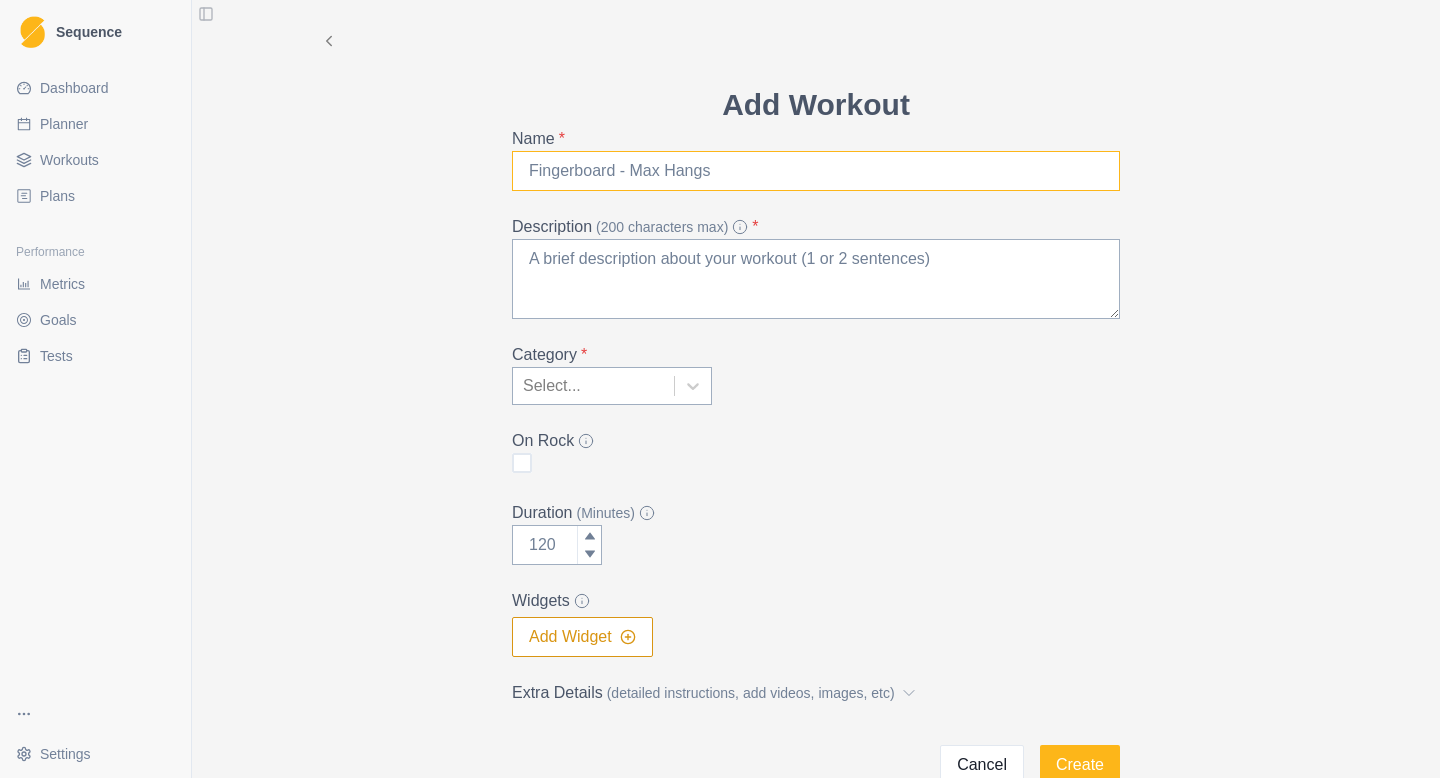 click on "Name *" at bounding box center (816, 171) 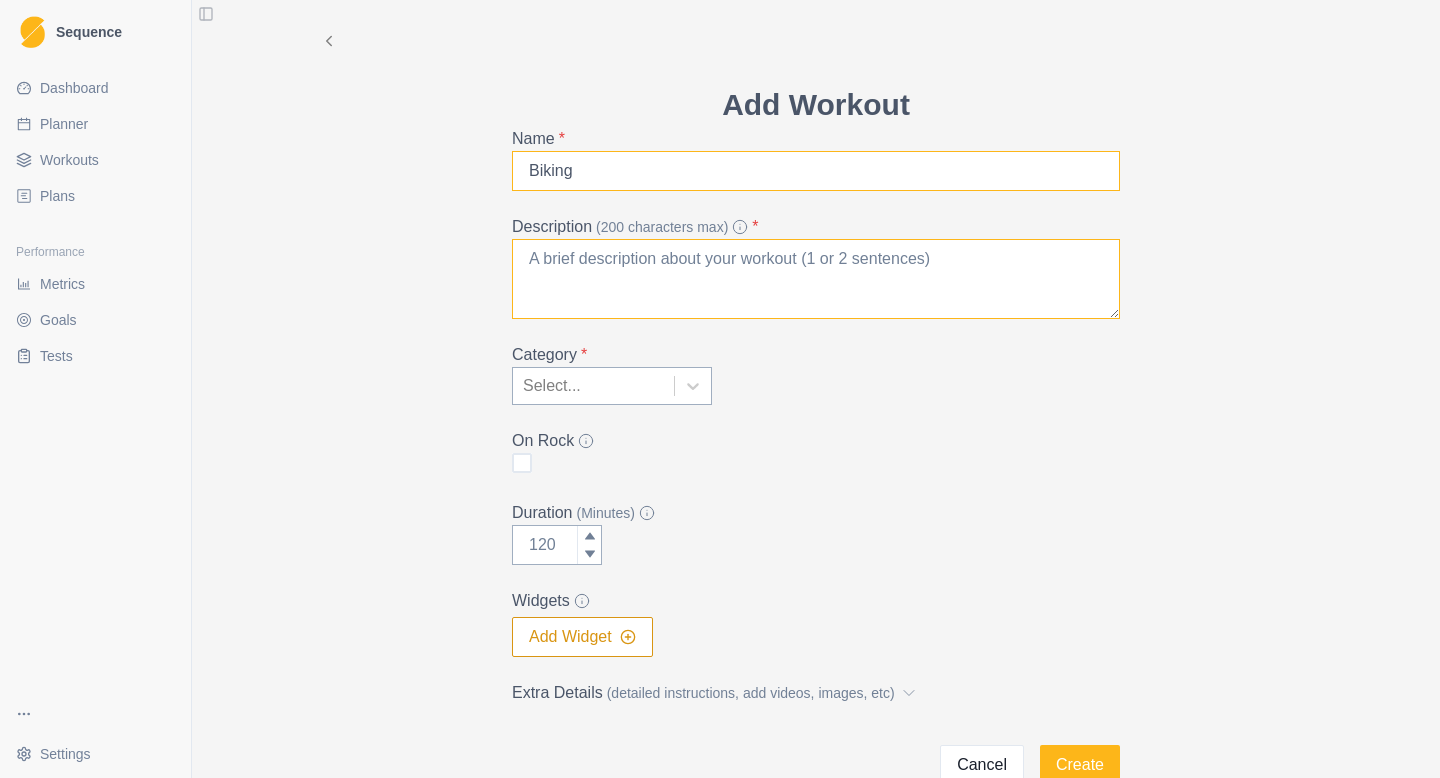 type on "Biking" 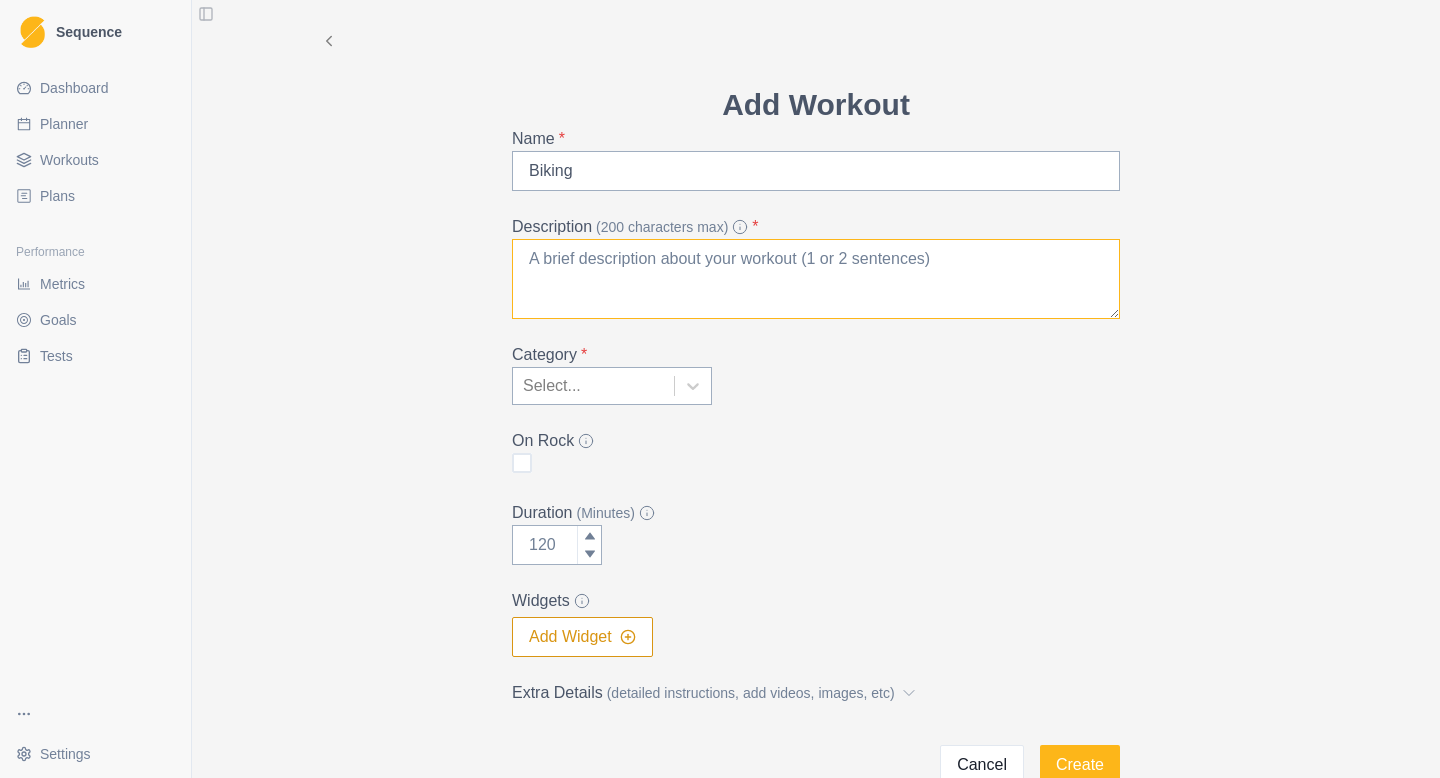 click on "Description   (200 characters max) *" at bounding box center [816, 279] 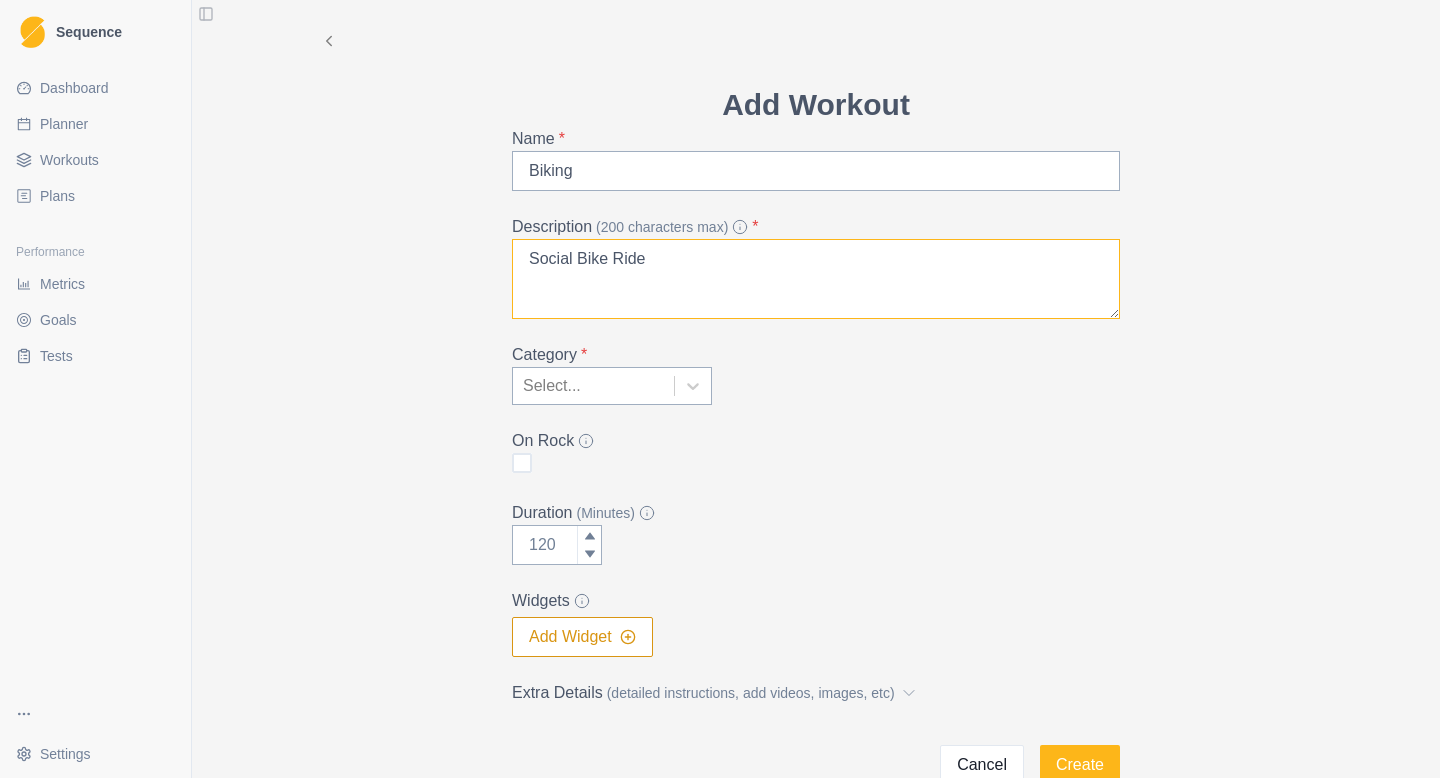 drag, startPoint x: 734, startPoint y: 263, endPoint x: 455, endPoint y: 230, distance: 280.94482 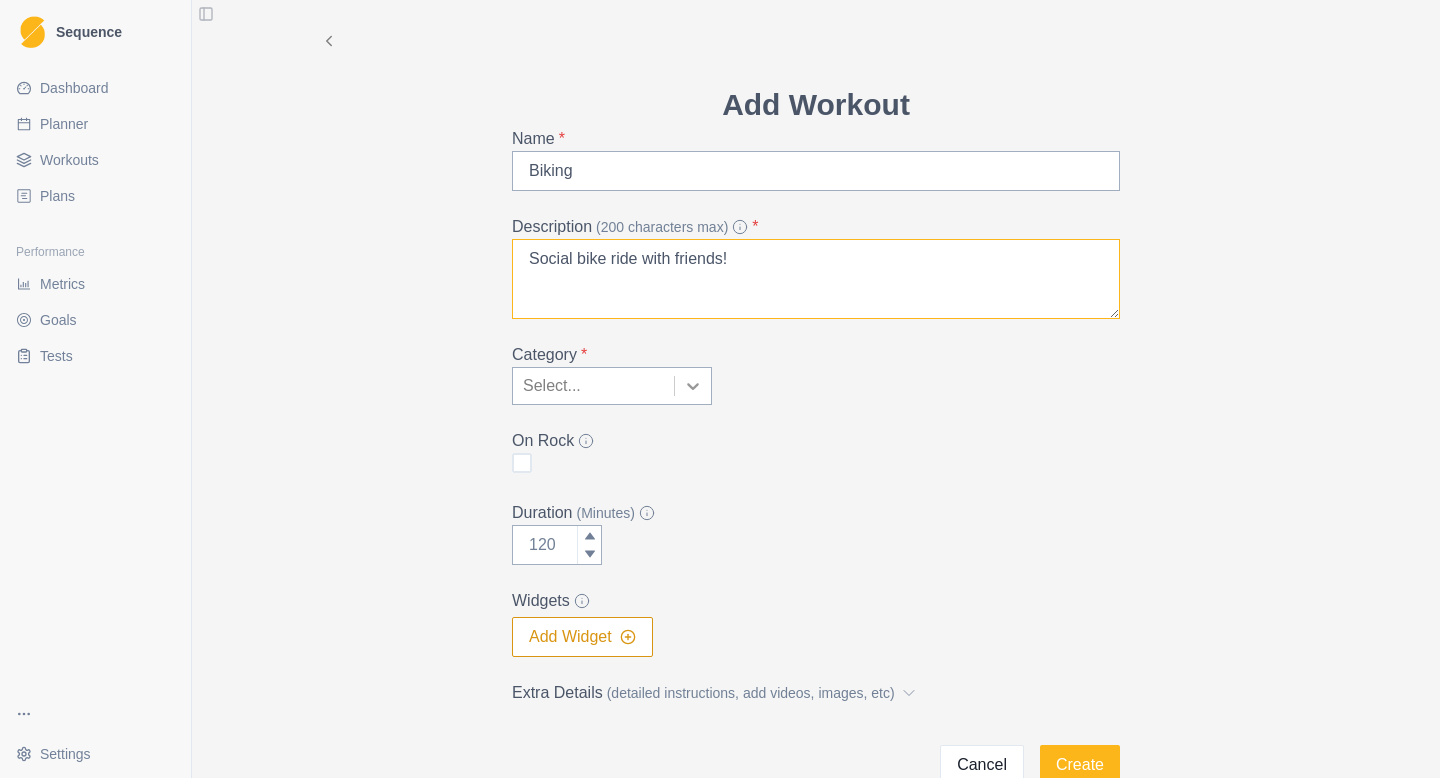 type on "Social bike ride with friends!" 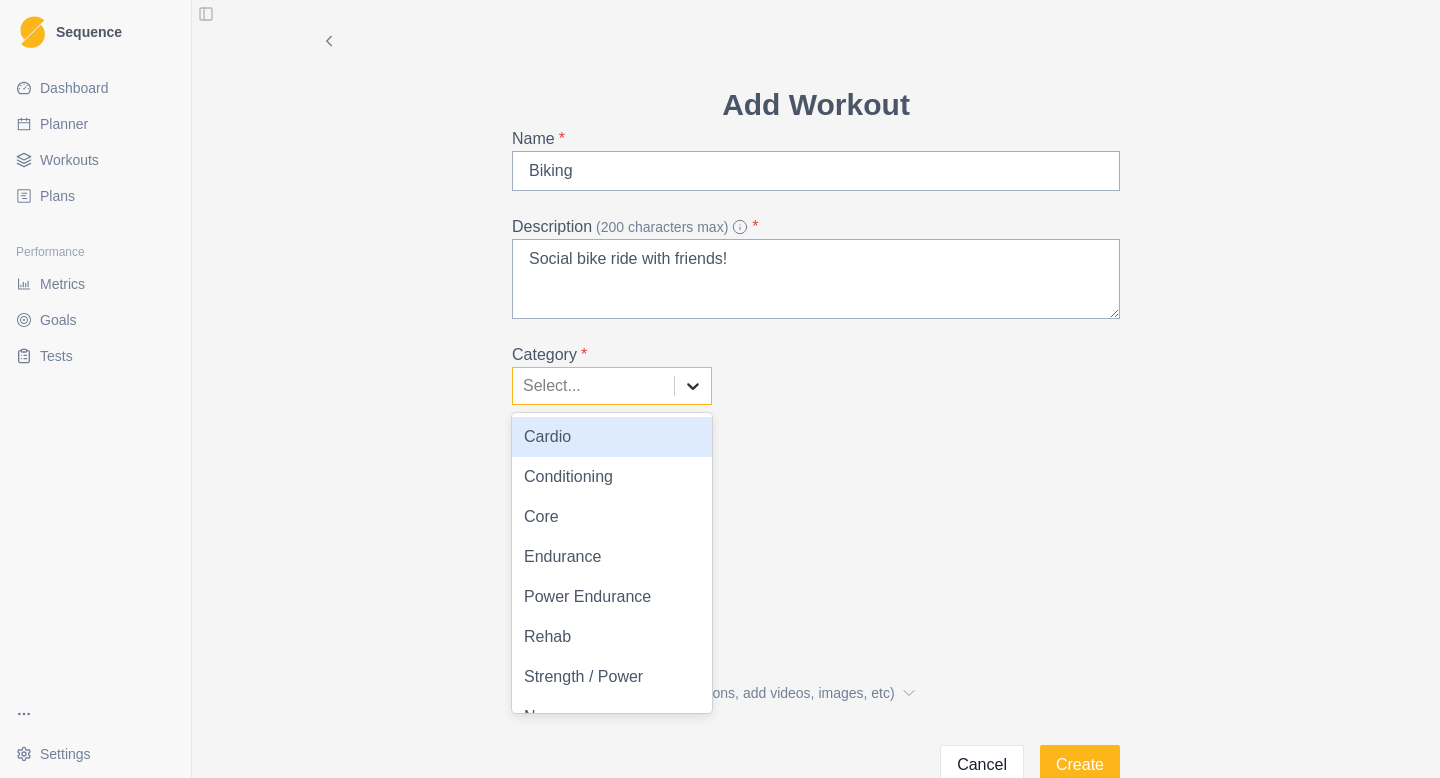 click at bounding box center [693, 386] 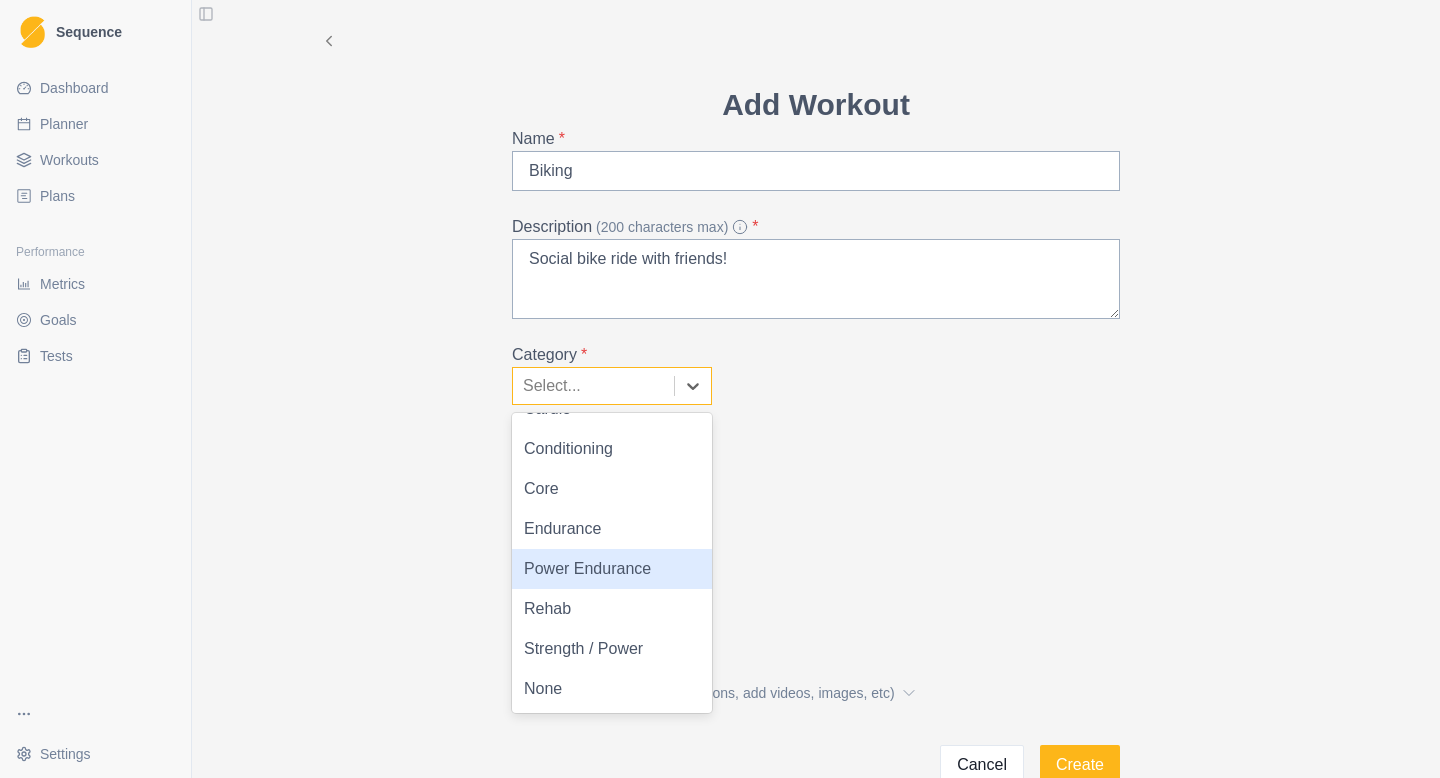 scroll, scrollTop: 0, scrollLeft: 0, axis: both 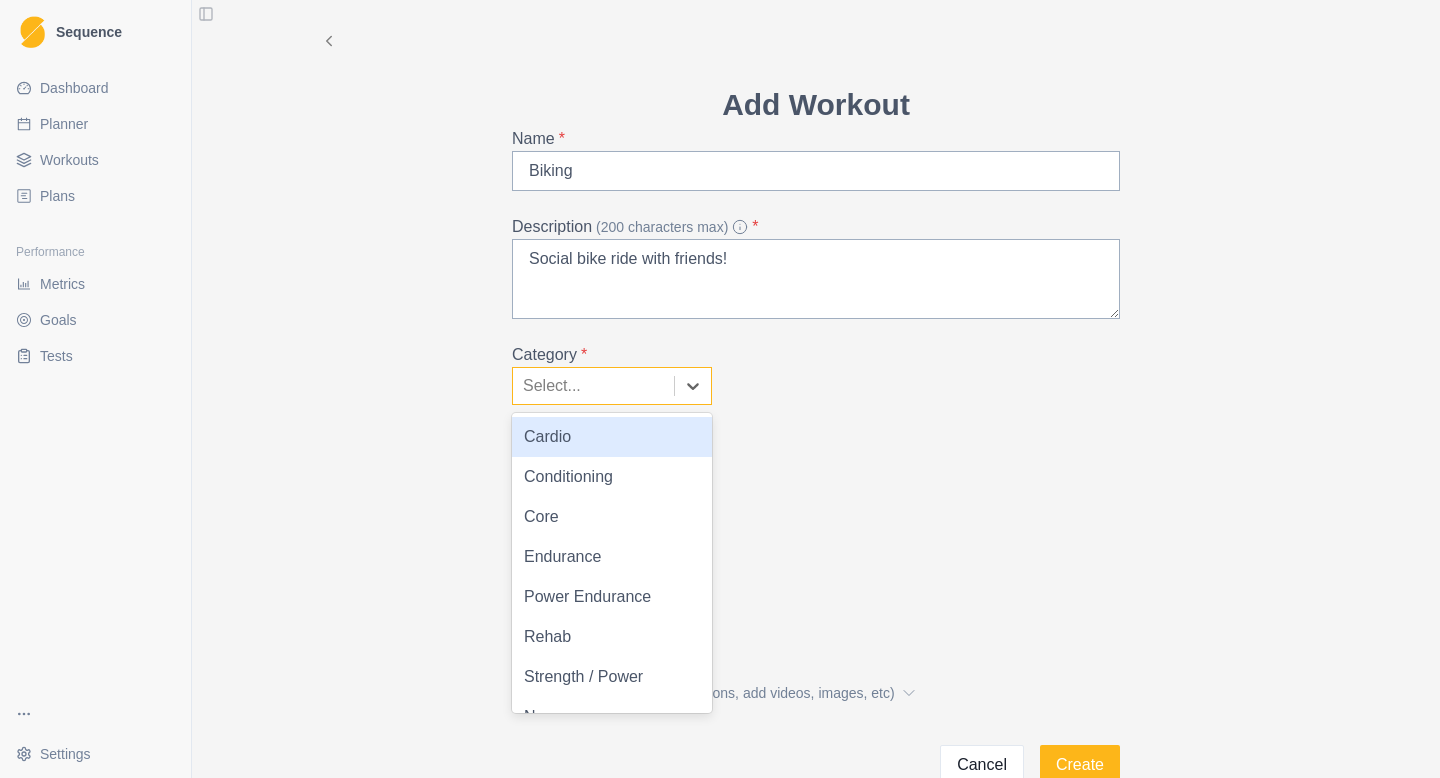 click on "Cardio" at bounding box center (612, 437) 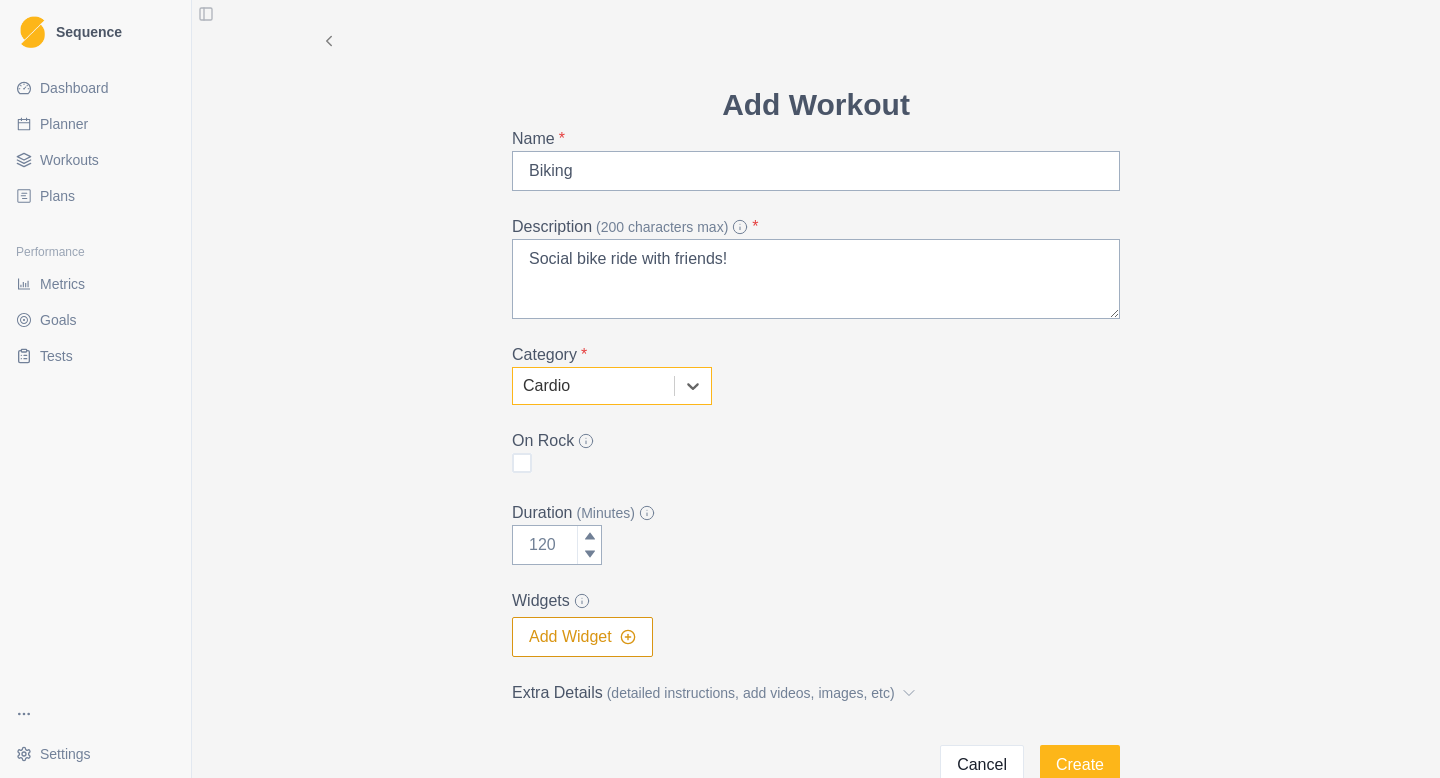 scroll, scrollTop: 119, scrollLeft: 0, axis: vertical 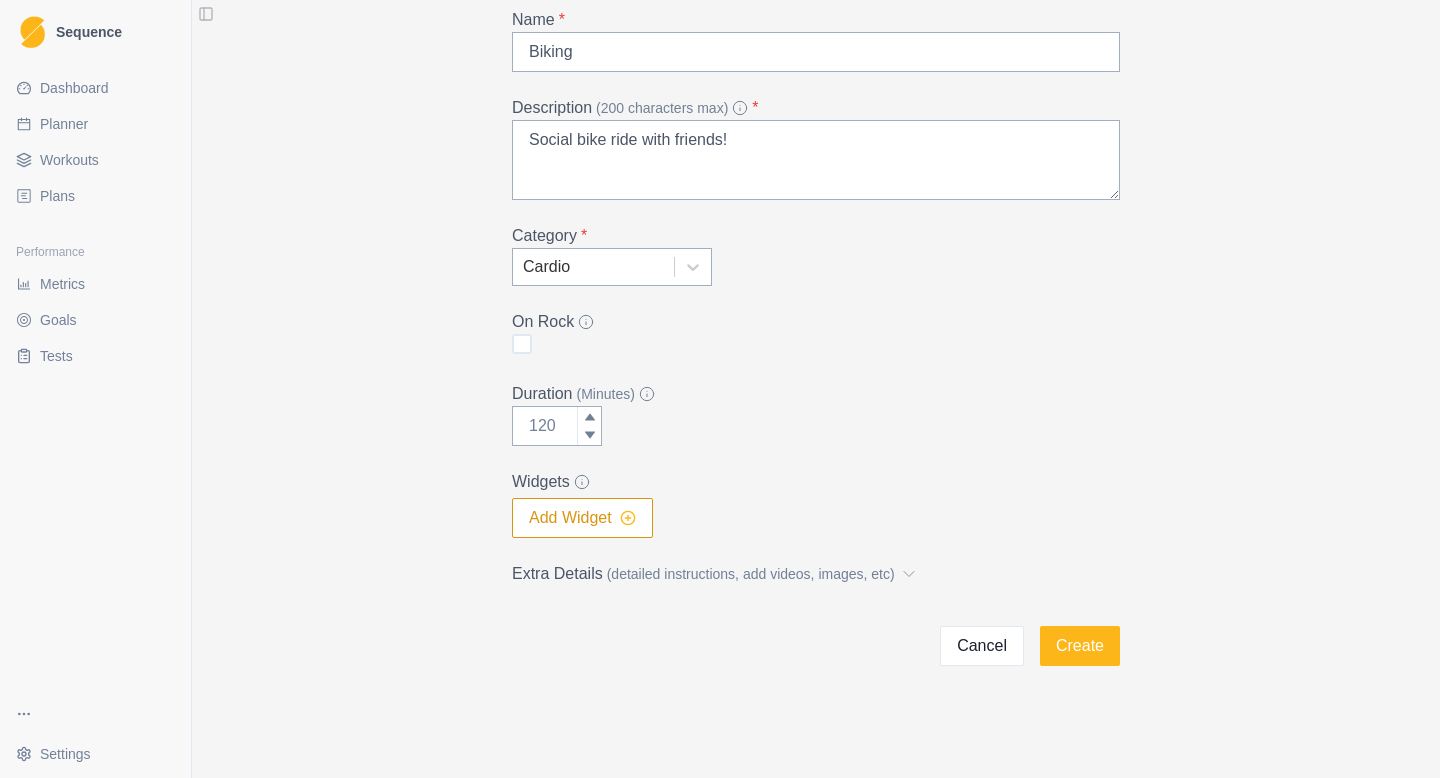 click 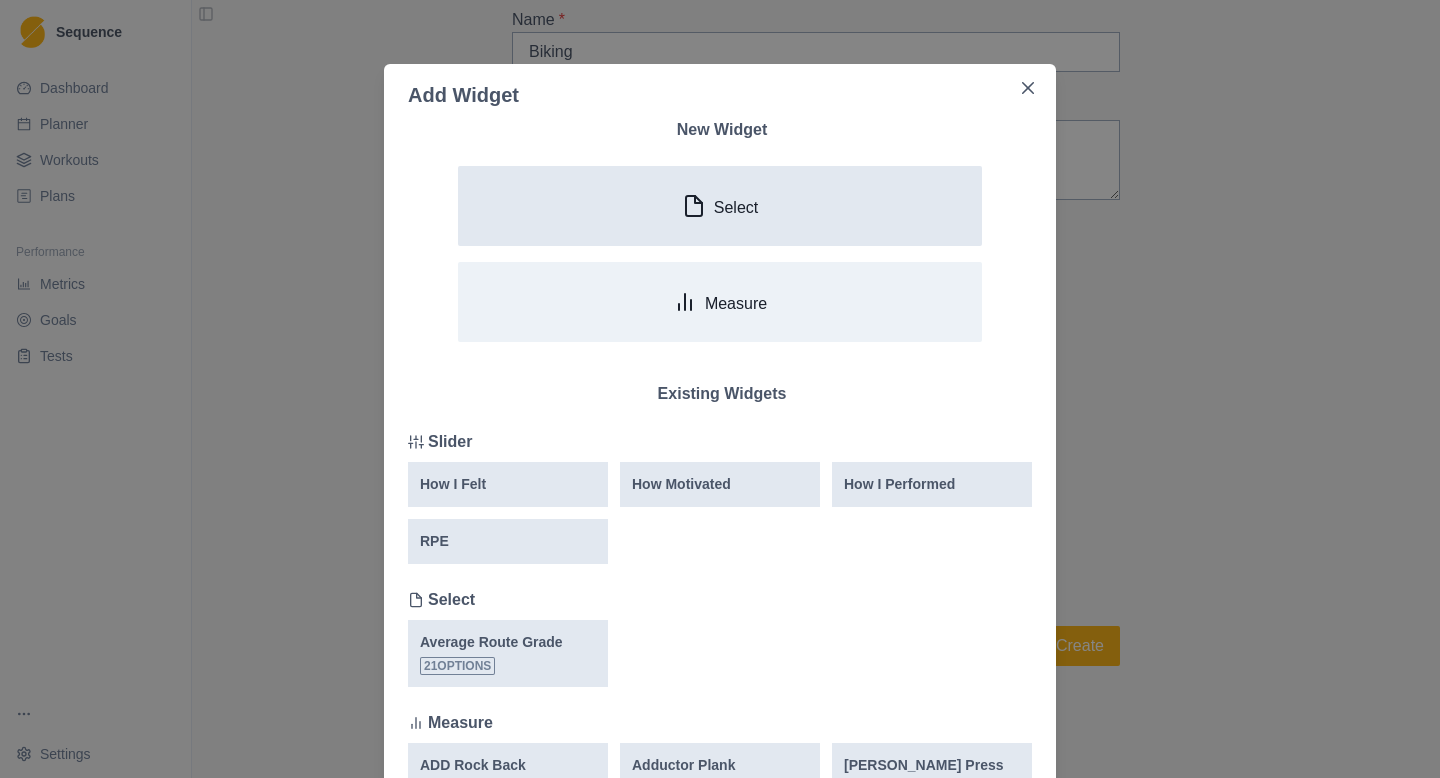 click on "Select" at bounding box center [720, 206] 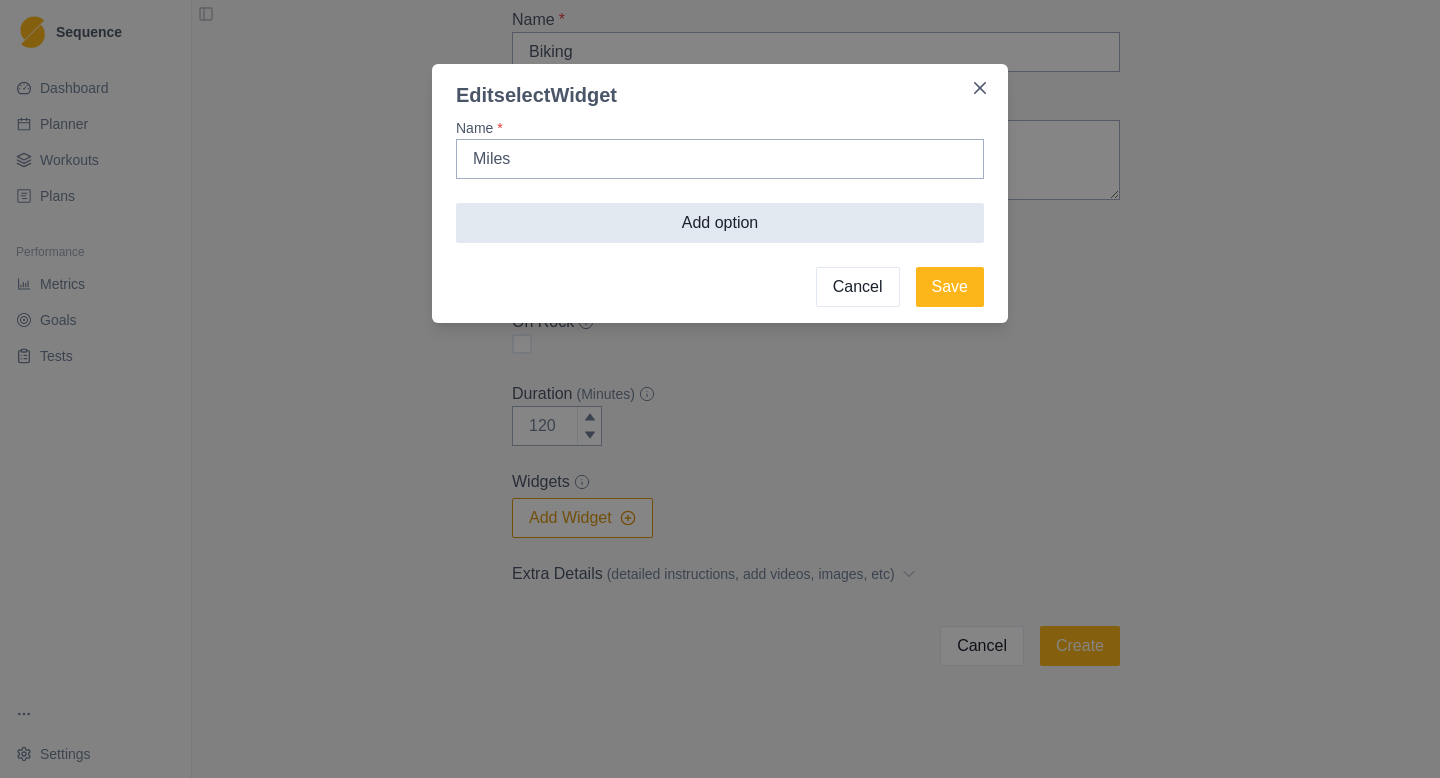 type on "Miles" 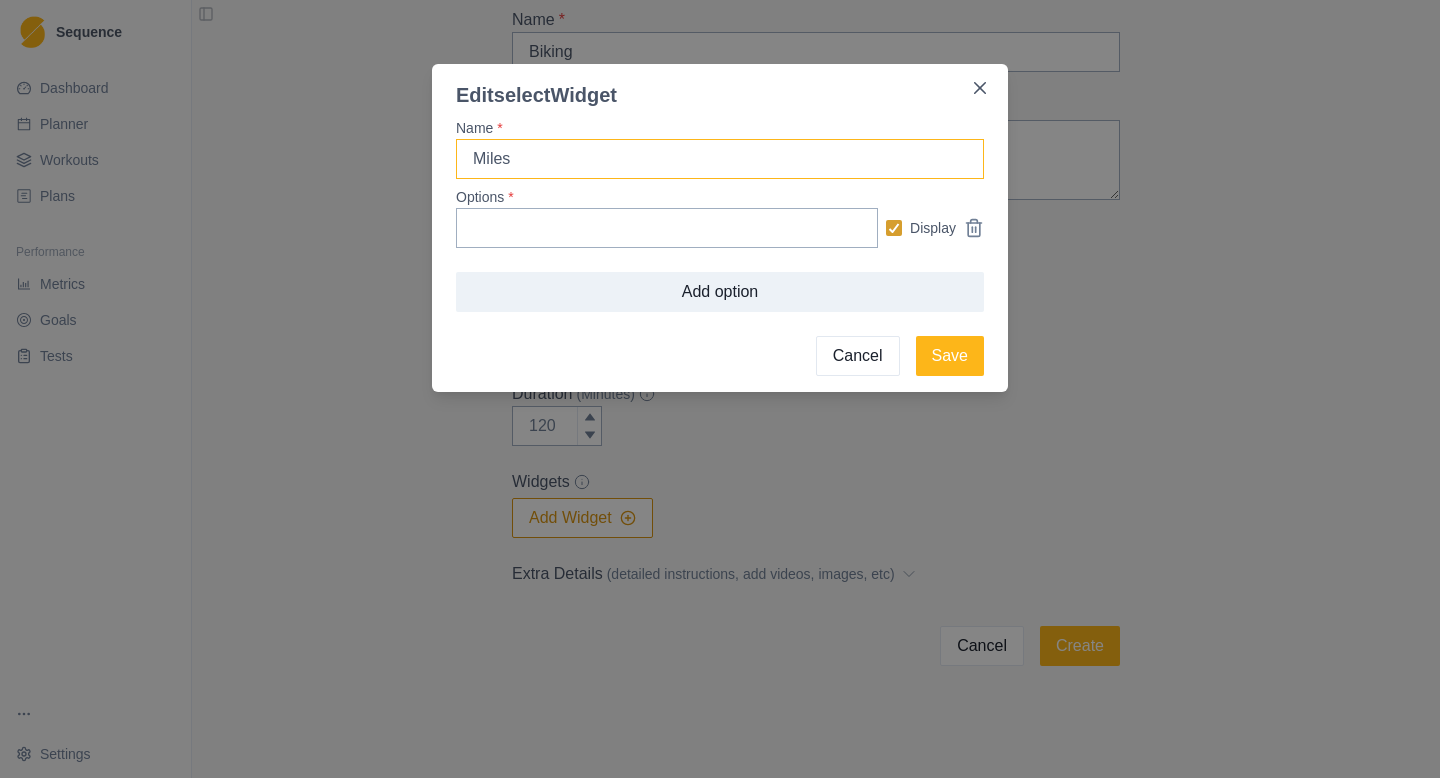 drag, startPoint x: 821, startPoint y: 159, endPoint x: 446, endPoint y: 154, distance: 375.03333 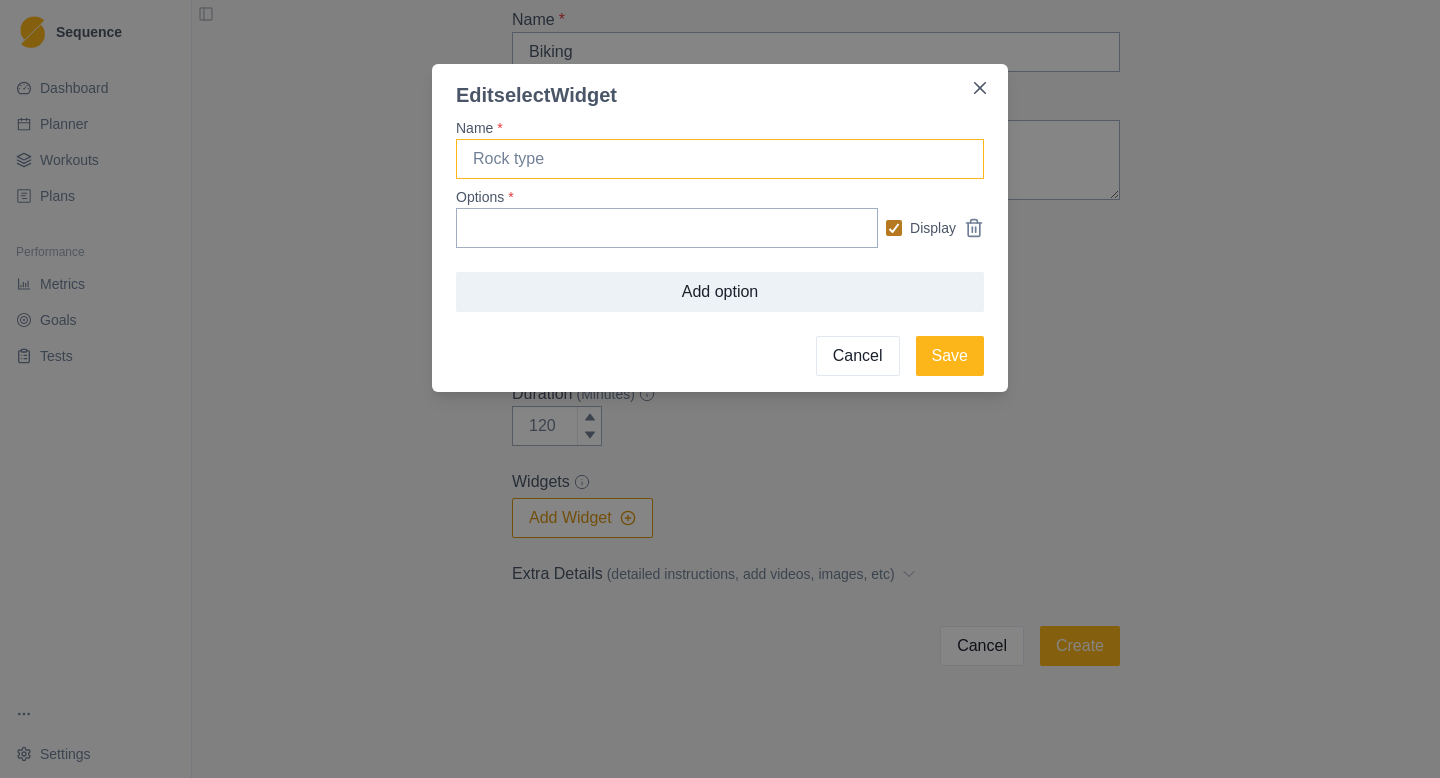 type 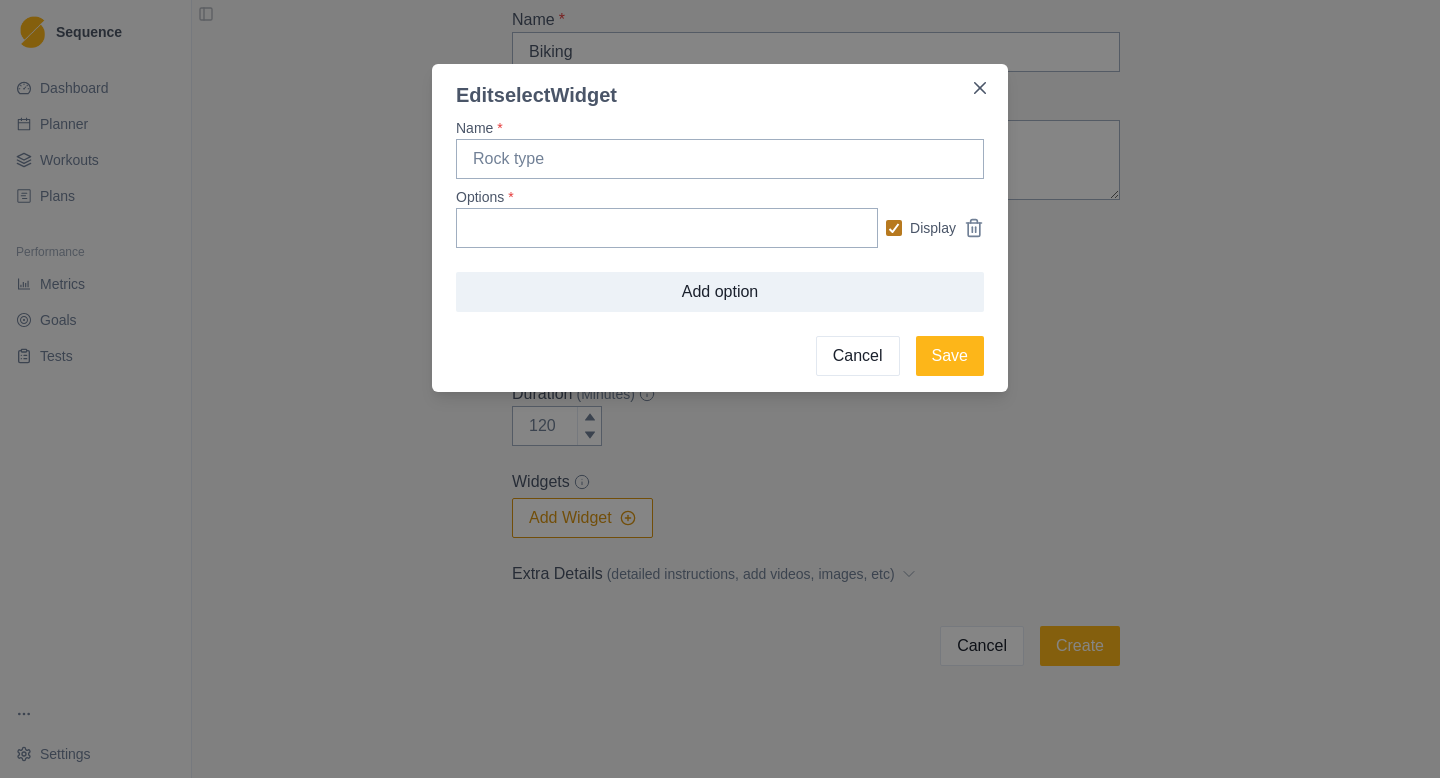 click at bounding box center (894, 228) 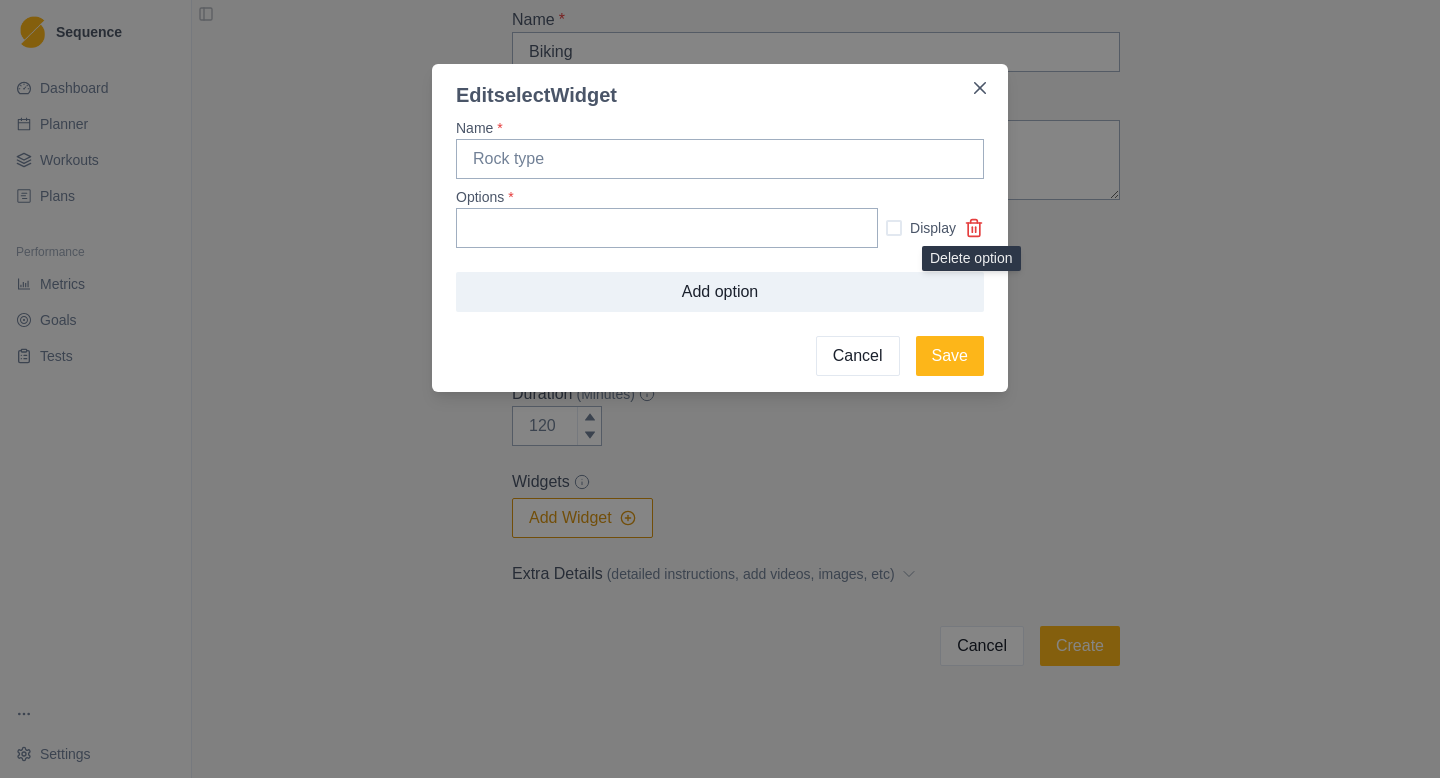 click 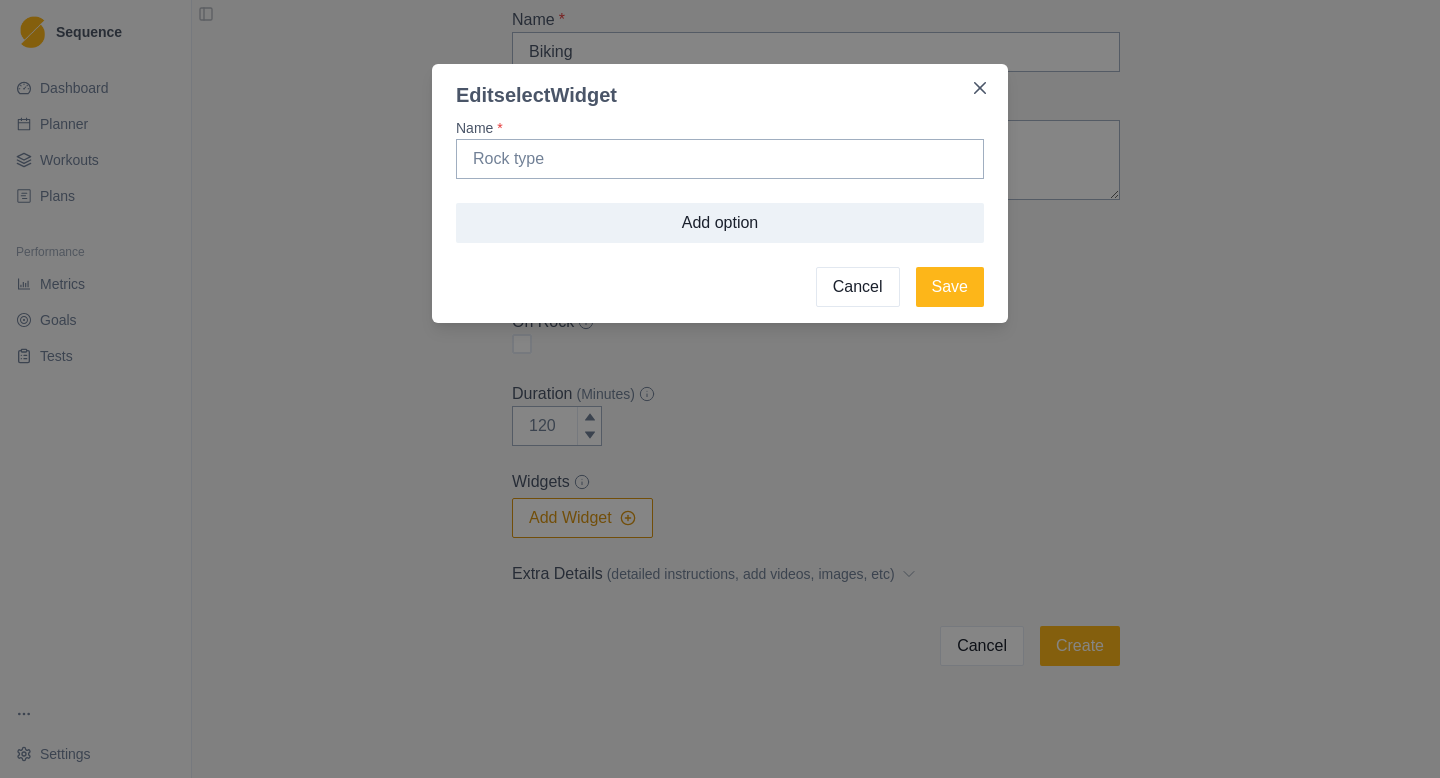 click on "Cancel" at bounding box center [858, 287] 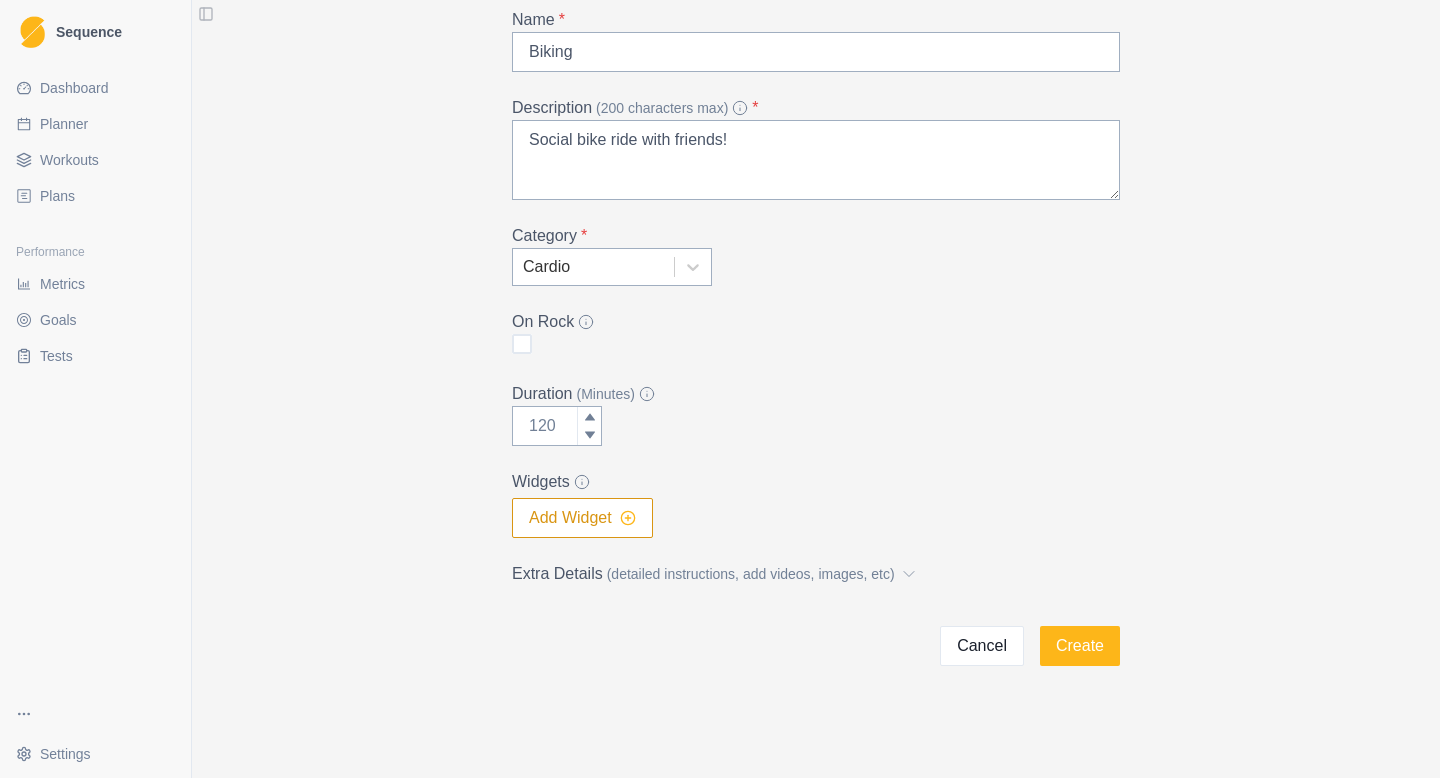 click 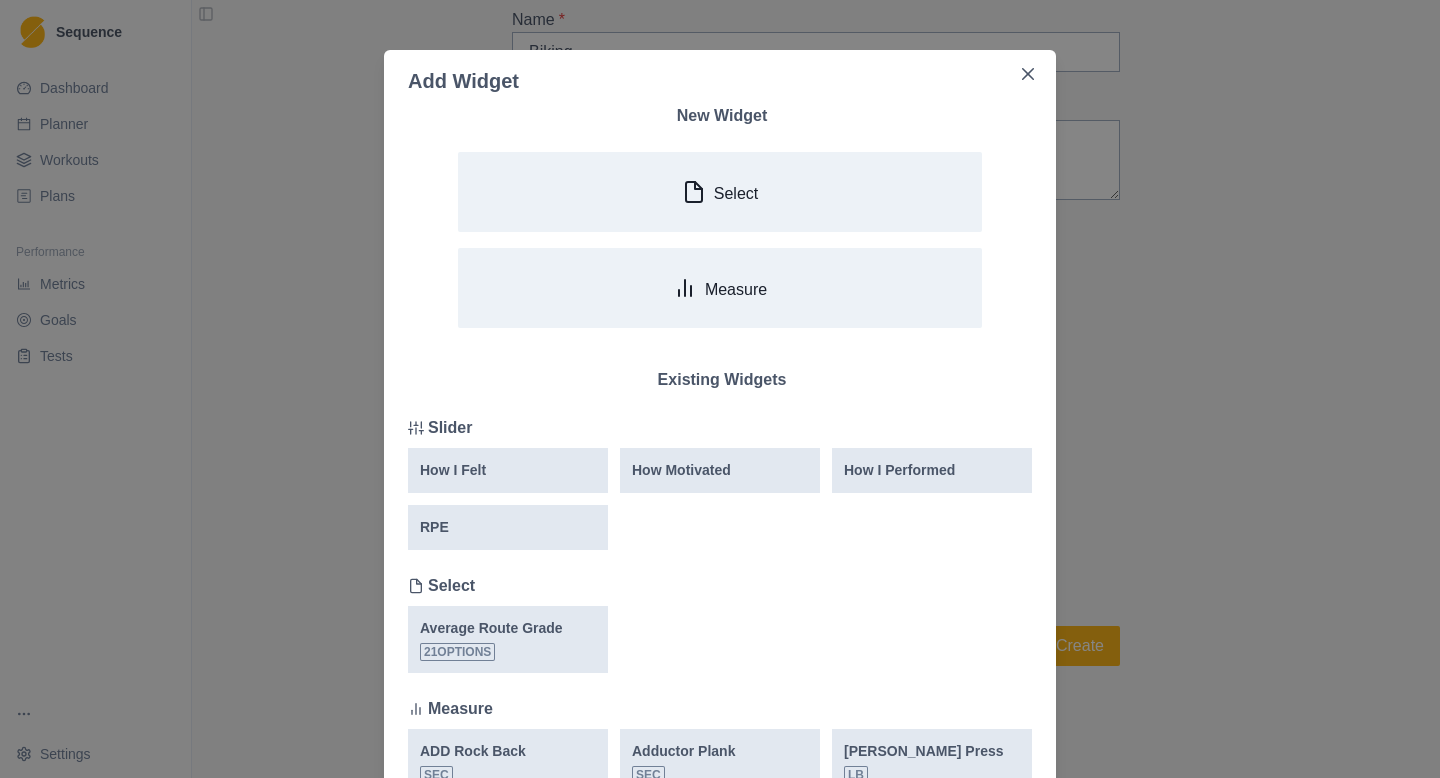 scroll, scrollTop: 16, scrollLeft: 0, axis: vertical 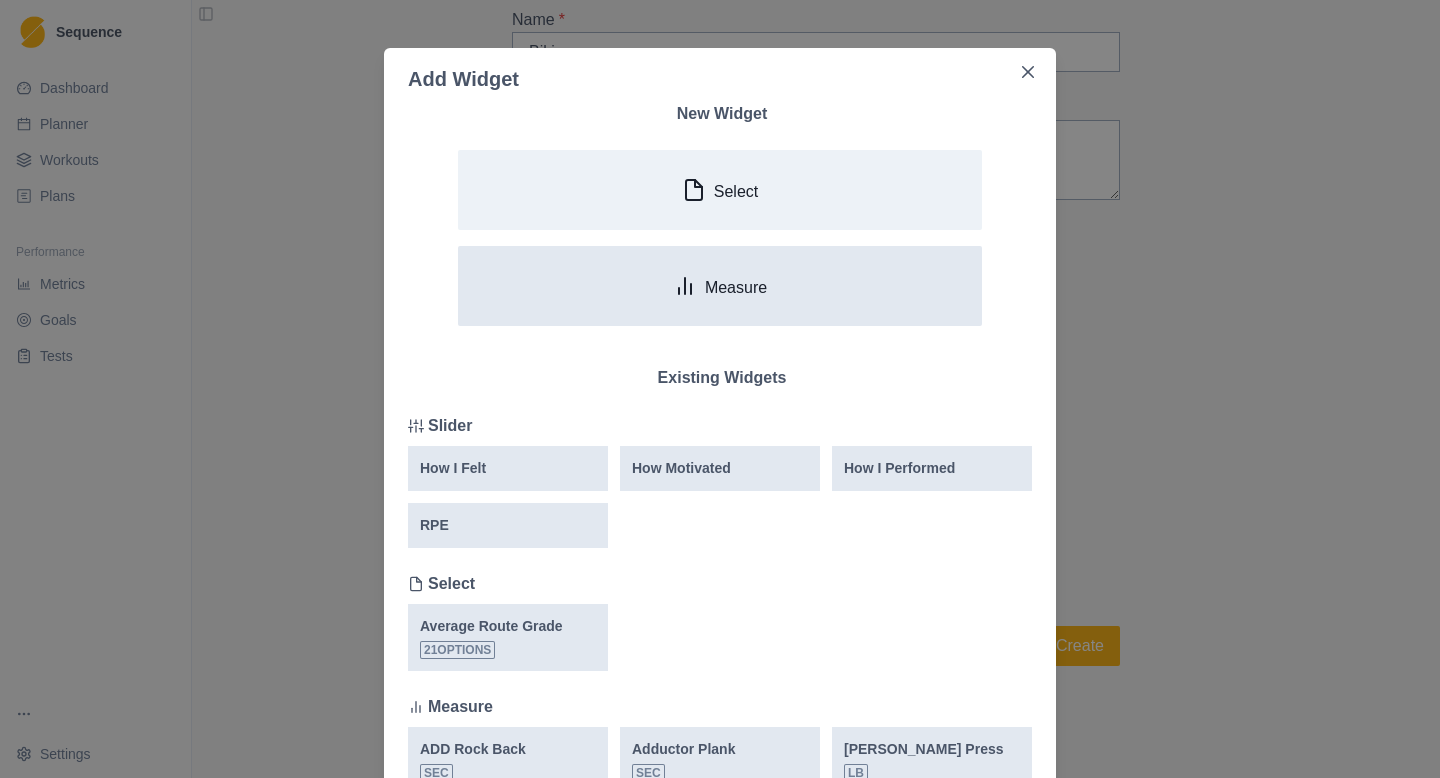 click on "Measure" at bounding box center (720, 286) 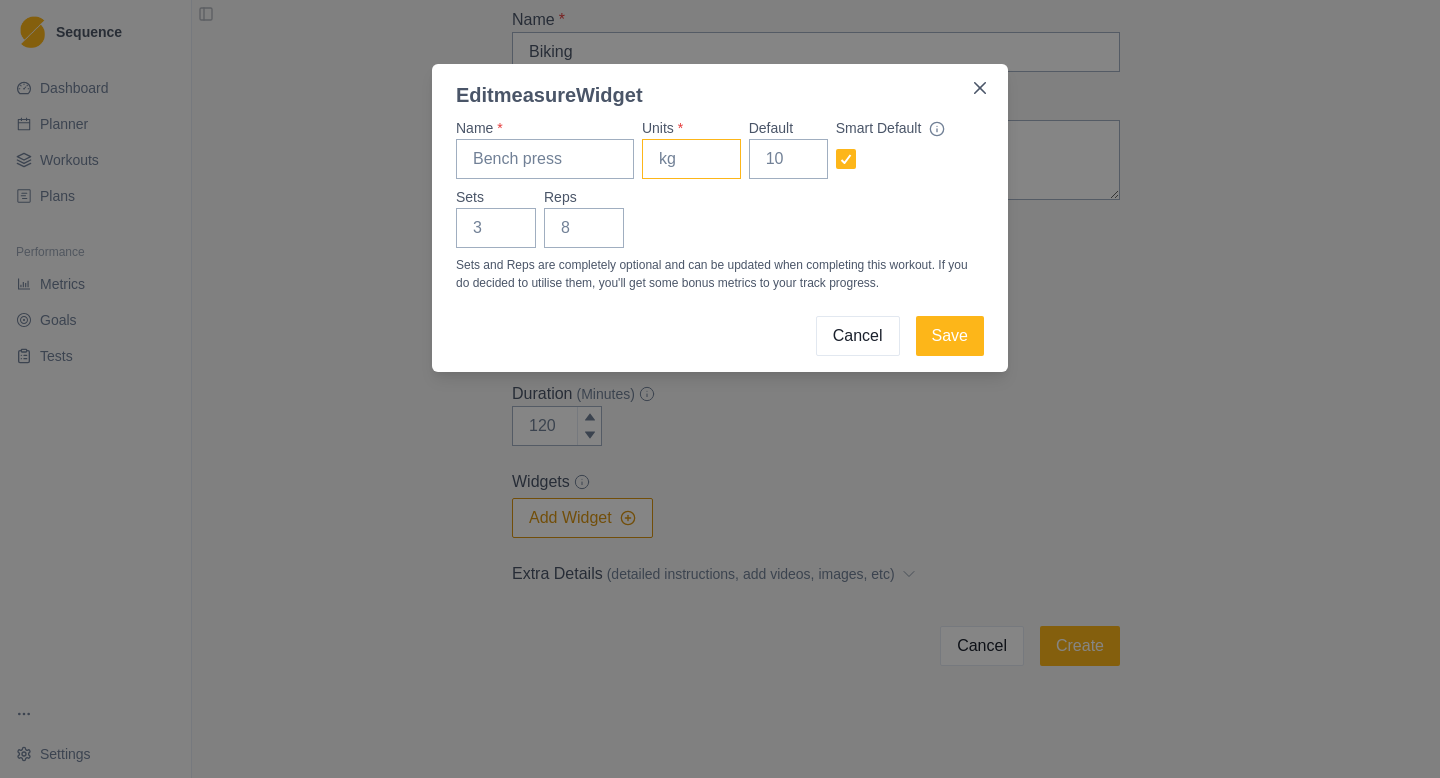 click on "Units *" at bounding box center [691, 159] 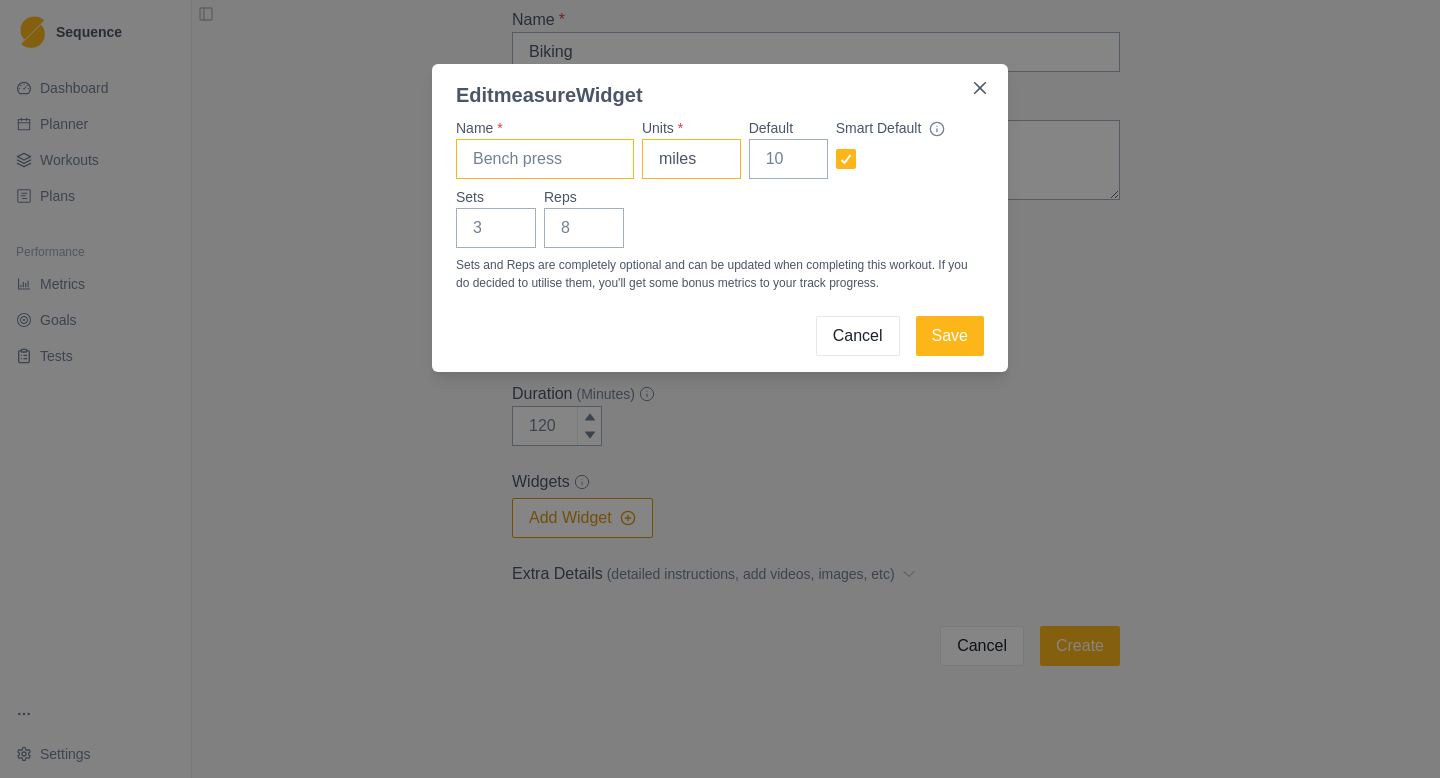 type on "miles" 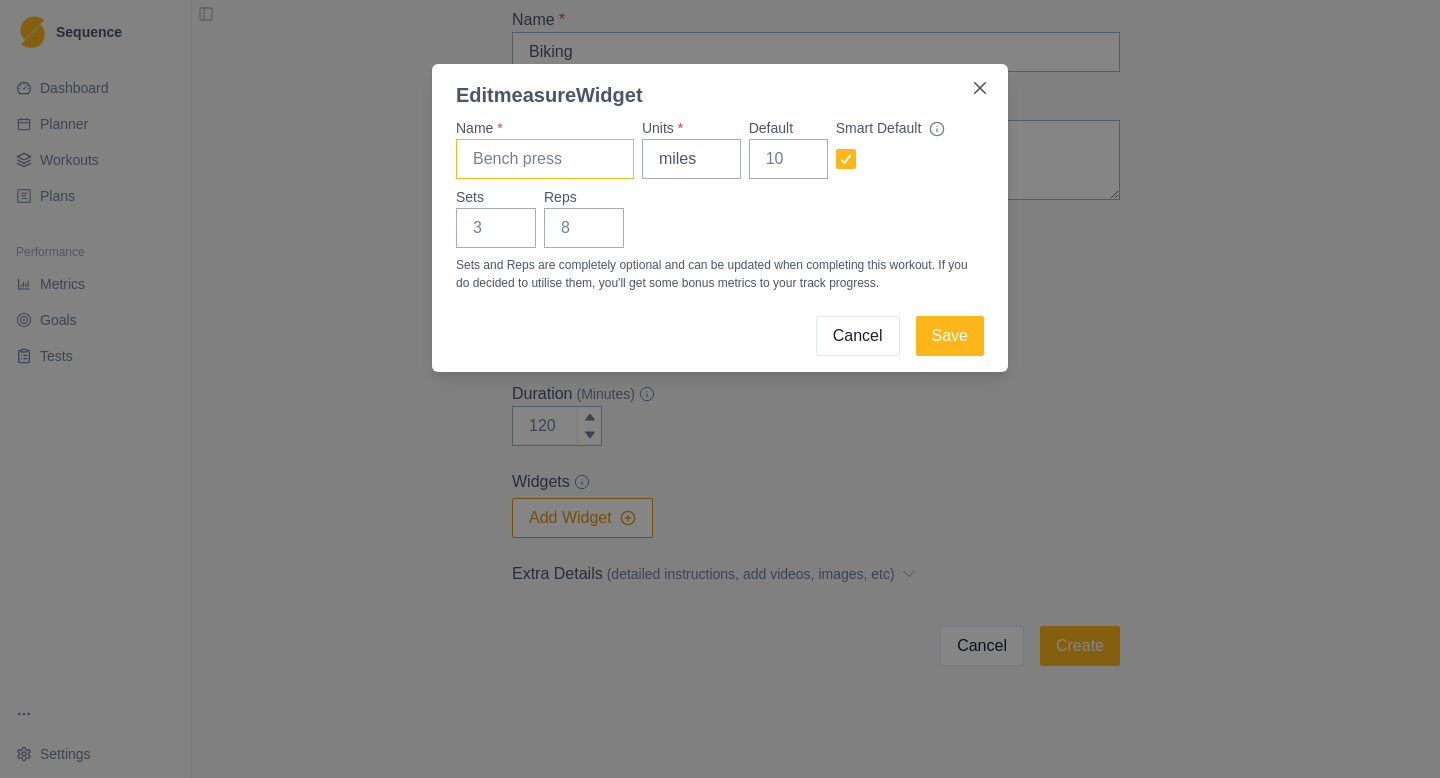 click on "Name *" at bounding box center [545, 159] 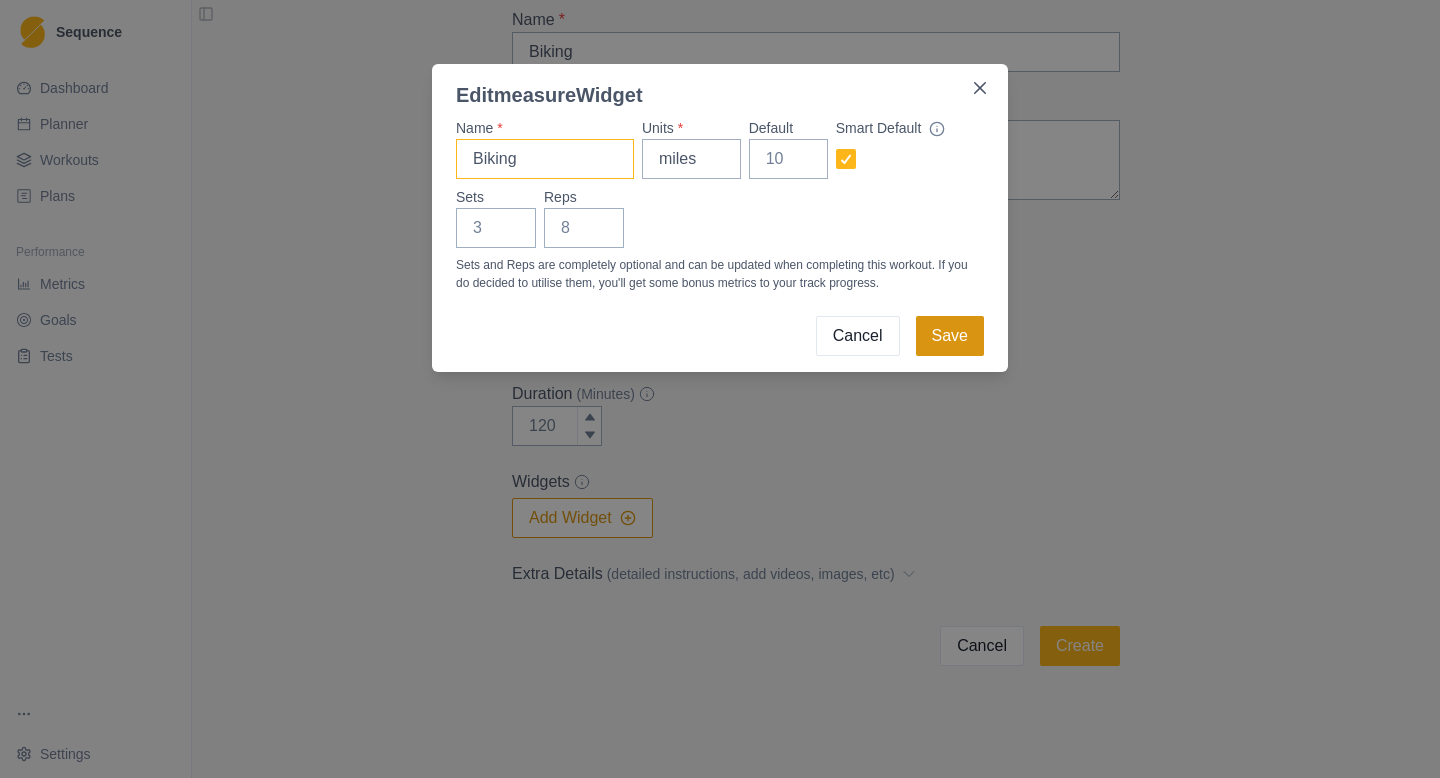 type on "Biking" 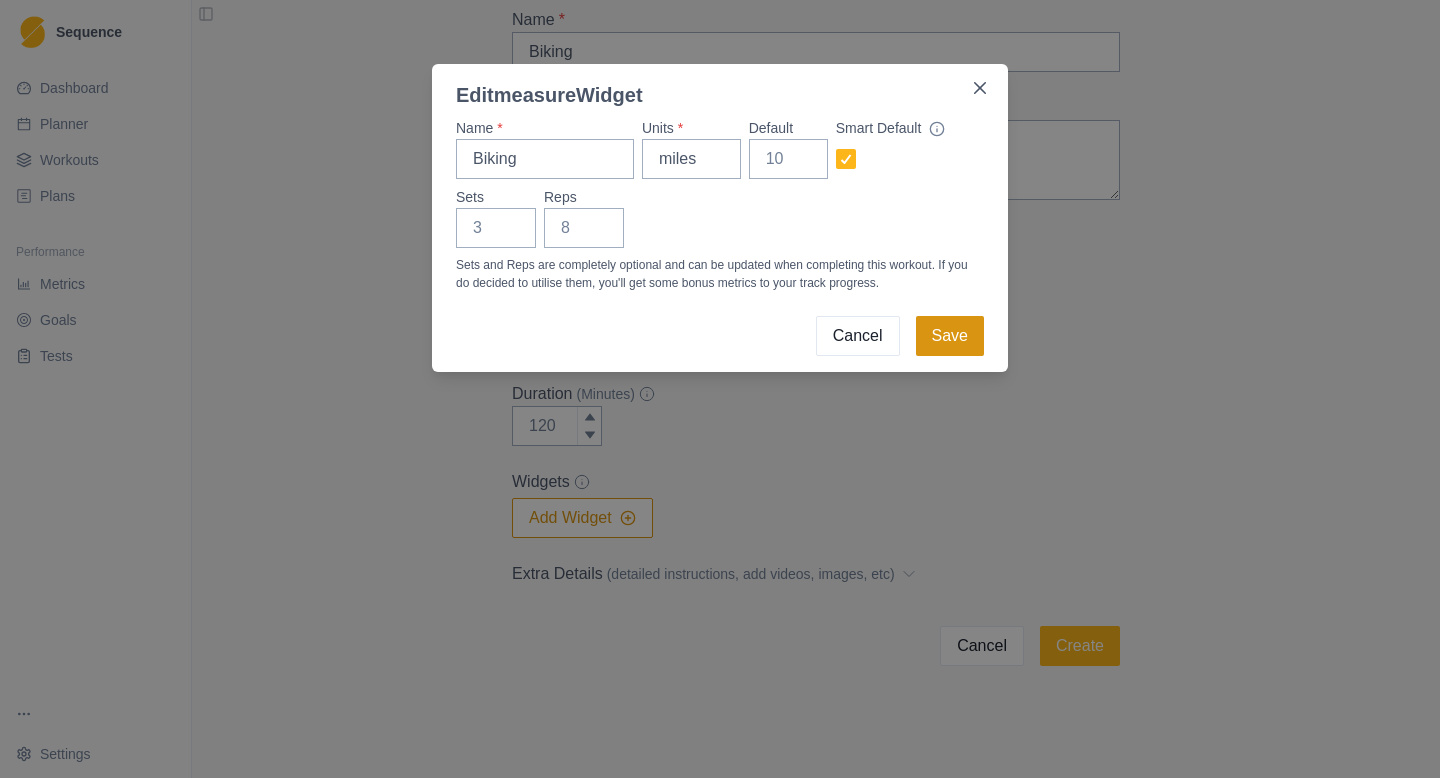 click on "Save" at bounding box center (950, 336) 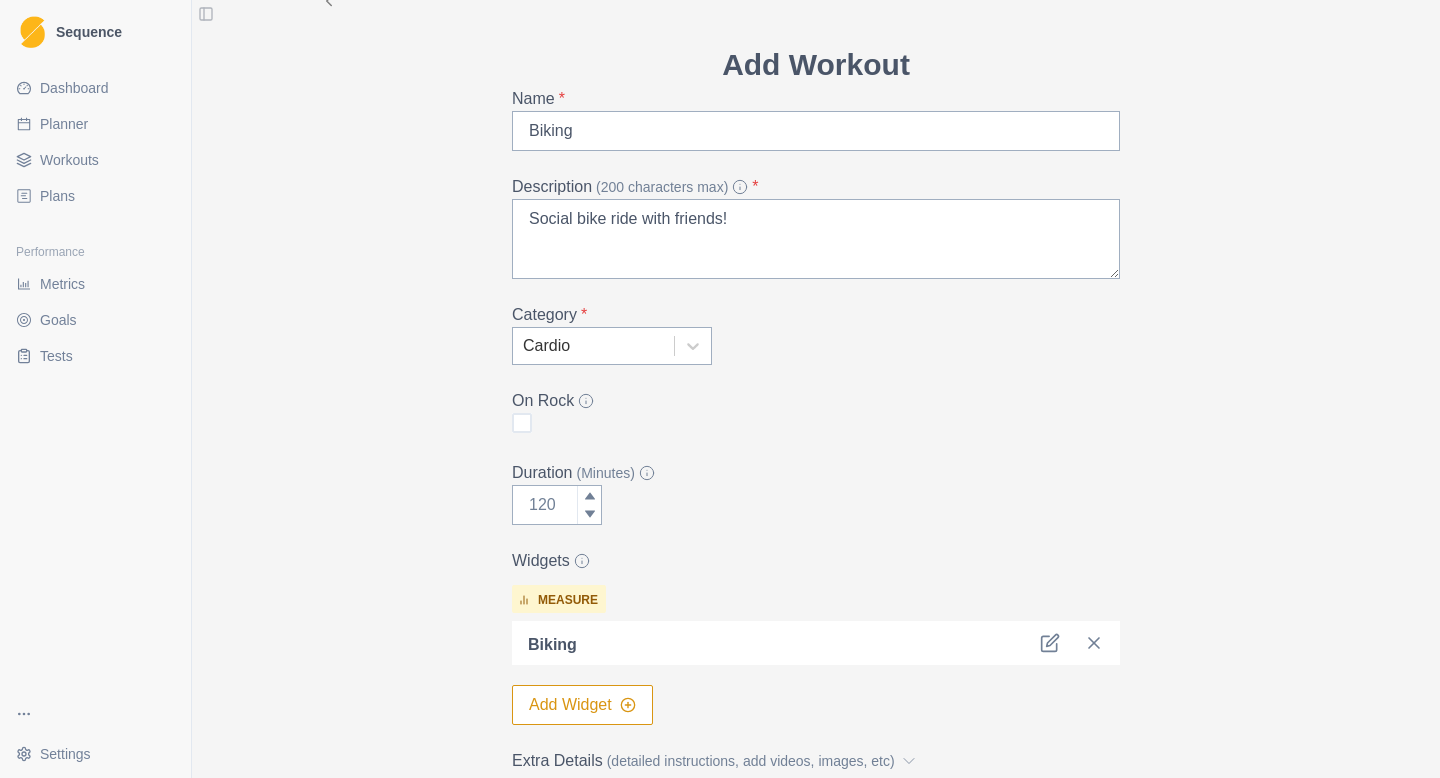scroll, scrollTop: 227, scrollLeft: 0, axis: vertical 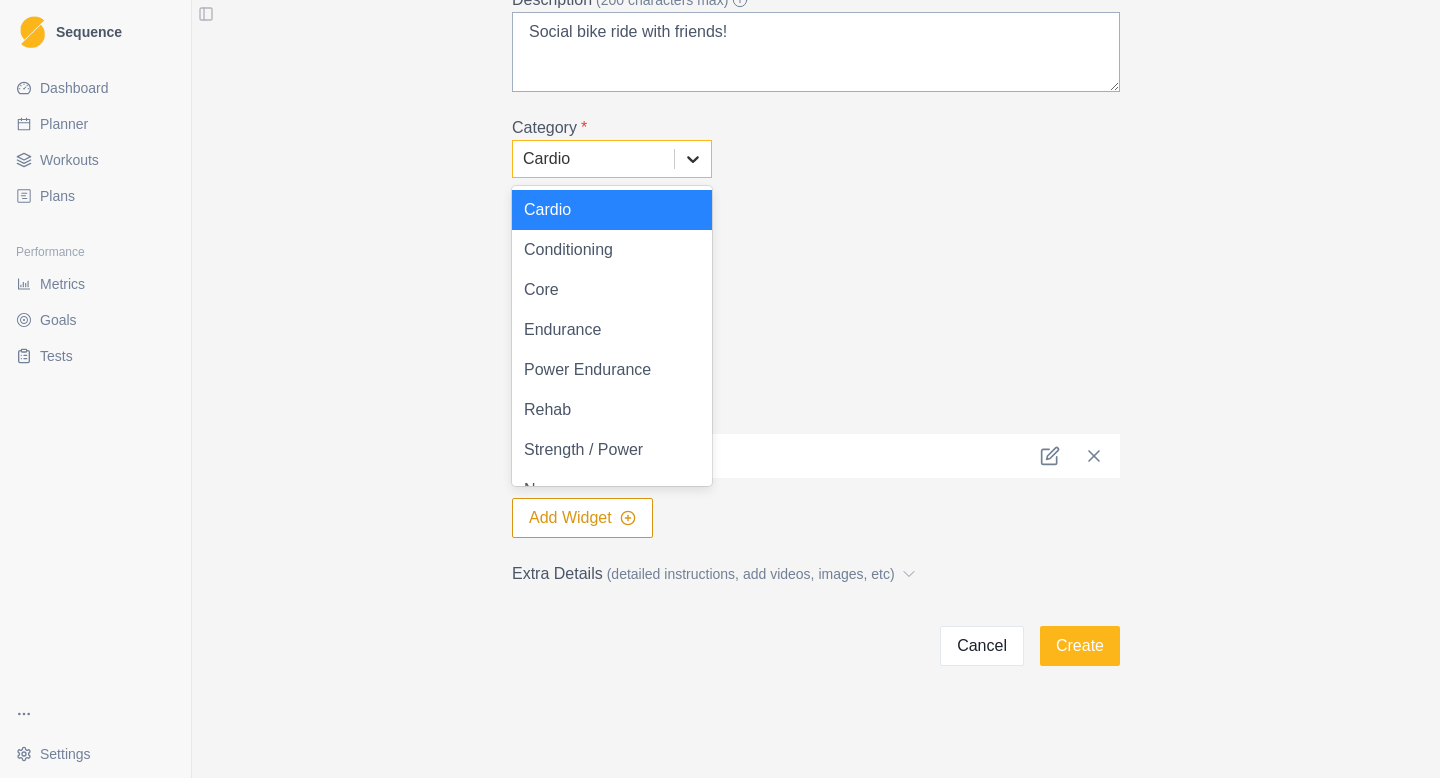 click 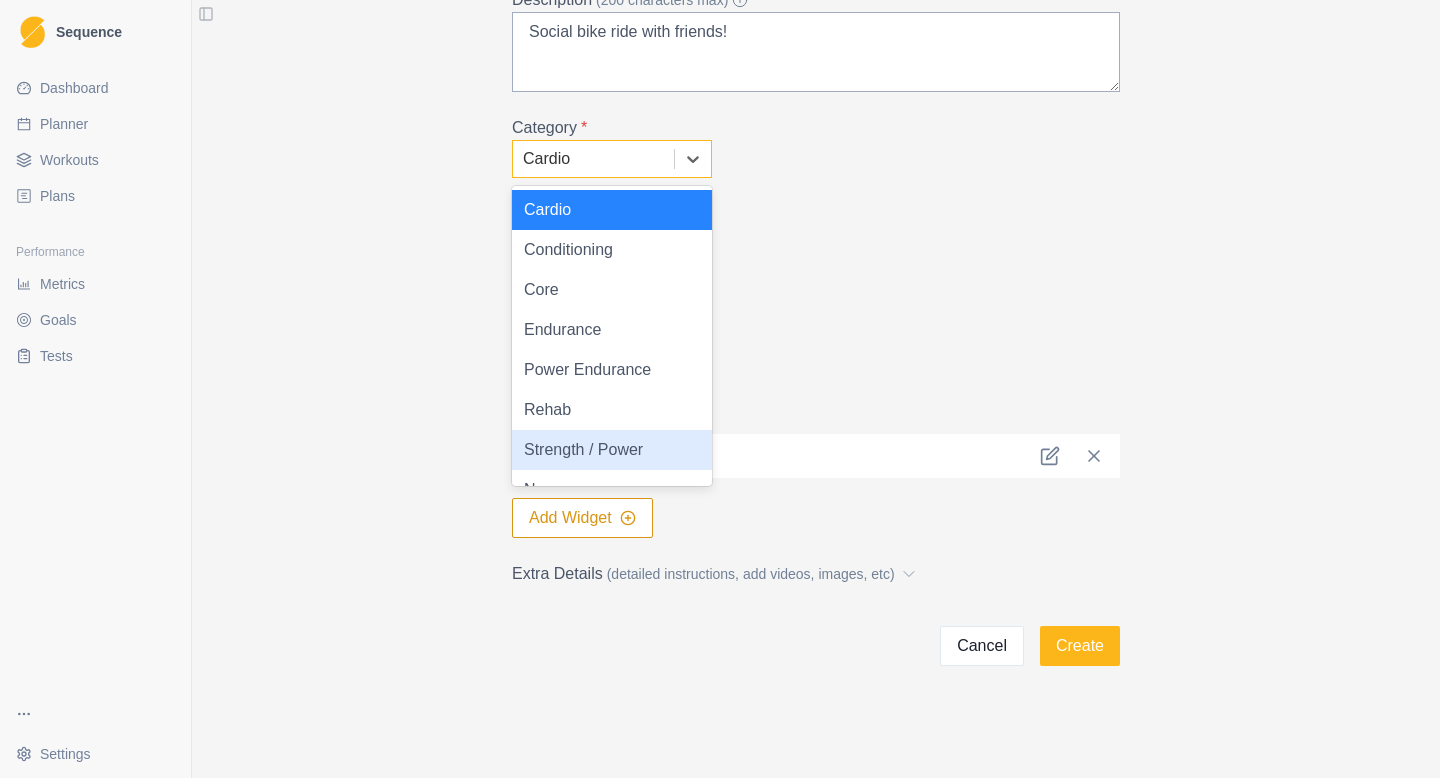 scroll, scrollTop: 28, scrollLeft: 0, axis: vertical 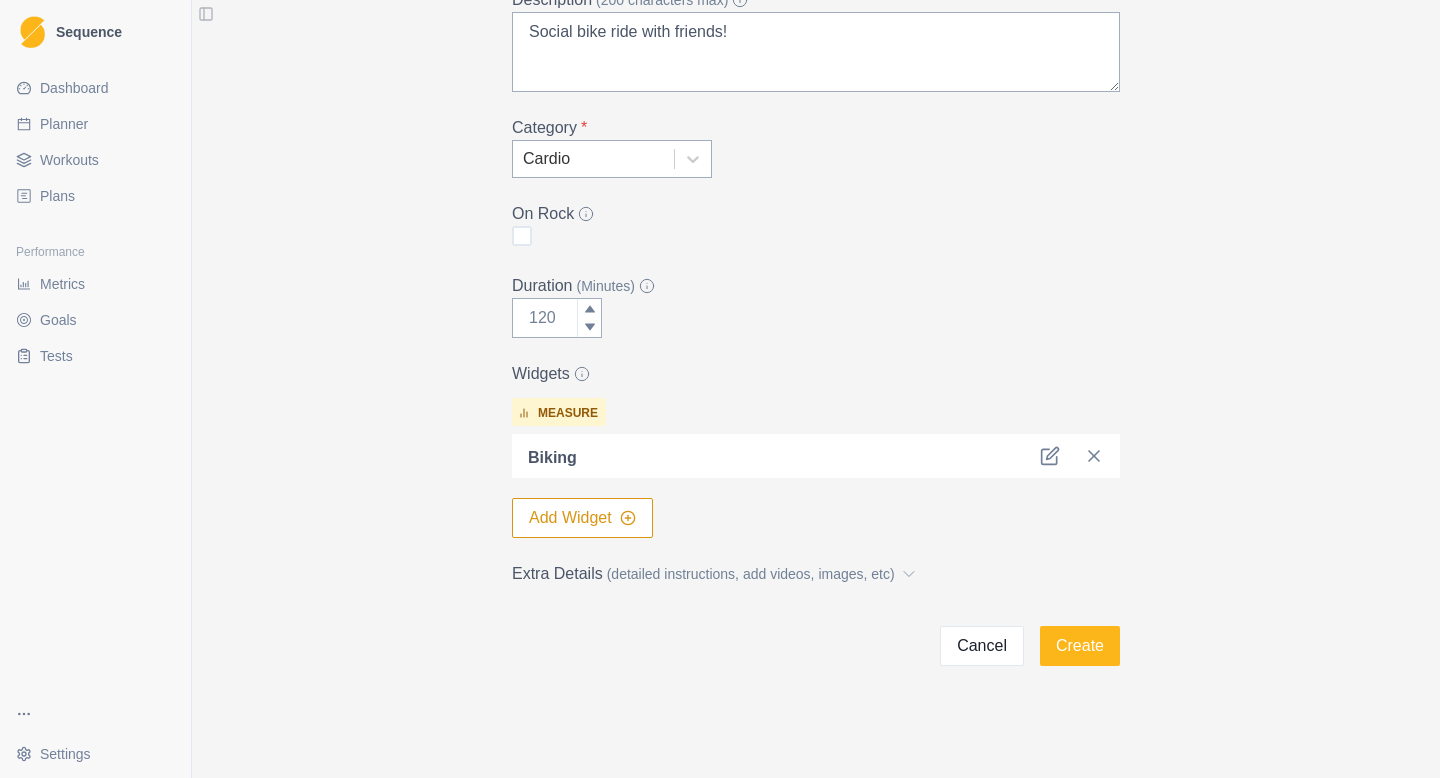 click on "Duration   (Minutes)" at bounding box center (810, 286) 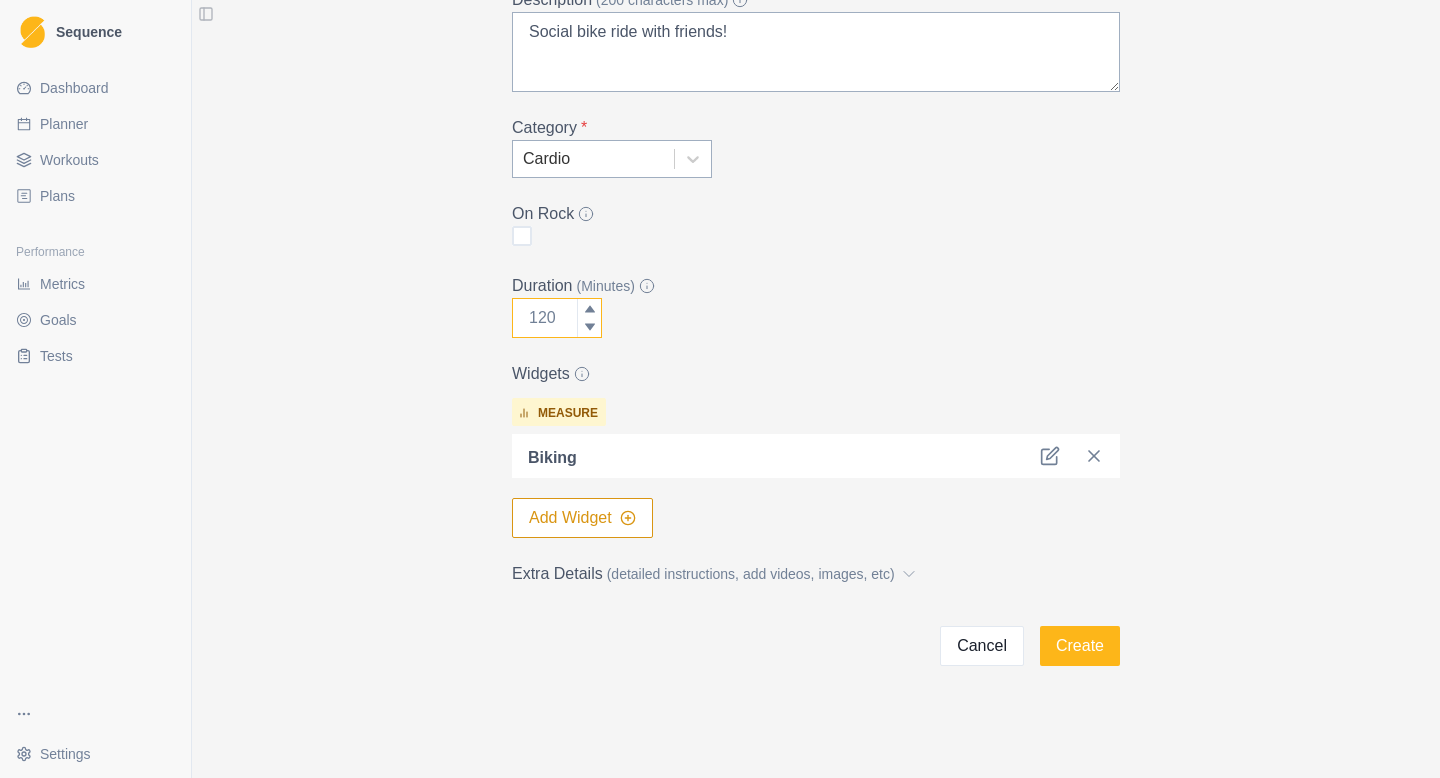 click on "Duration   (Minutes)" at bounding box center (557, 318) 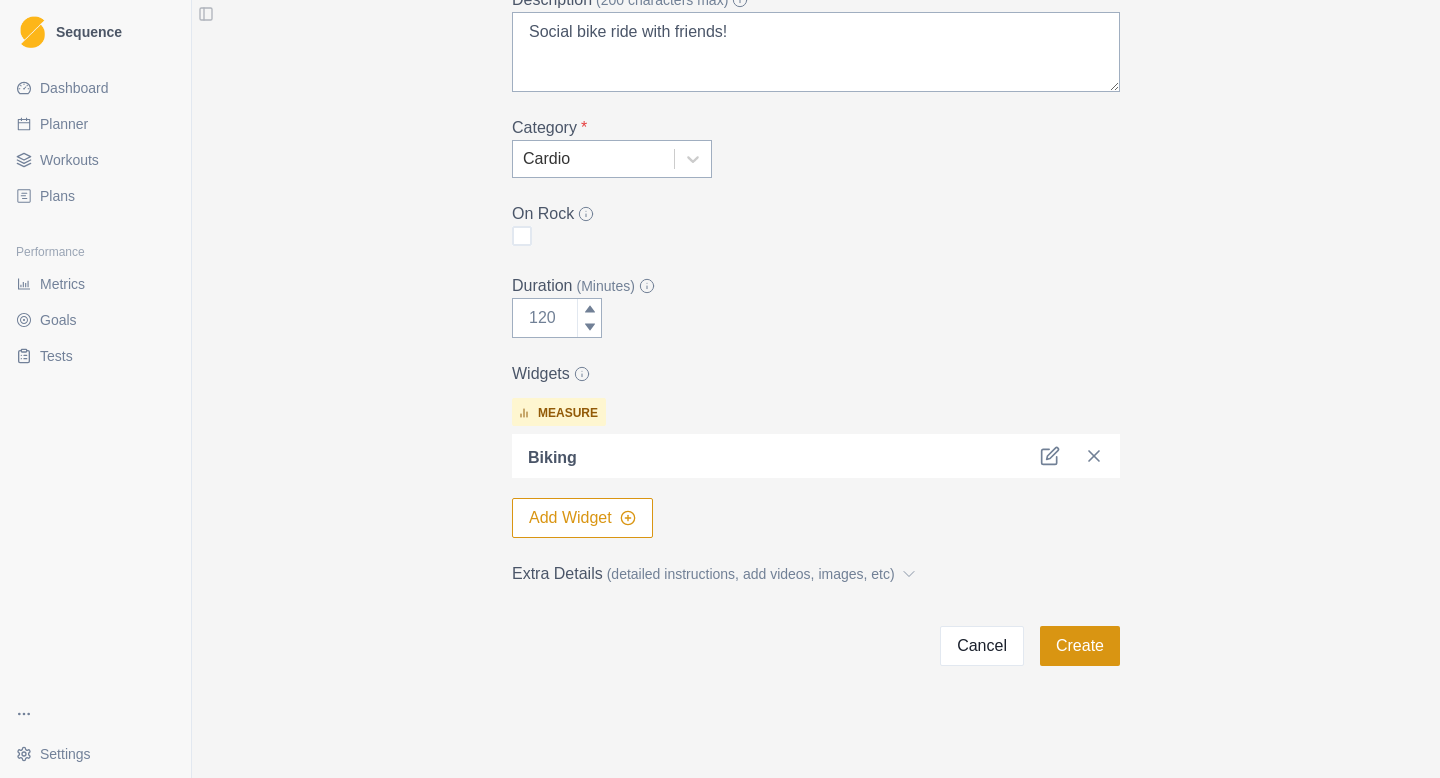 click on "Create" at bounding box center (1080, 646) 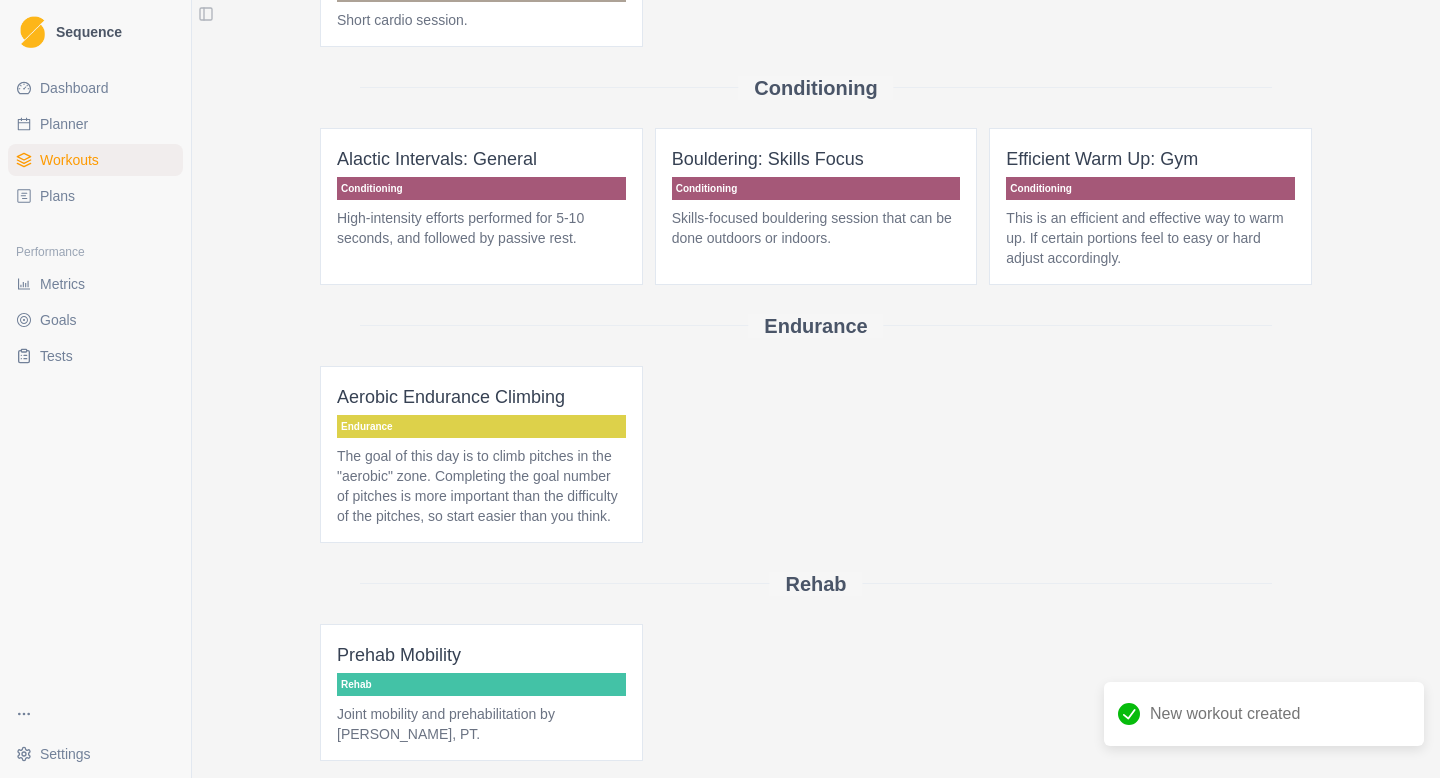scroll, scrollTop: 0, scrollLeft: 0, axis: both 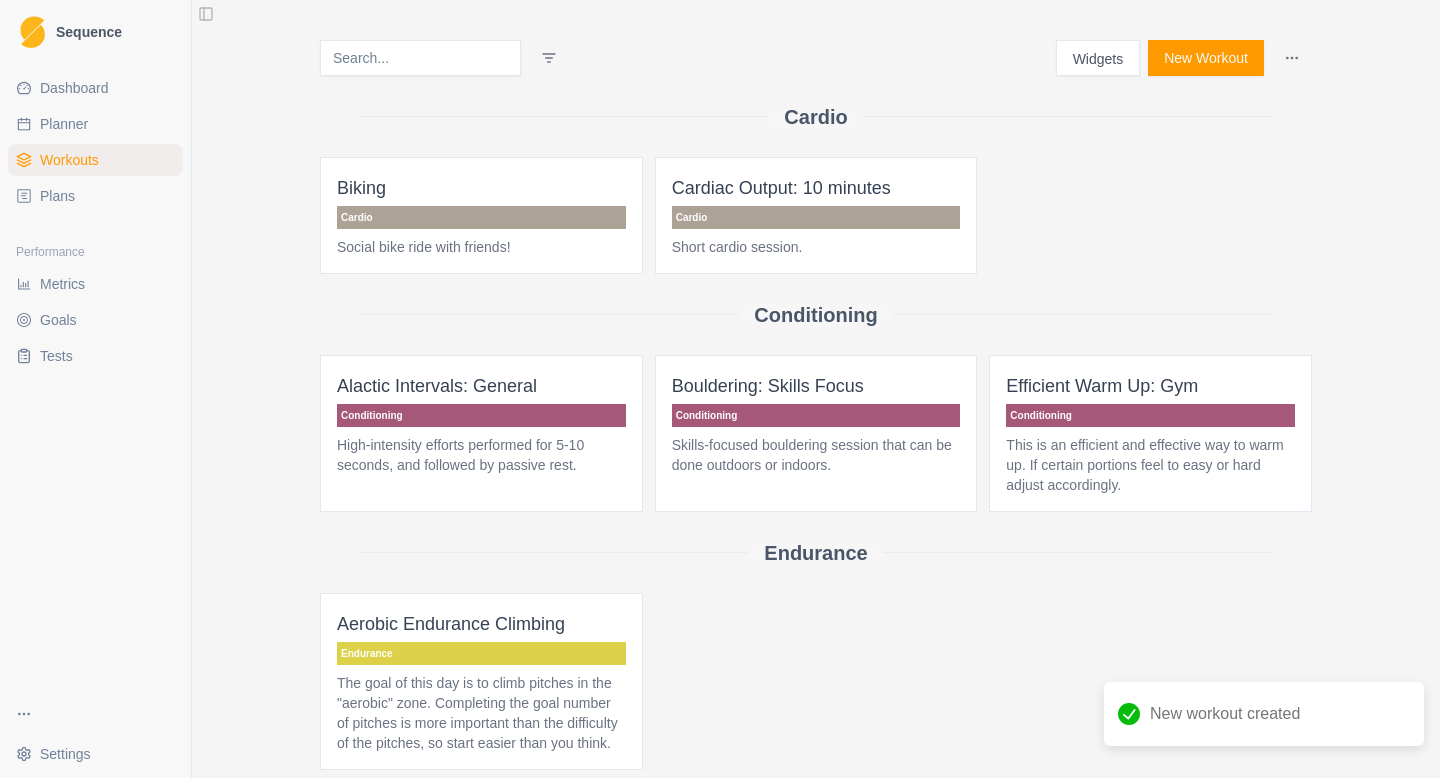 click on "New Workout" at bounding box center [1206, 58] 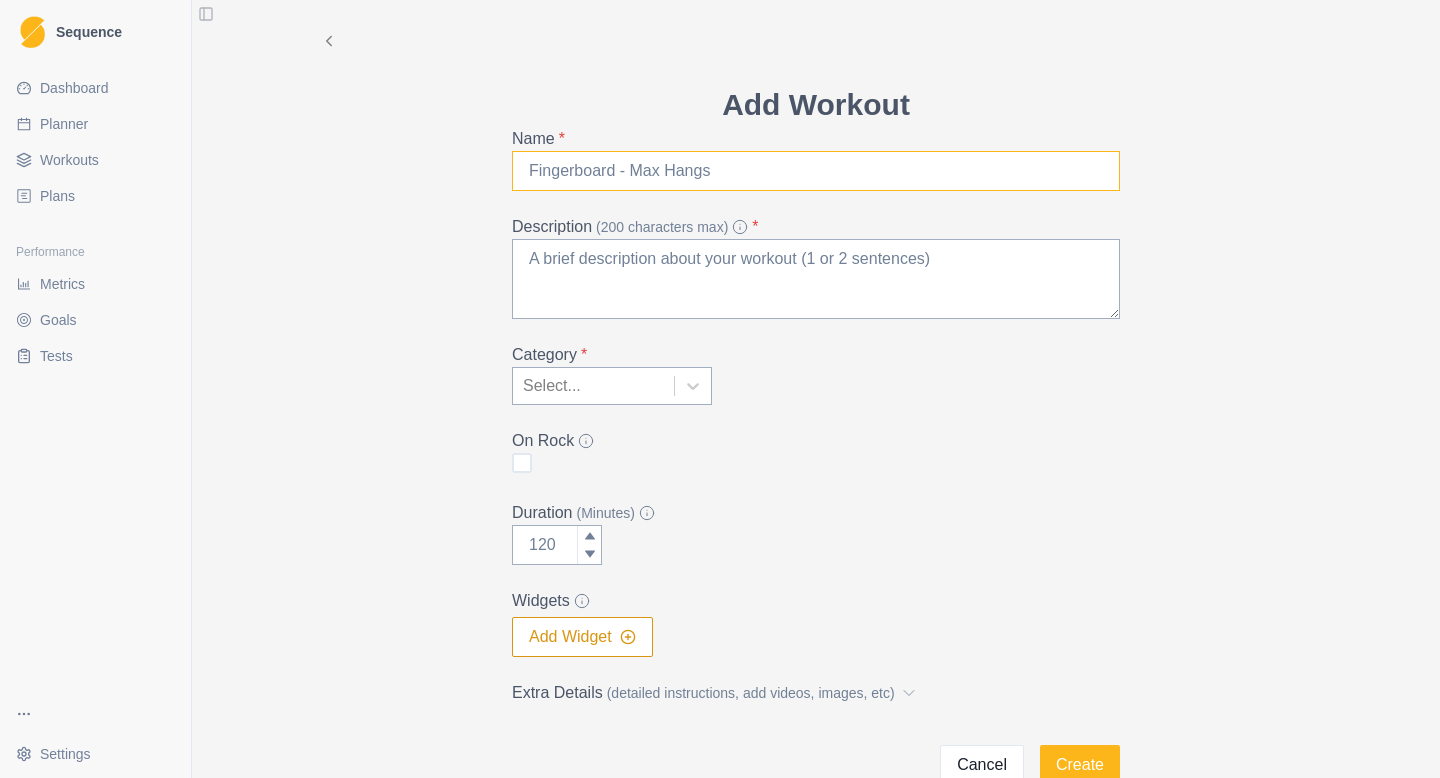 click on "Name *" at bounding box center [816, 171] 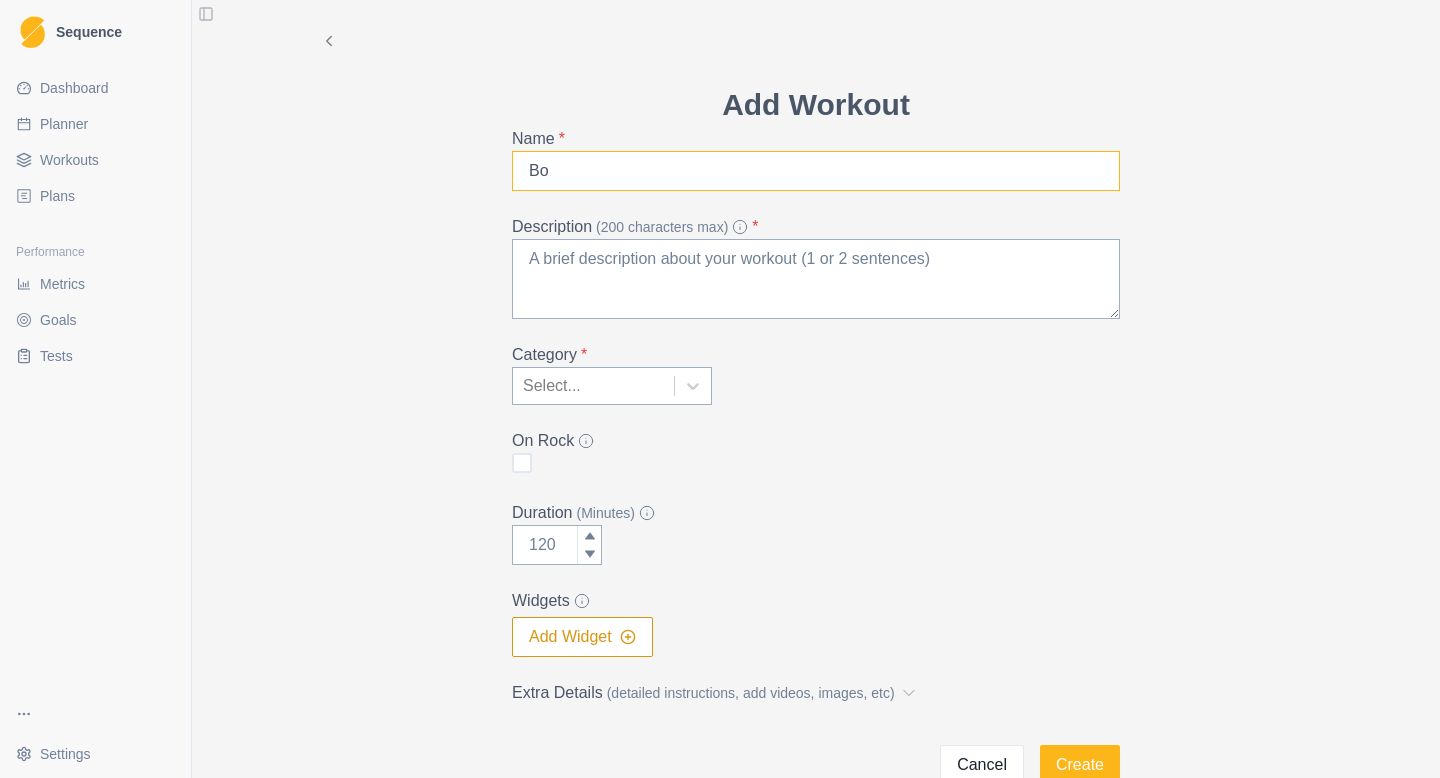 type on "B" 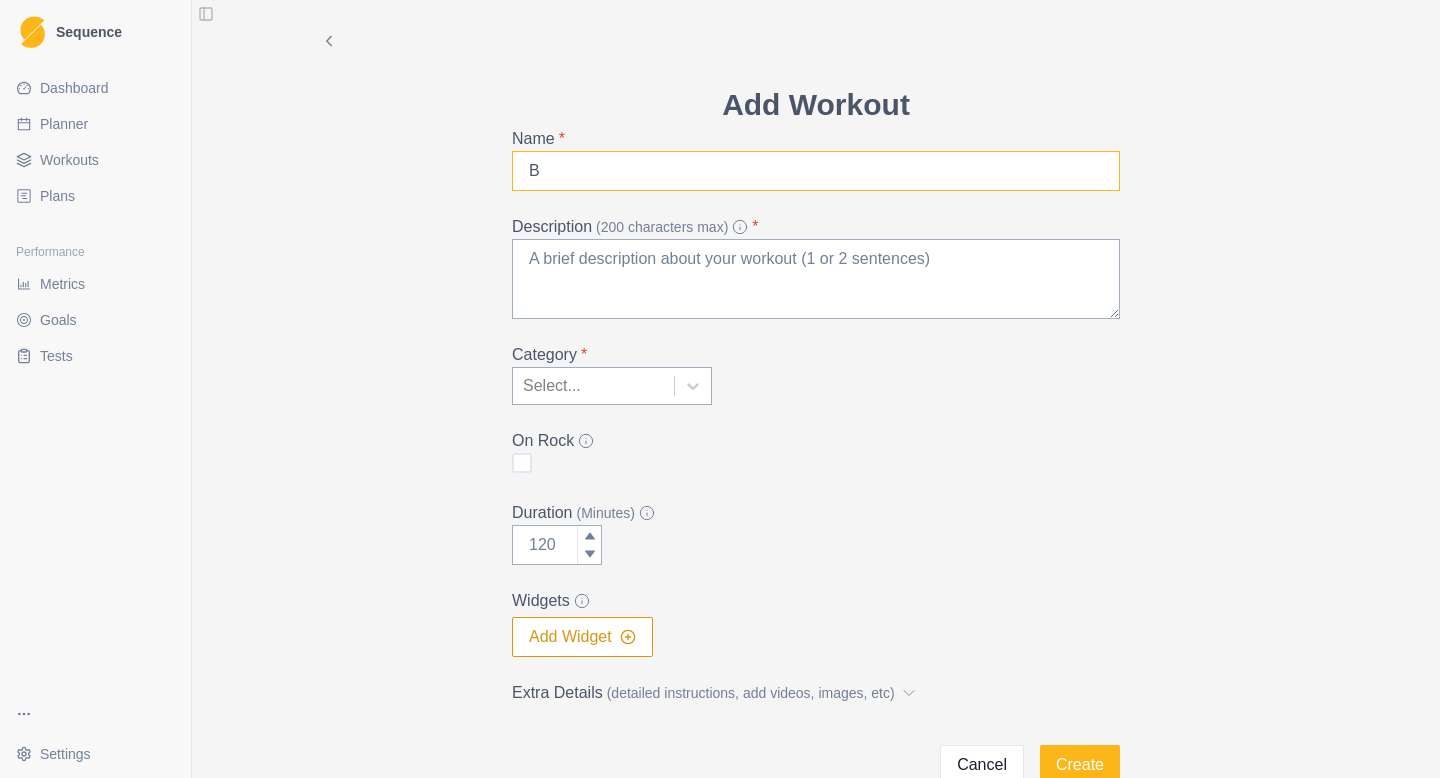 type 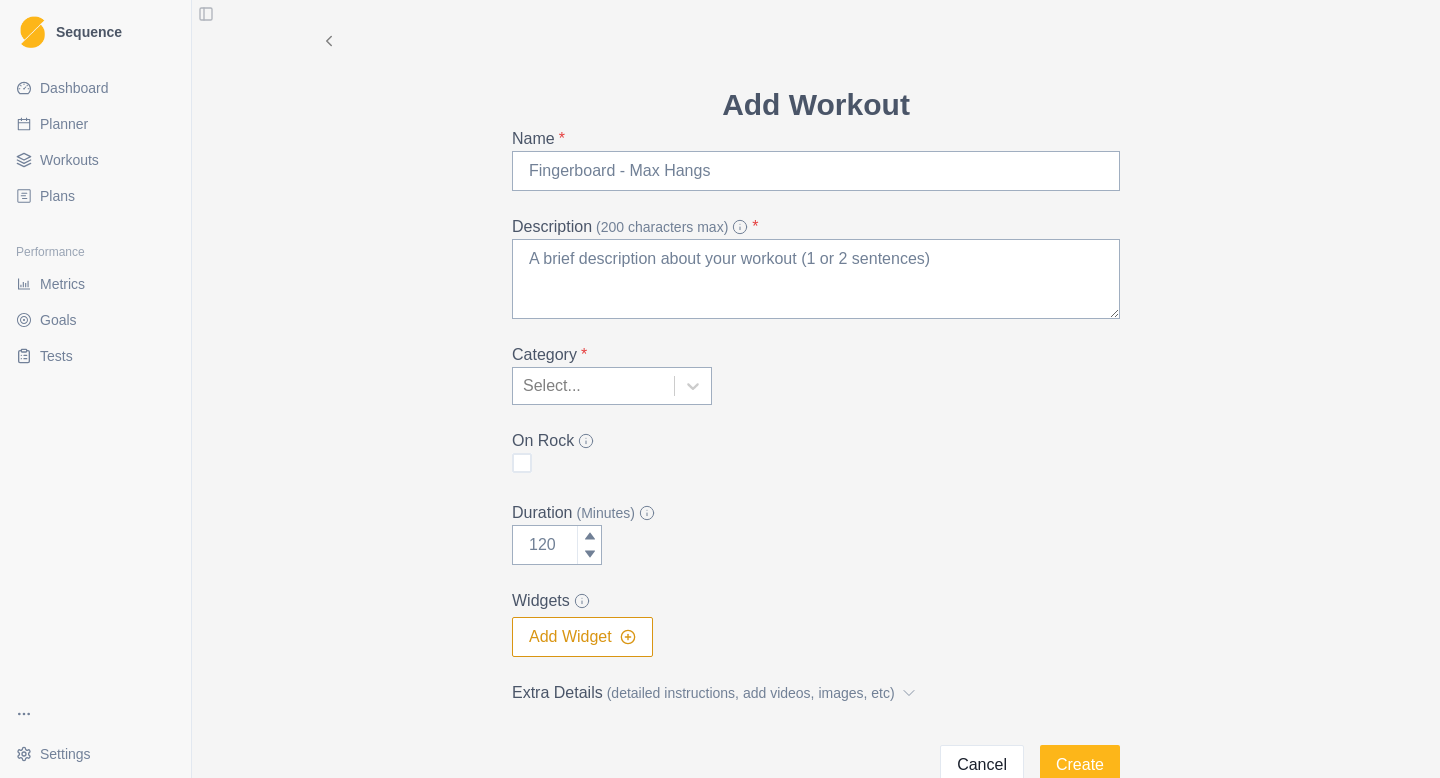 click on "Cancel" at bounding box center [982, 765] 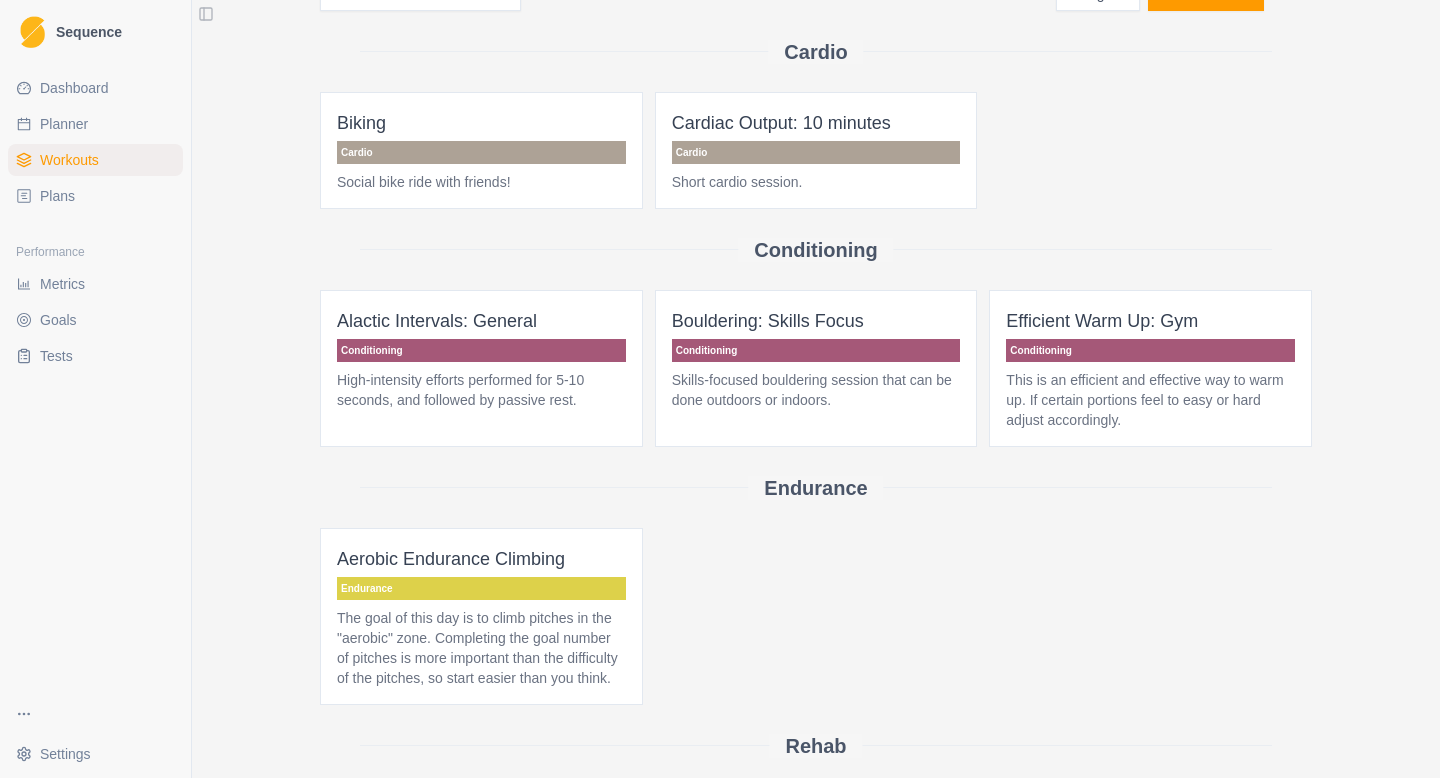 scroll, scrollTop: 89, scrollLeft: 0, axis: vertical 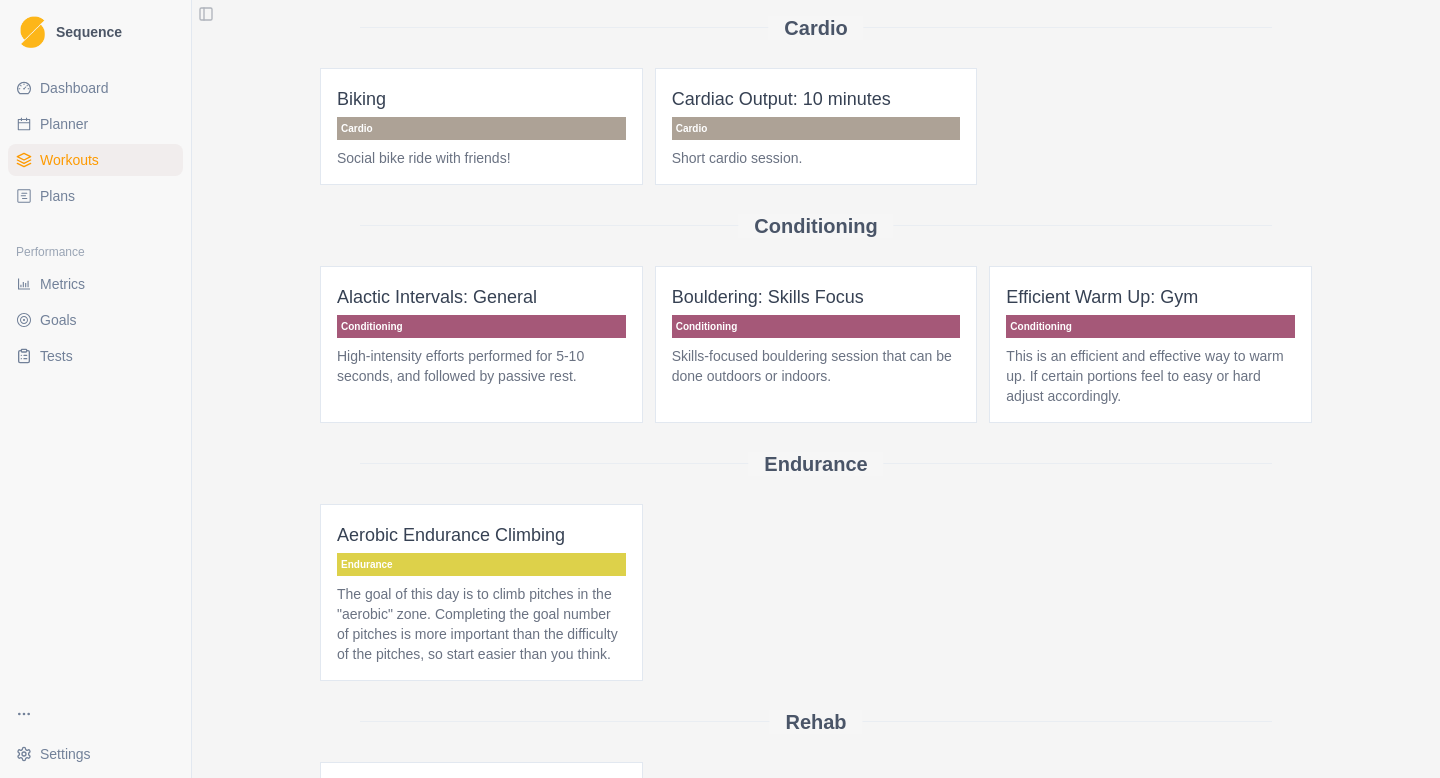 click on "Skills-focused bouldering session that can be done outdoors or indoors." at bounding box center (816, 366) 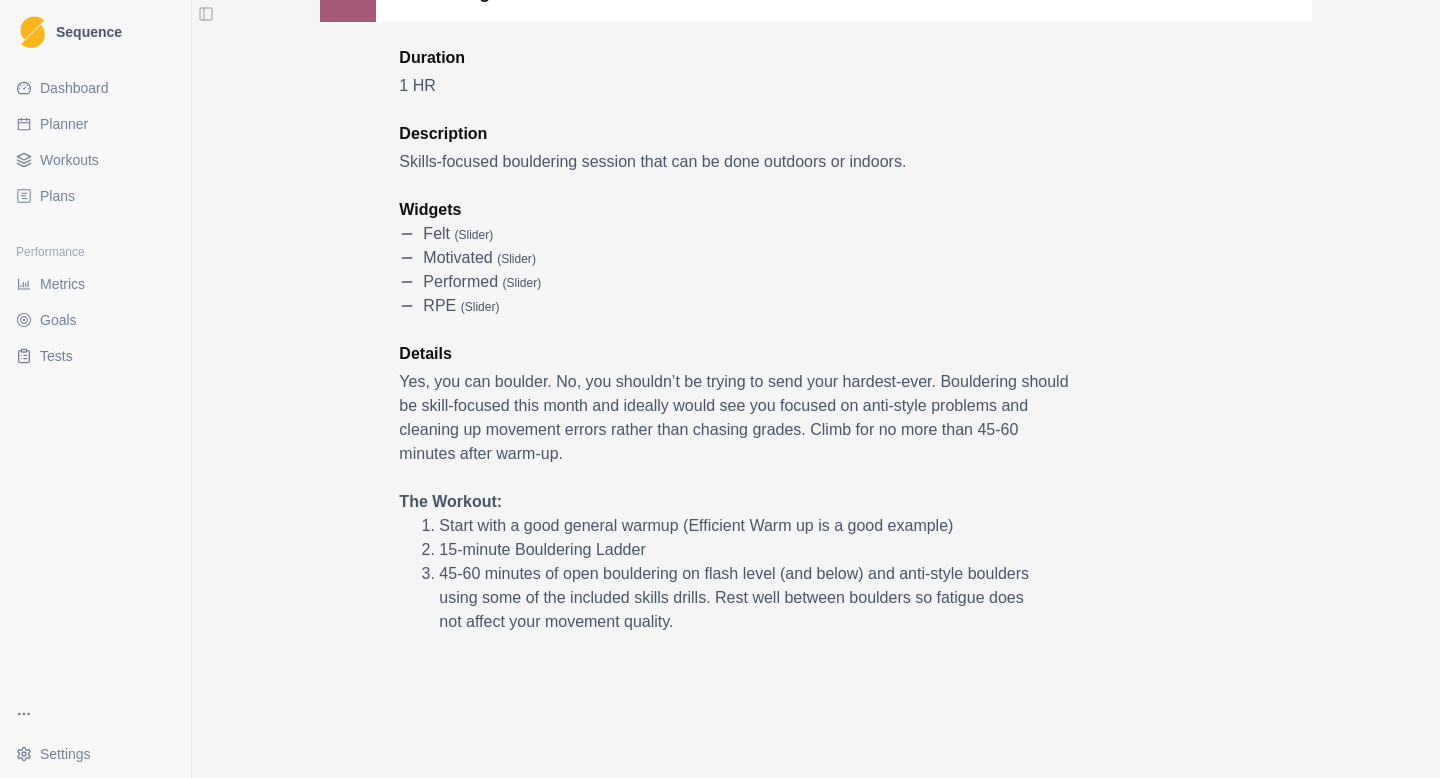 scroll, scrollTop: 0, scrollLeft: 0, axis: both 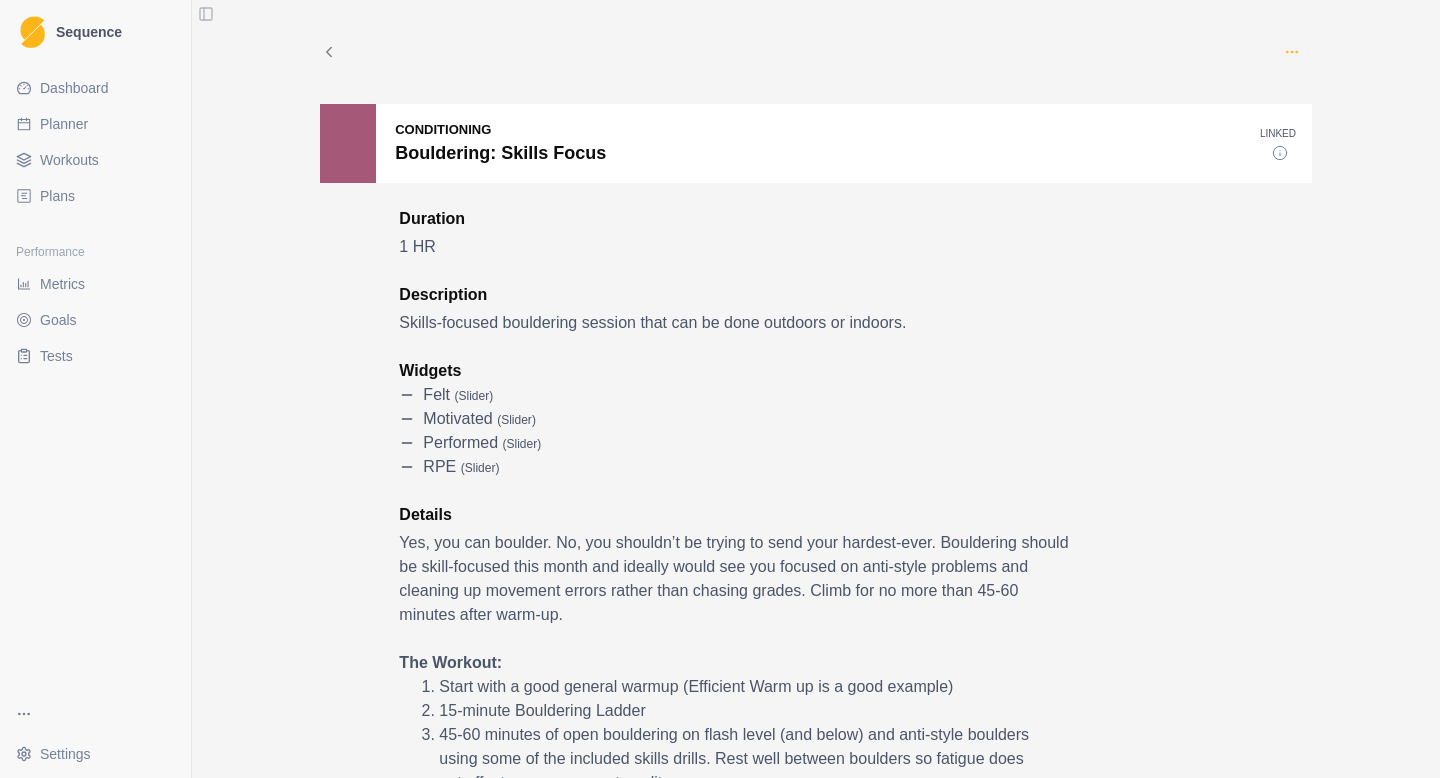 click 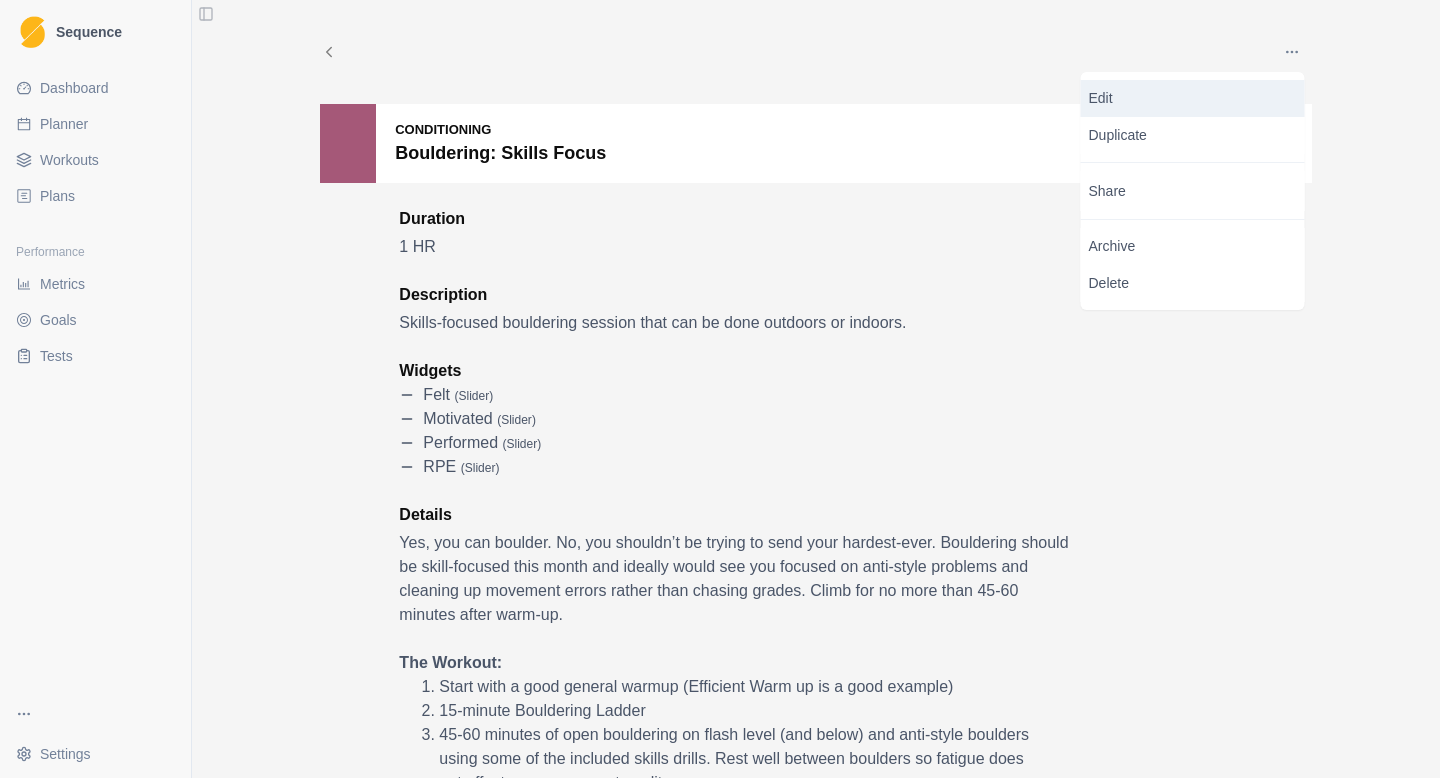 click on "Edit" at bounding box center [1193, 98] 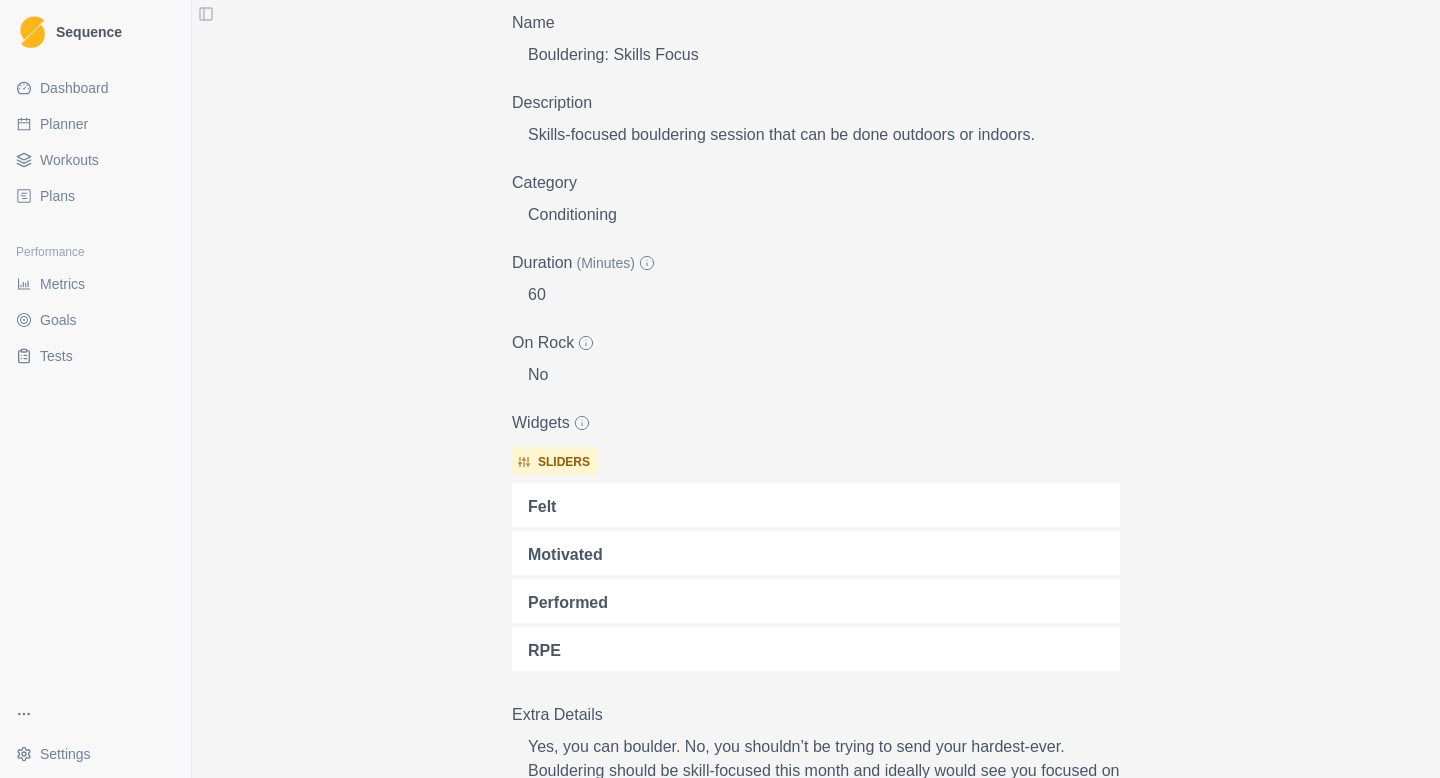 scroll, scrollTop: 0, scrollLeft: 0, axis: both 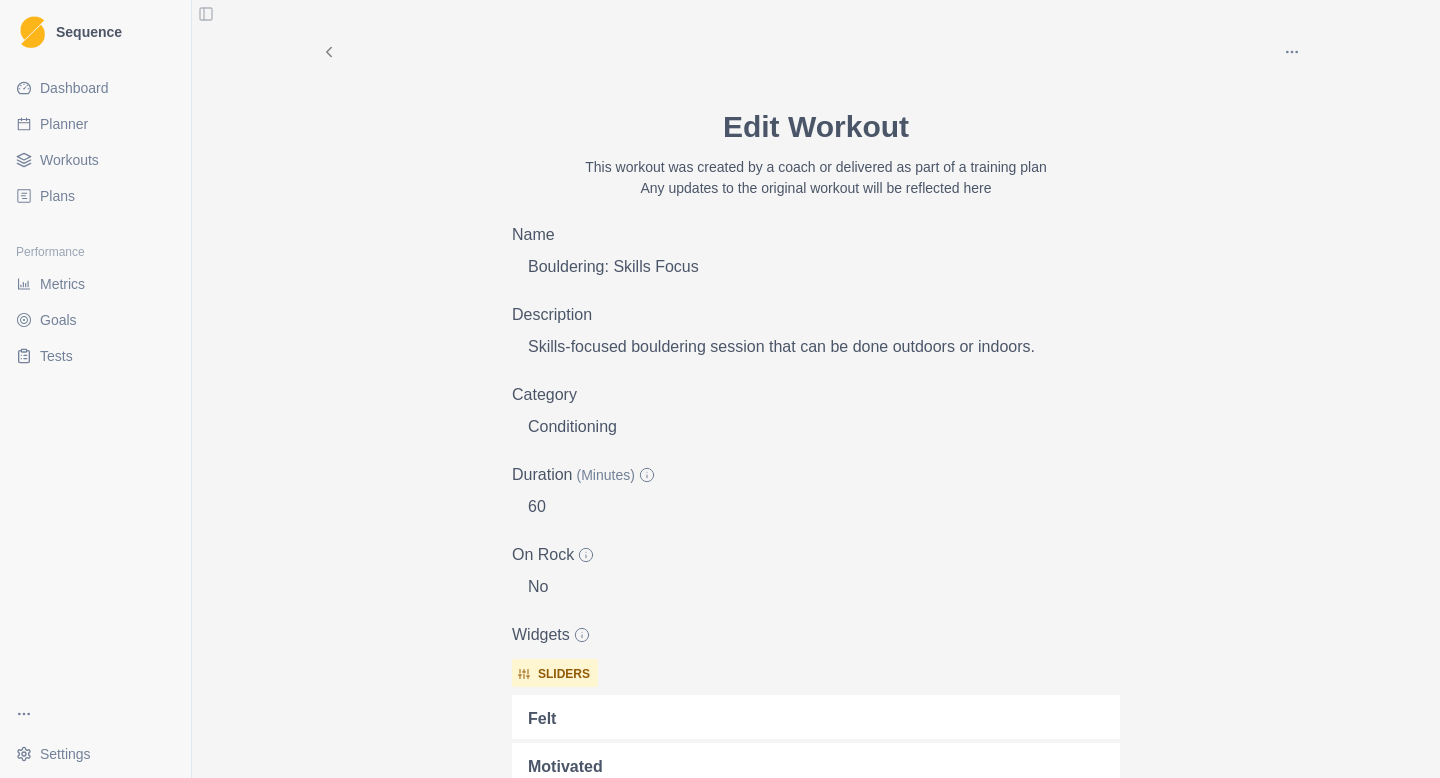 click 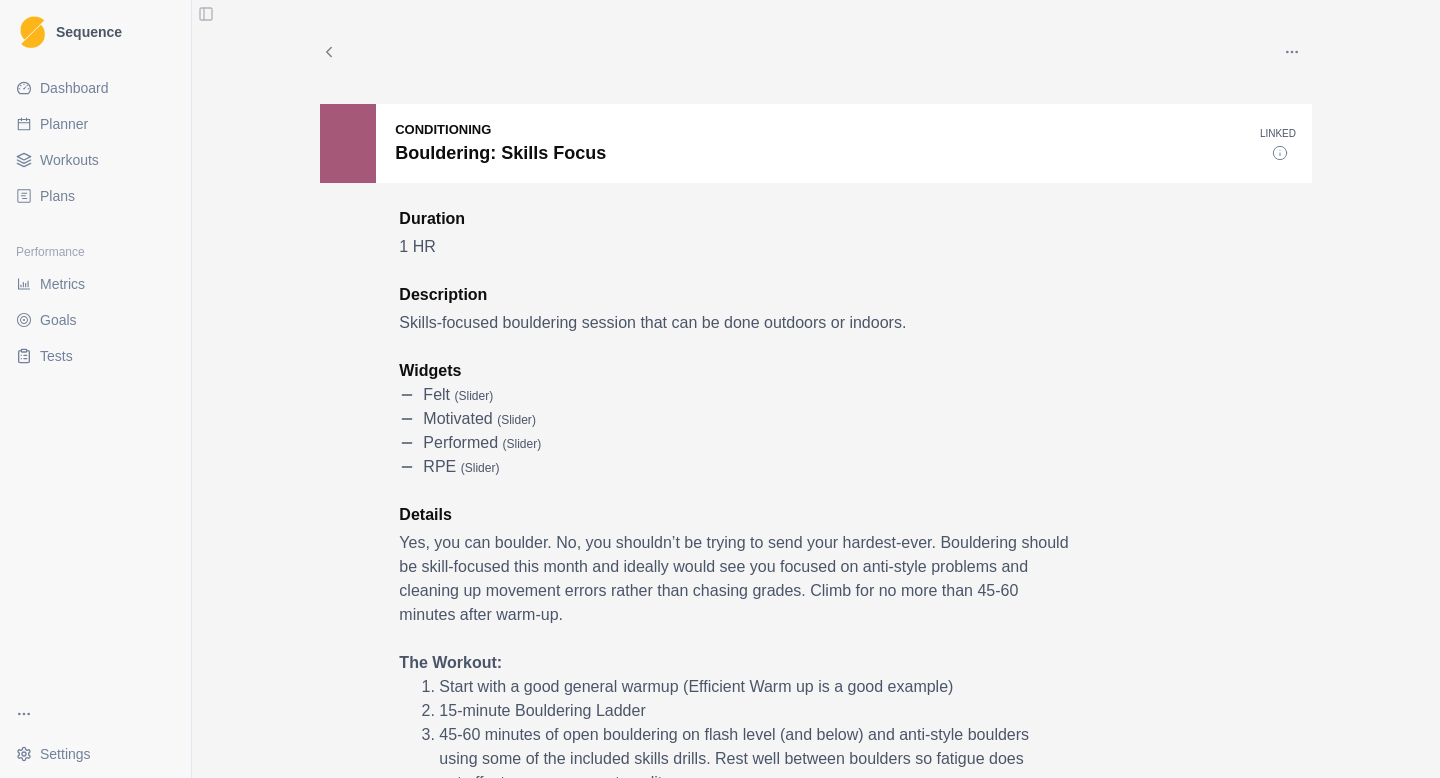 click 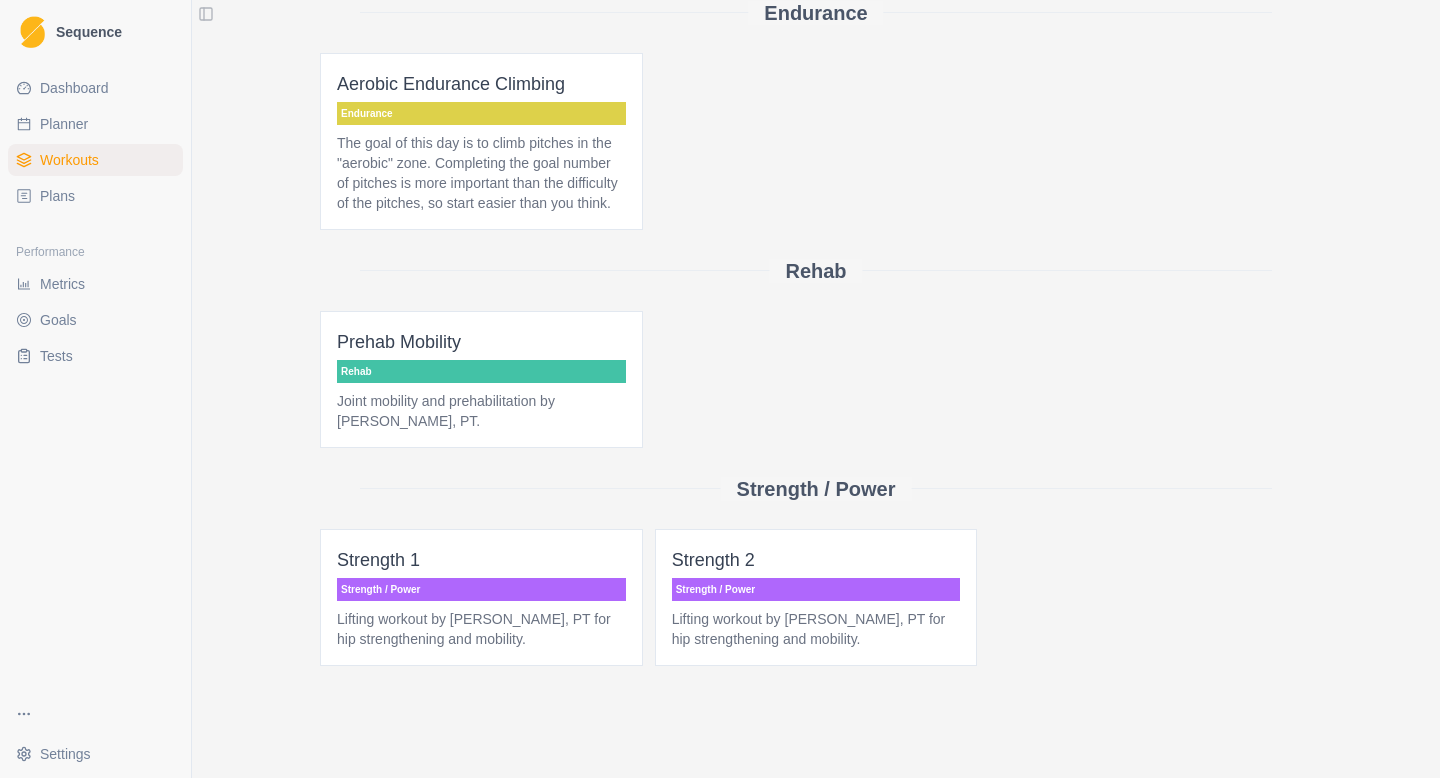 scroll, scrollTop: 0, scrollLeft: 0, axis: both 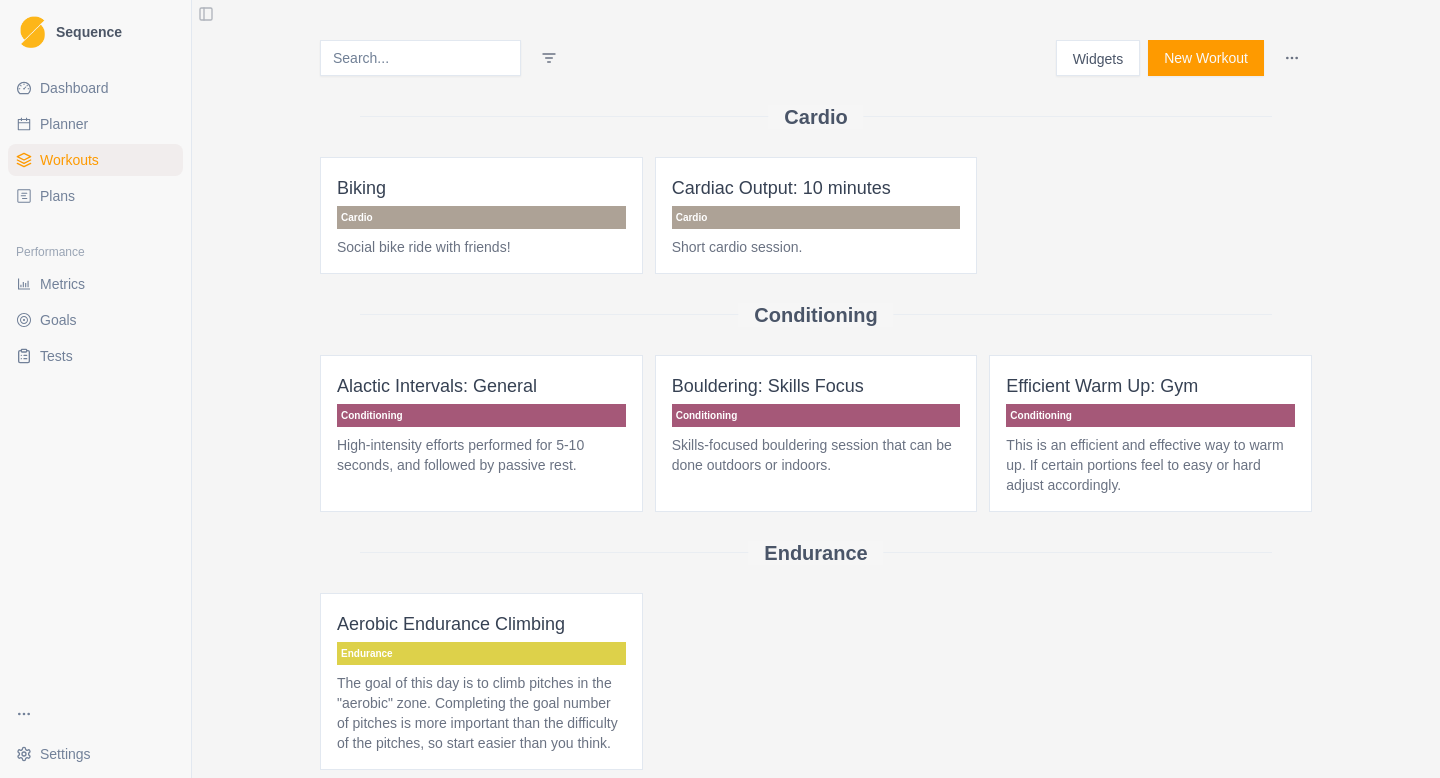 click on "New Workout" at bounding box center [1206, 58] 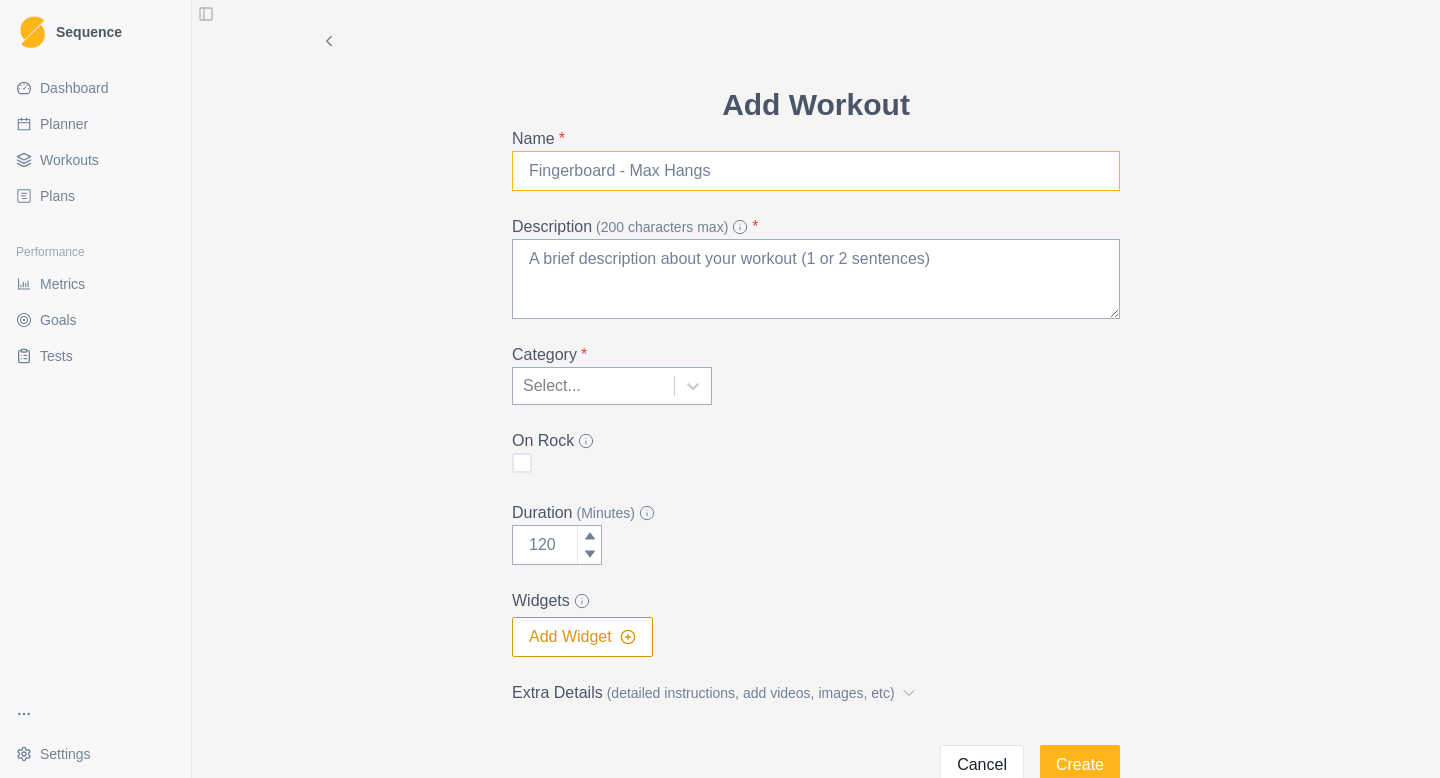 click on "Name *" at bounding box center (816, 171) 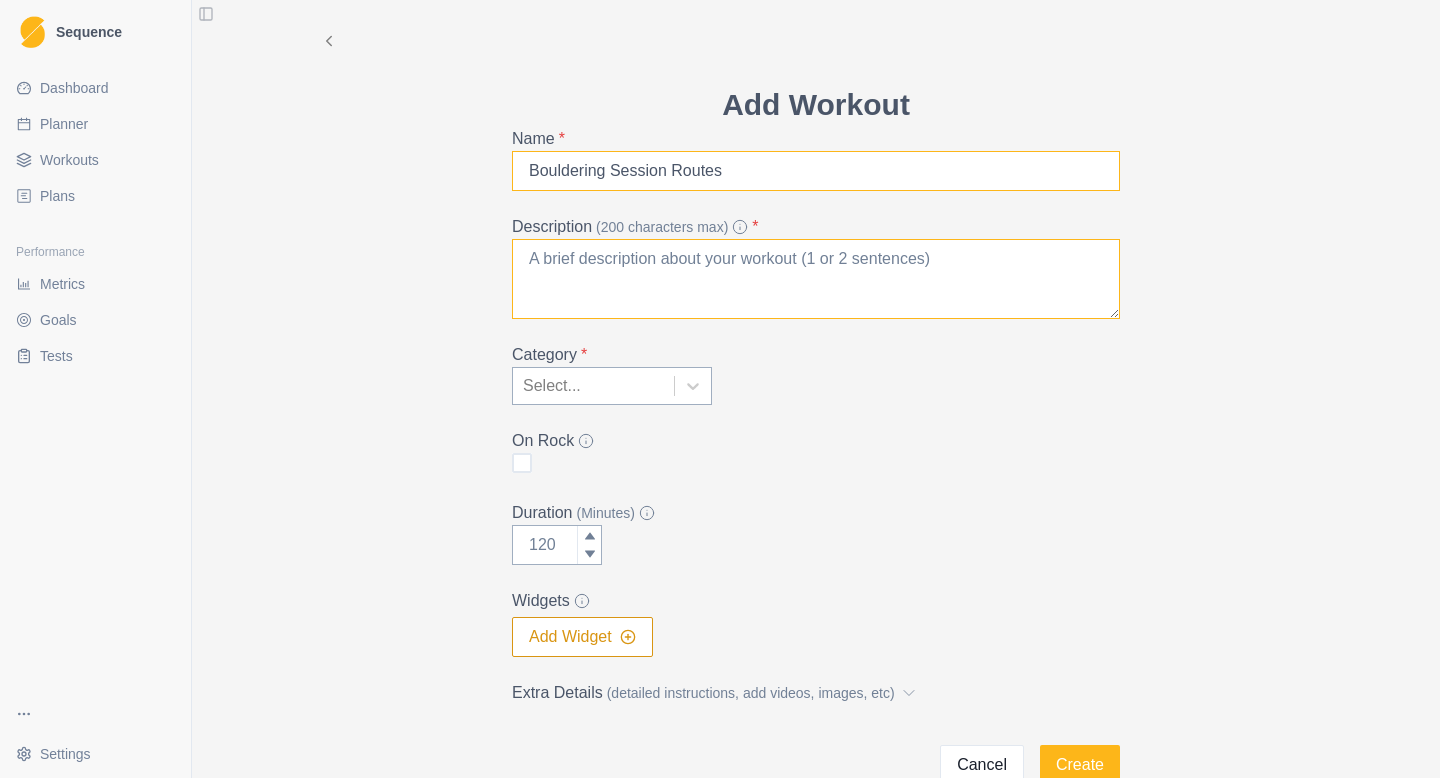 type on "Bouldering Session Routes" 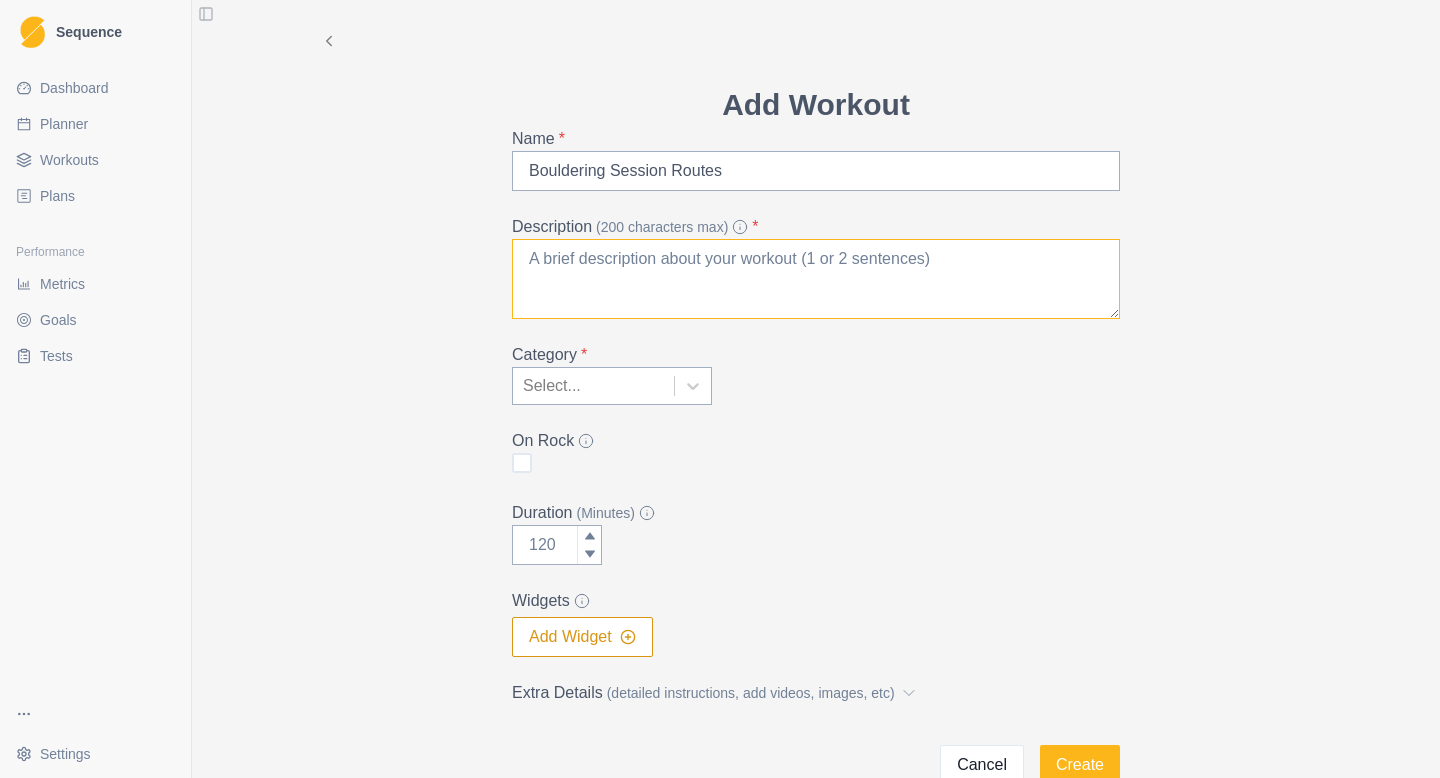 click on "Description   (200 characters max) *" at bounding box center (816, 279) 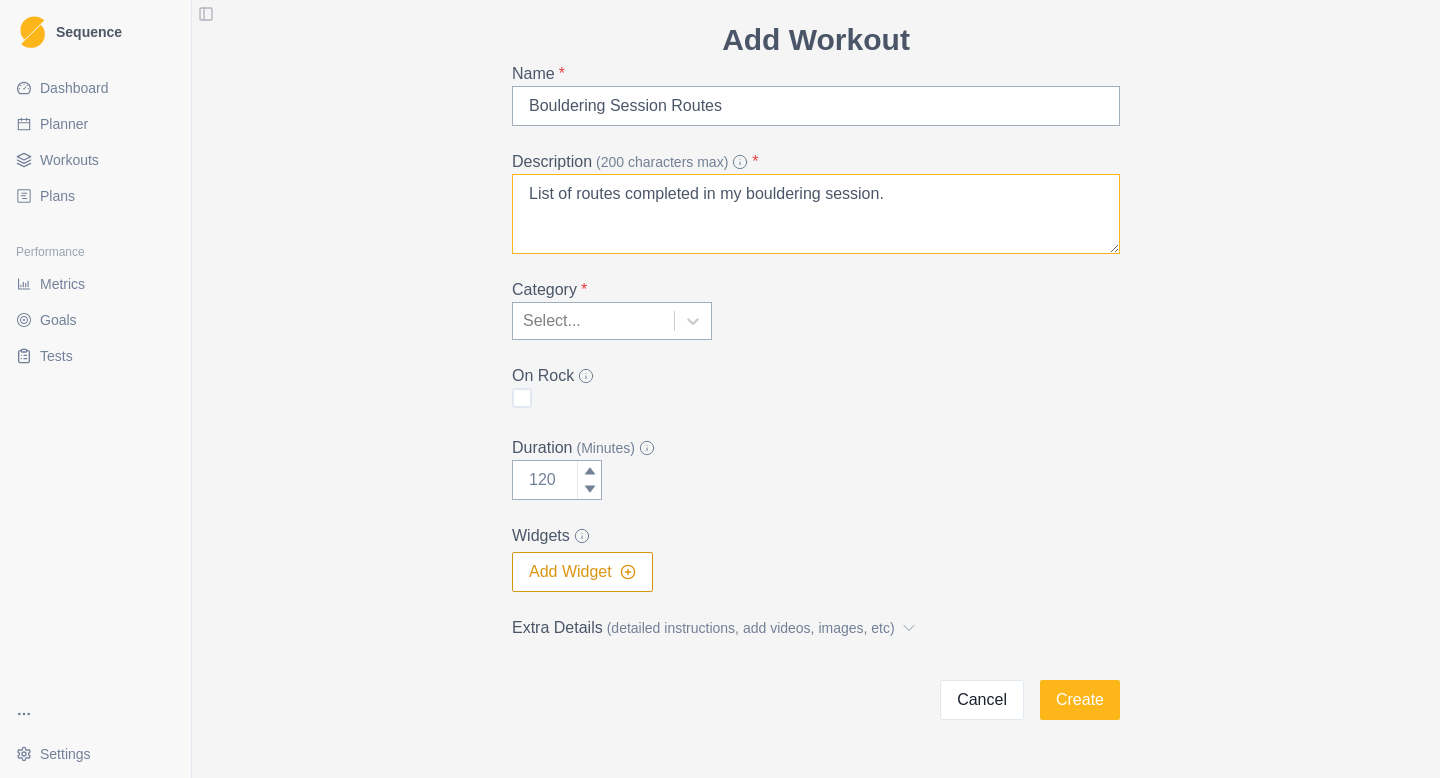 scroll, scrollTop: 72, scrollLeft: 0, axis: vertical 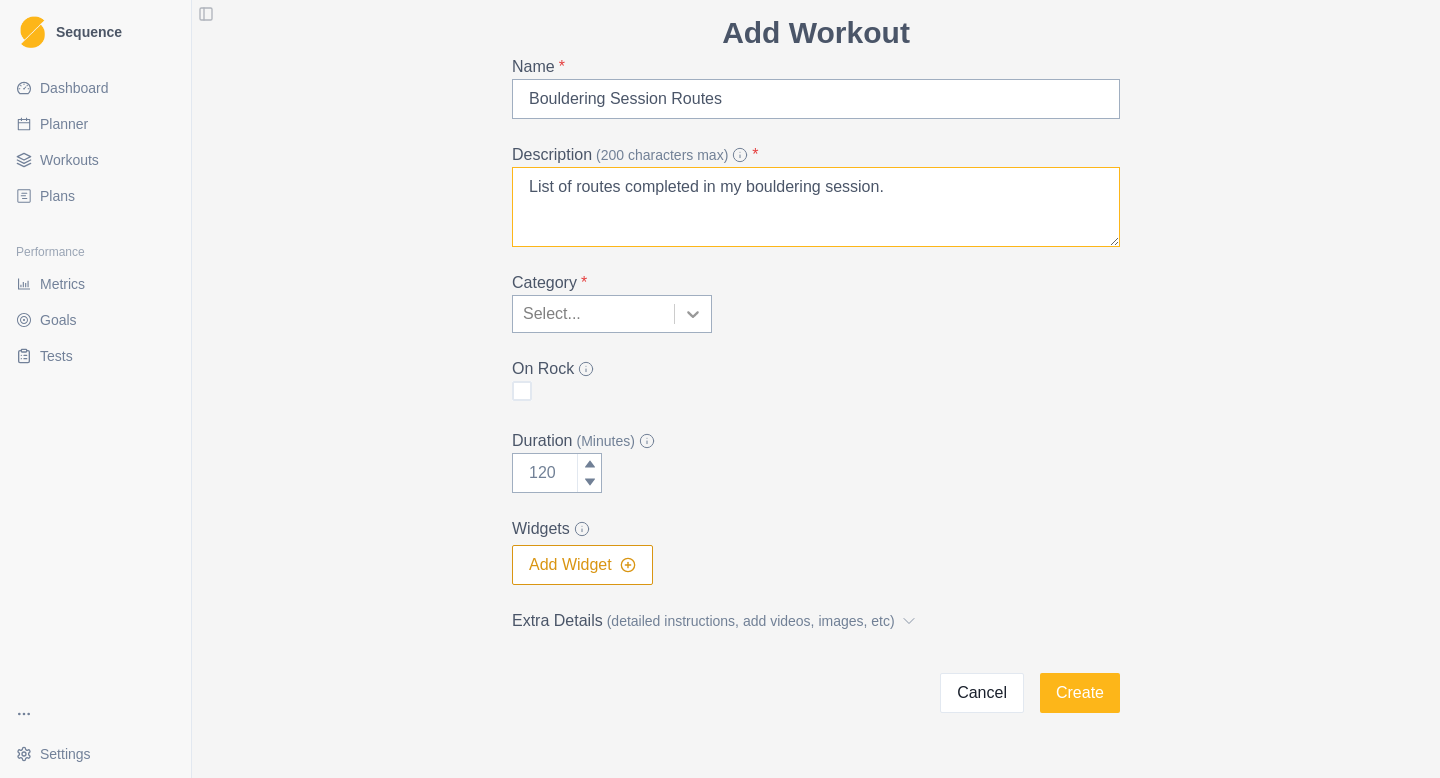 type on "List of routes completed in my bouldering session." 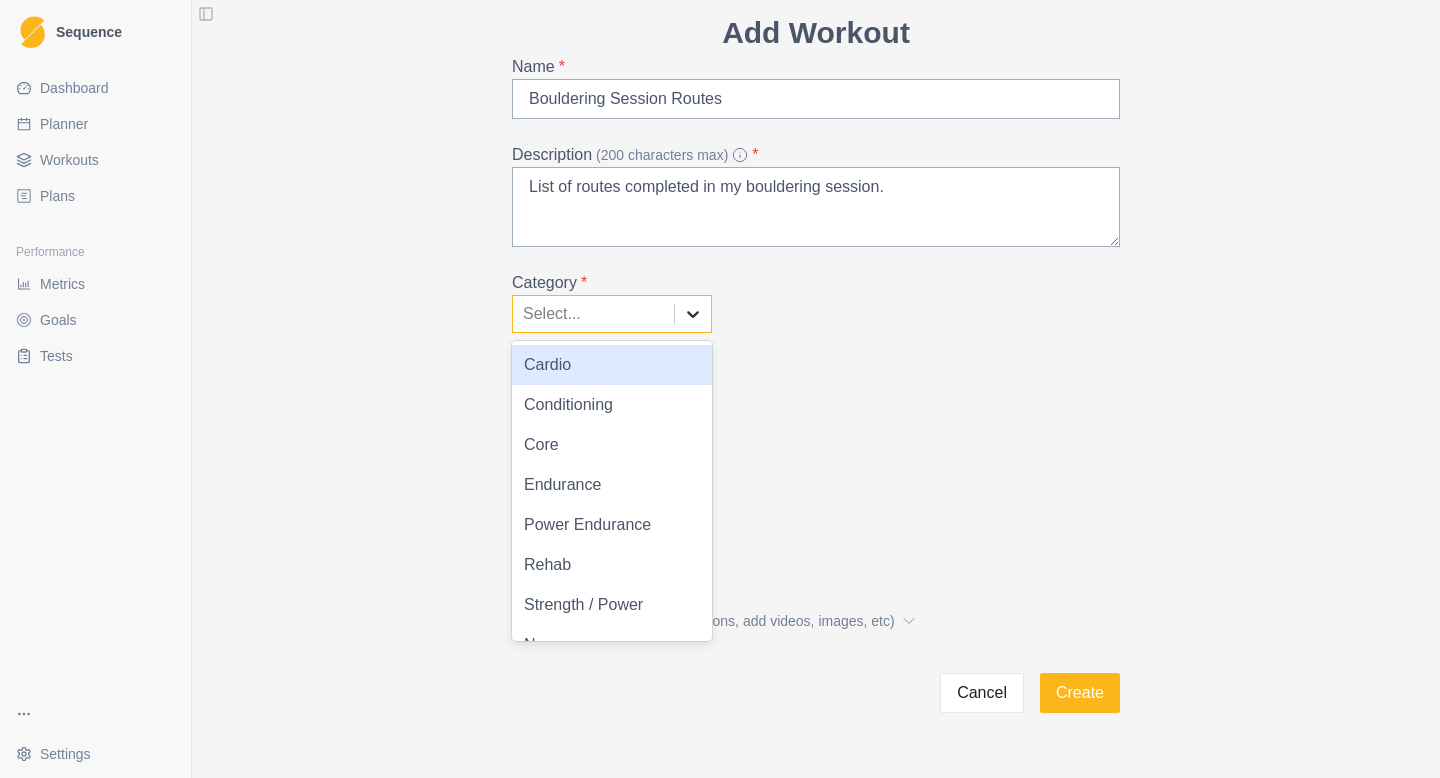 click 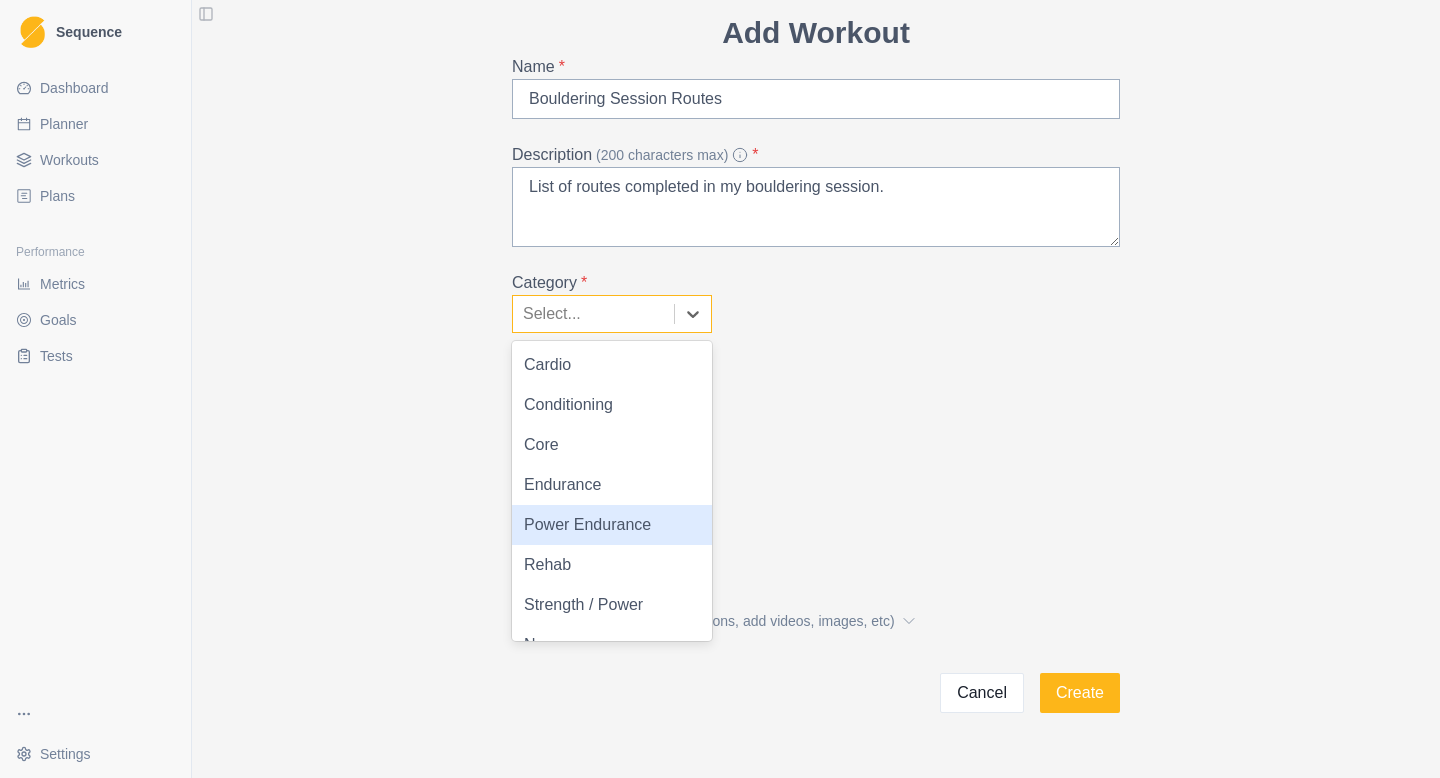 scroll, scrollTop: 28, scrollLeft: 0, axis: vertical 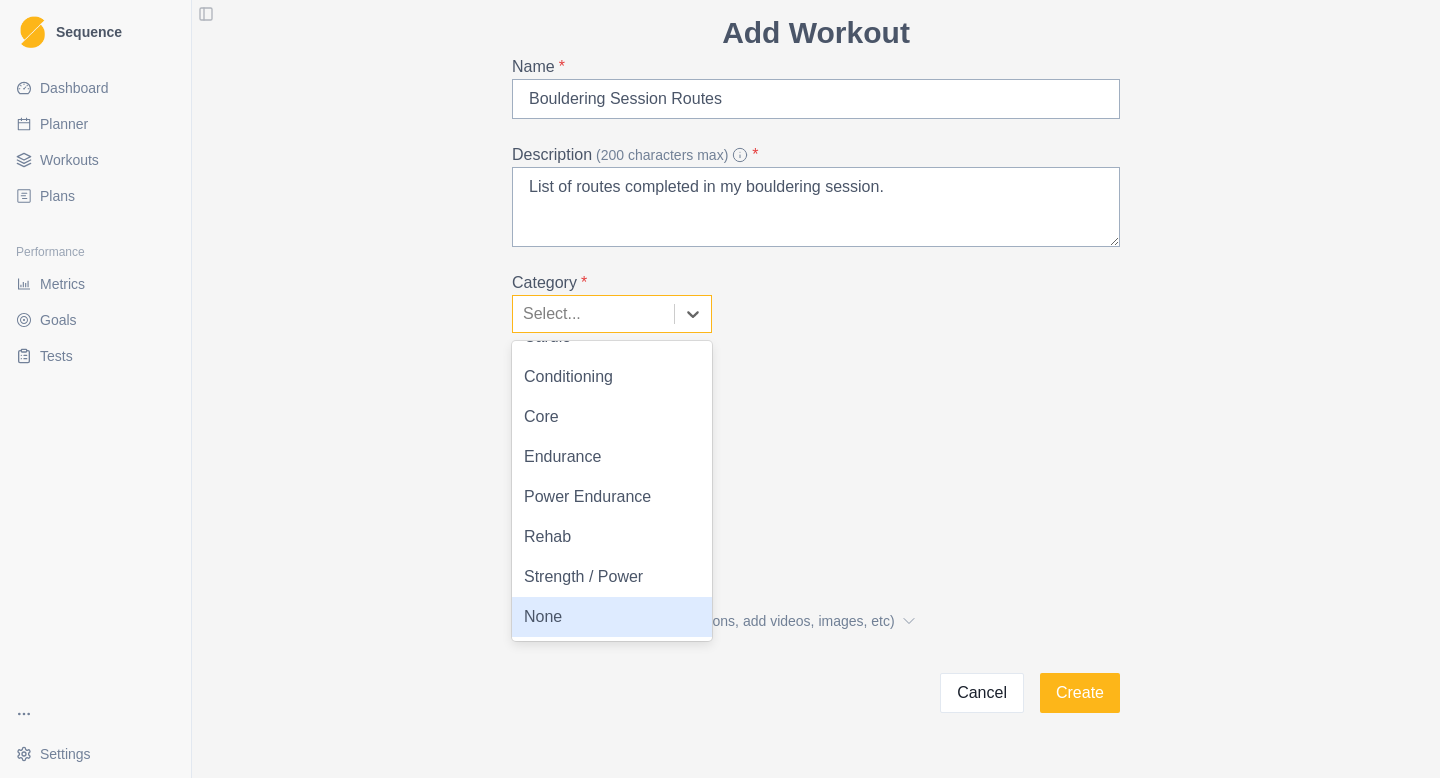 click on "None" at bounding box center (612, 617) 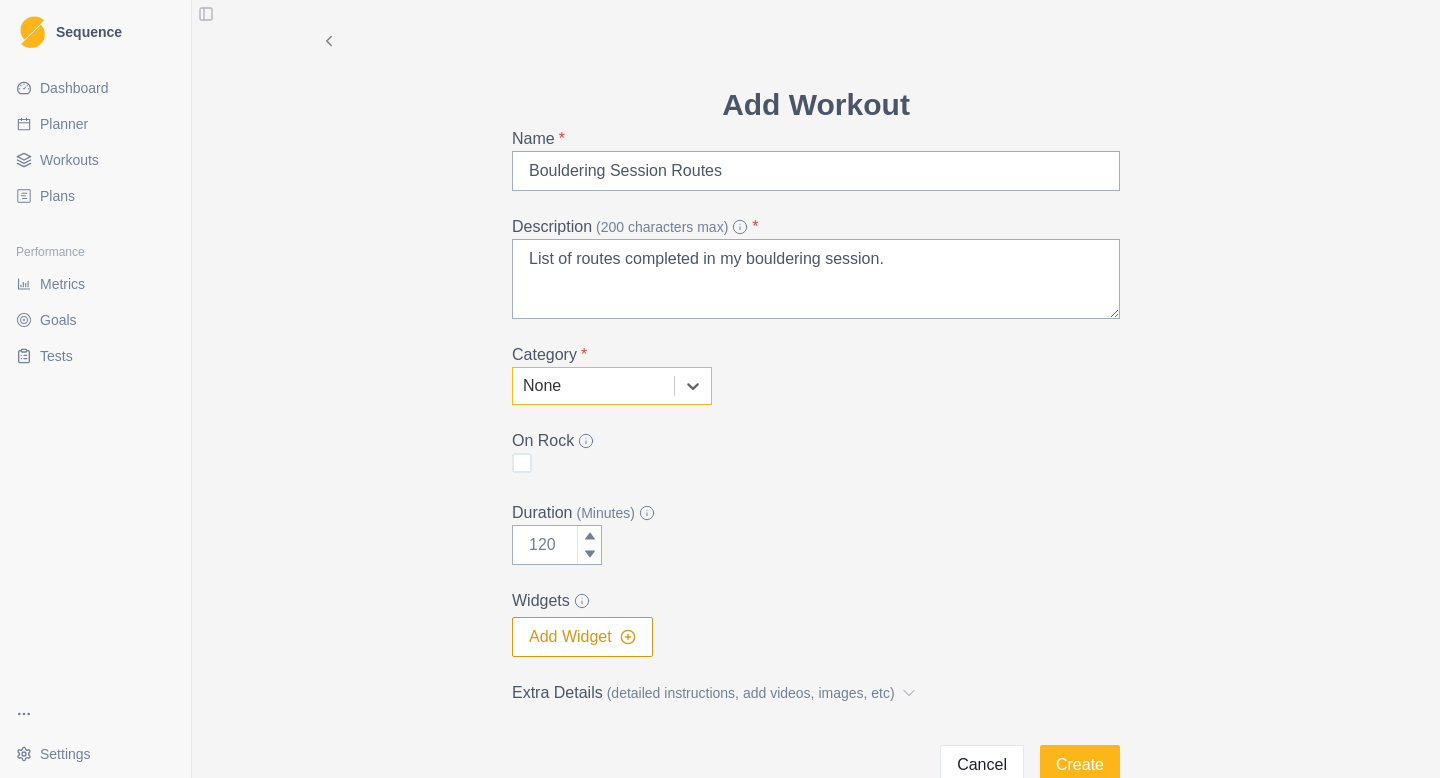 scroll, scrollTop: 119, scrollLeft: 0, axis: vertical 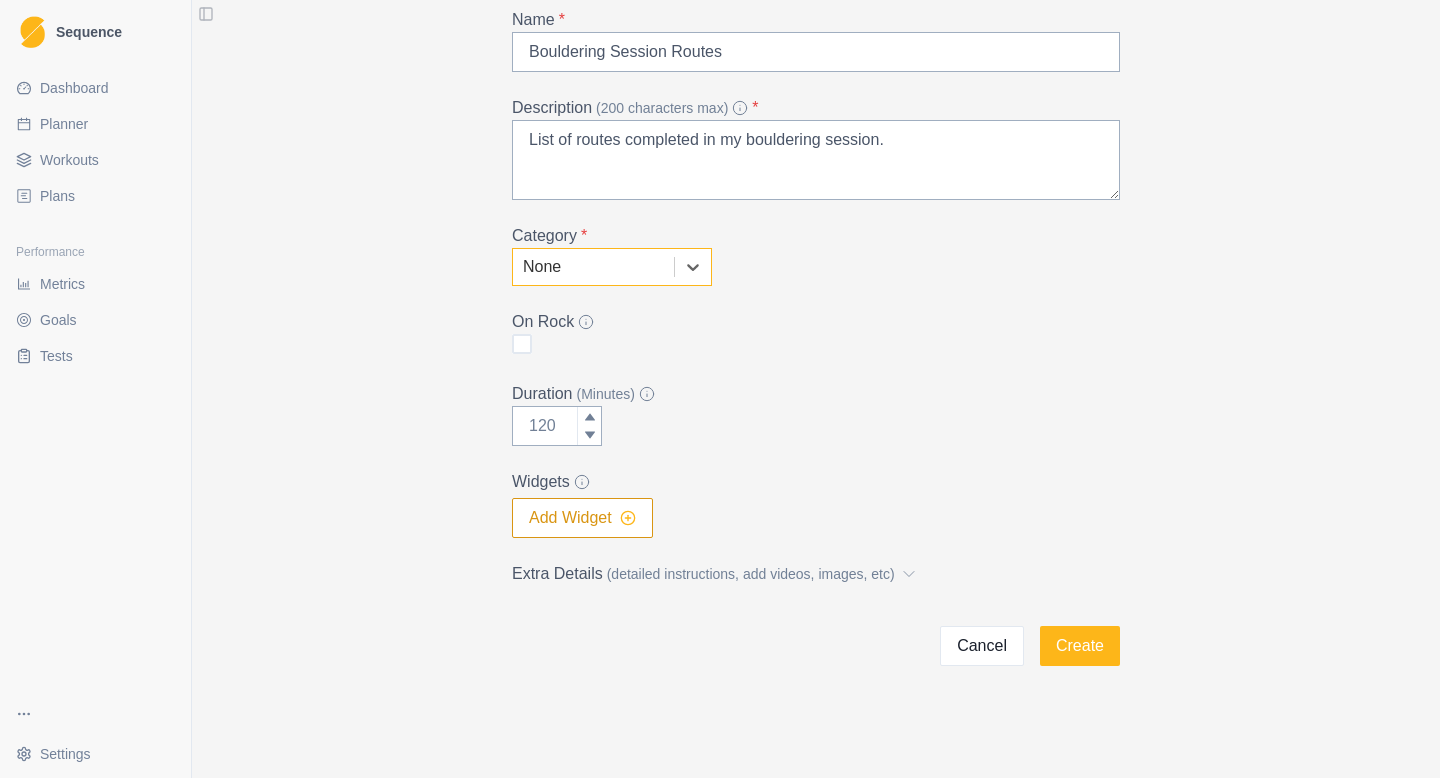 click 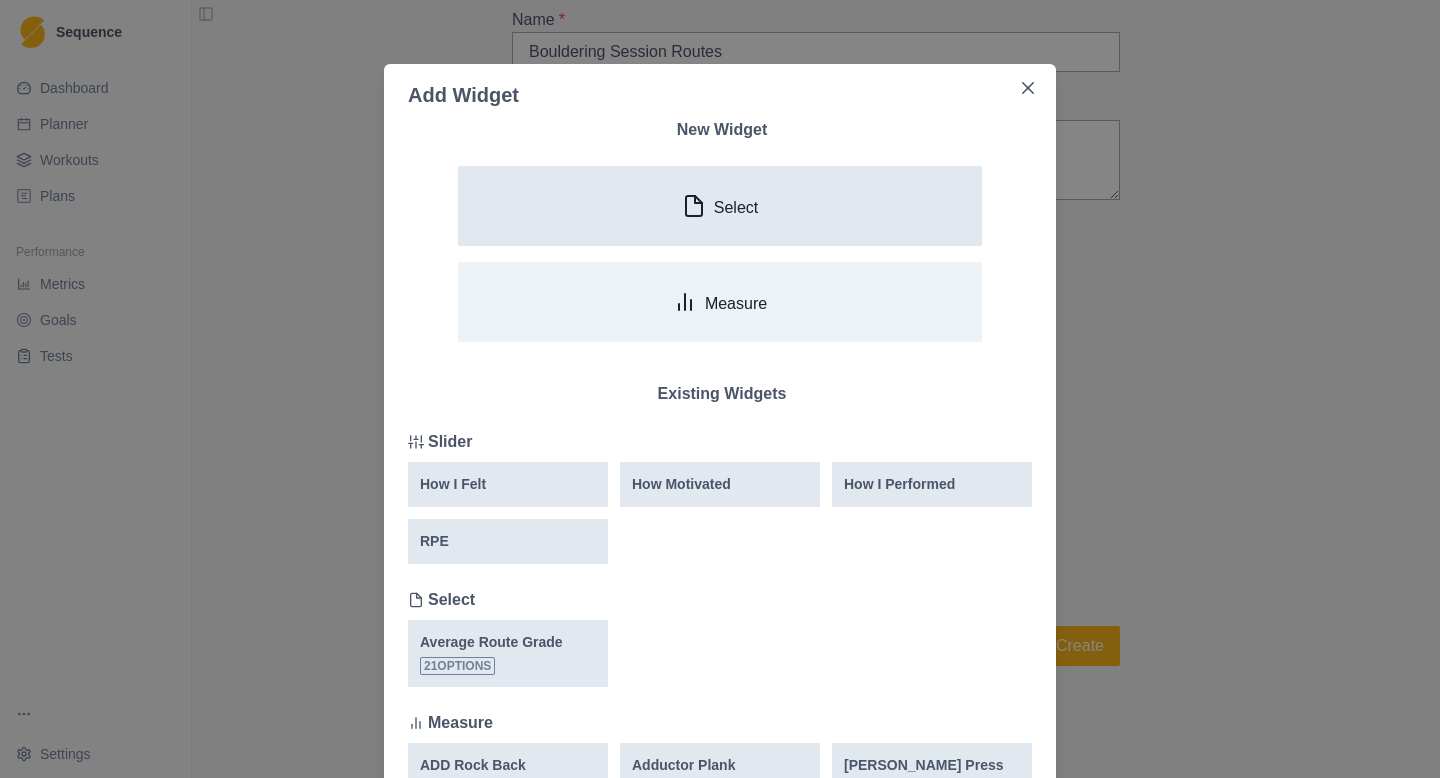 click on "Select" at bounding box center (720, 206) 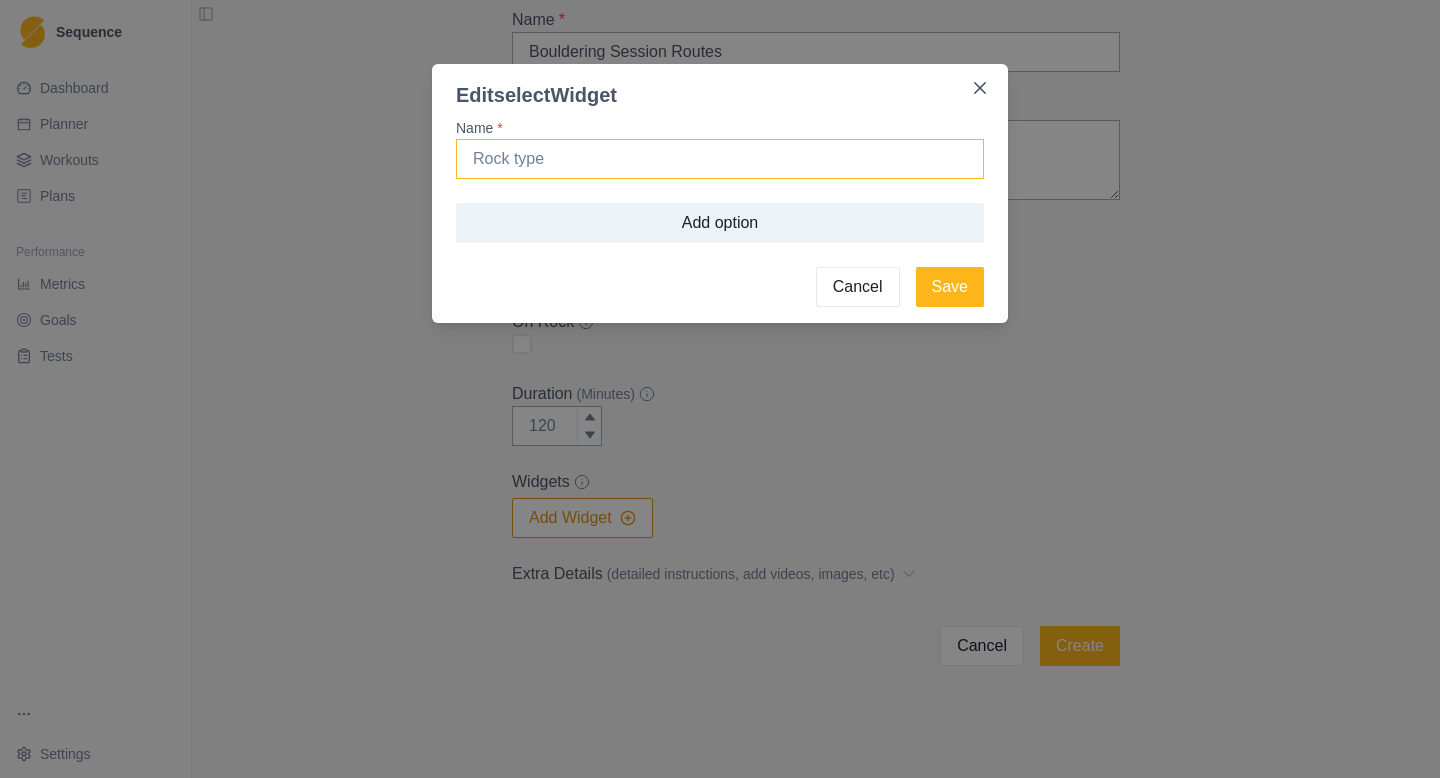 click on "Name *" at bounding box center [720, 159] 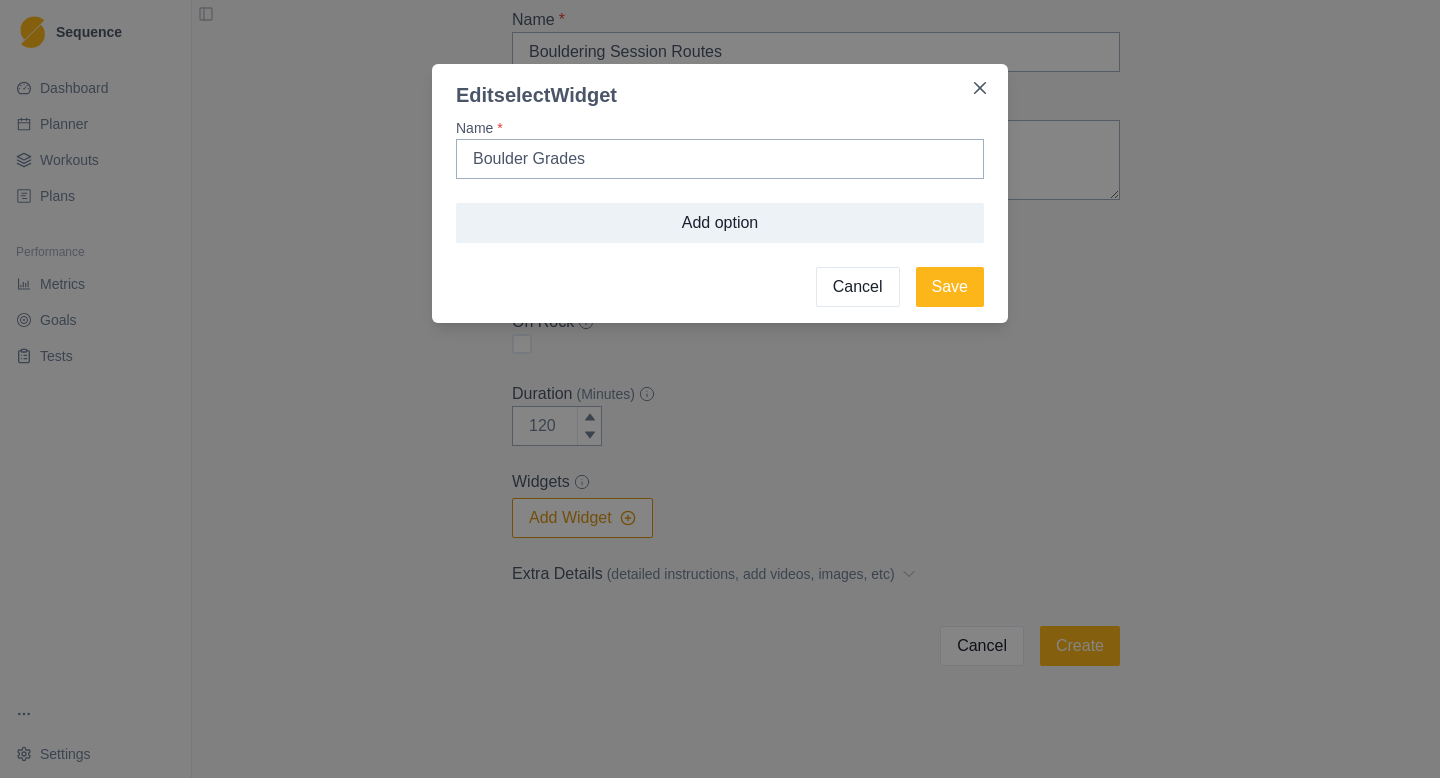 drag, startPoint x: 535, startPoint y: 160, endPoint x: 424, endPoint y: 150, distance: 111.44954 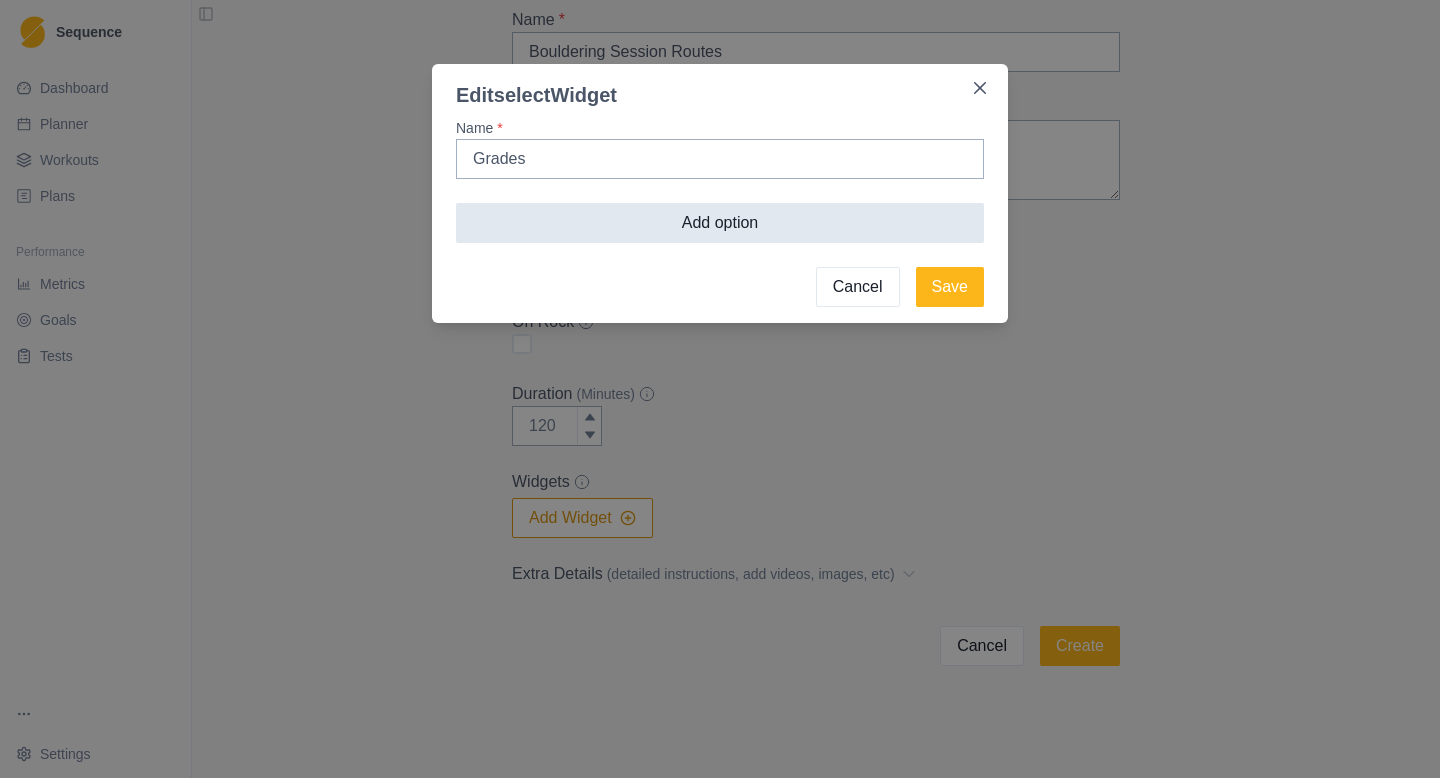 type on "Grades" 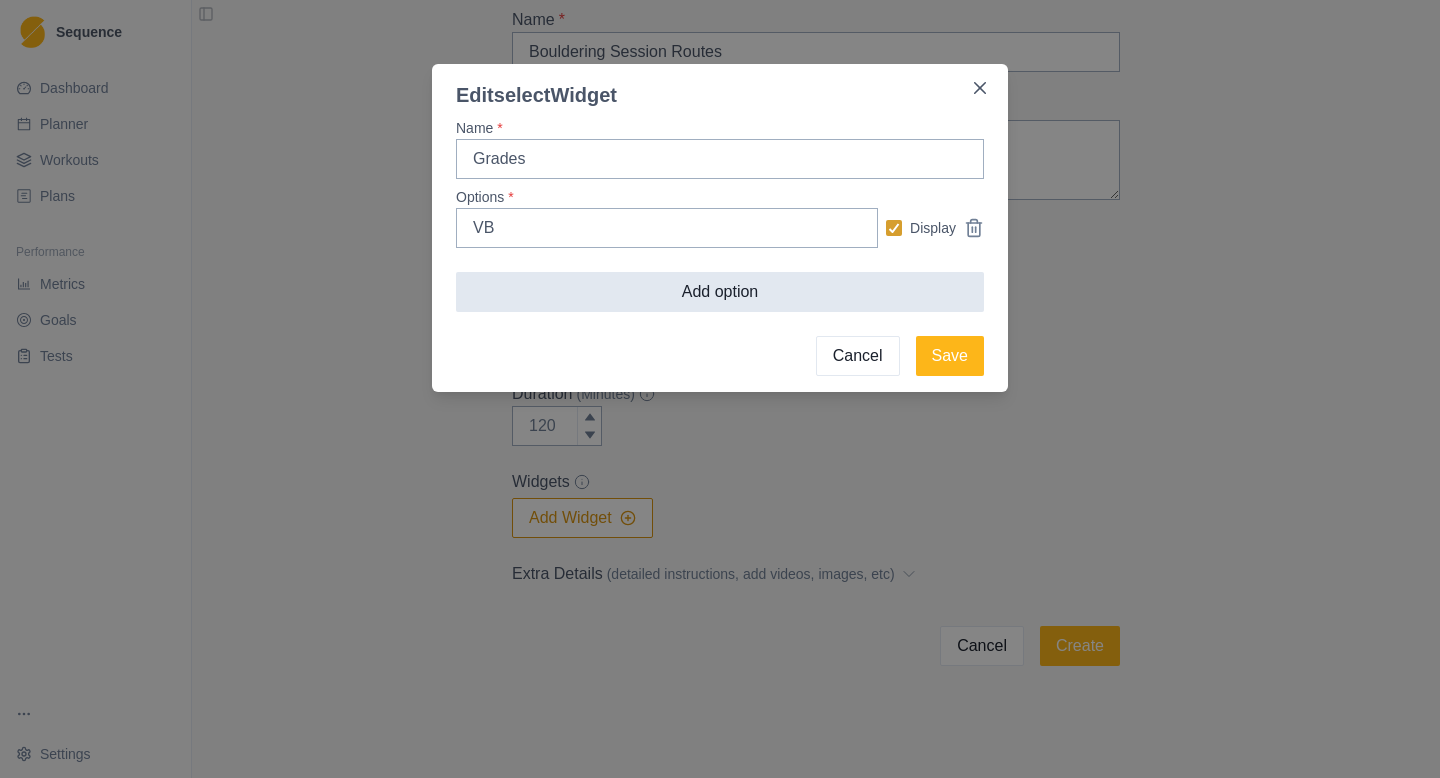 type on "VB" 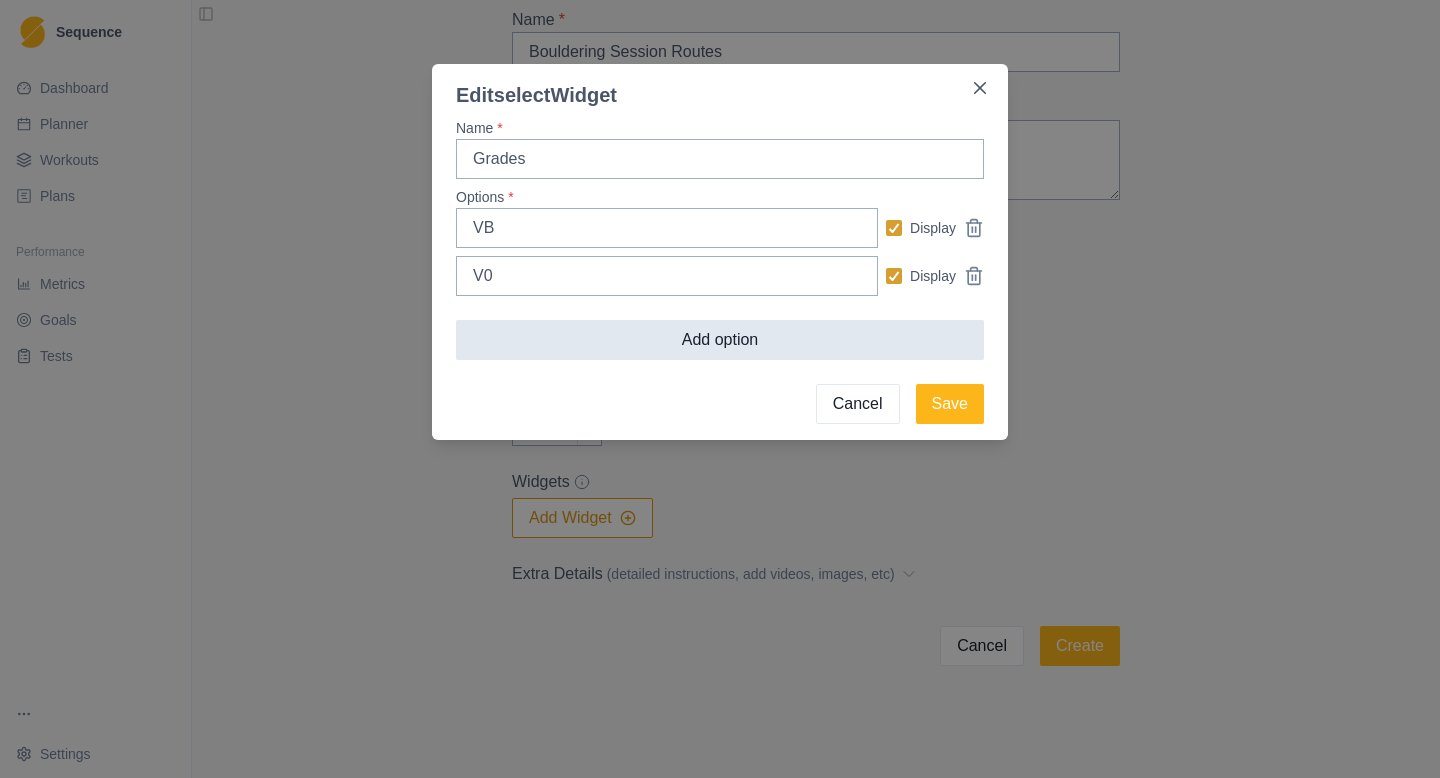 type on "V0" 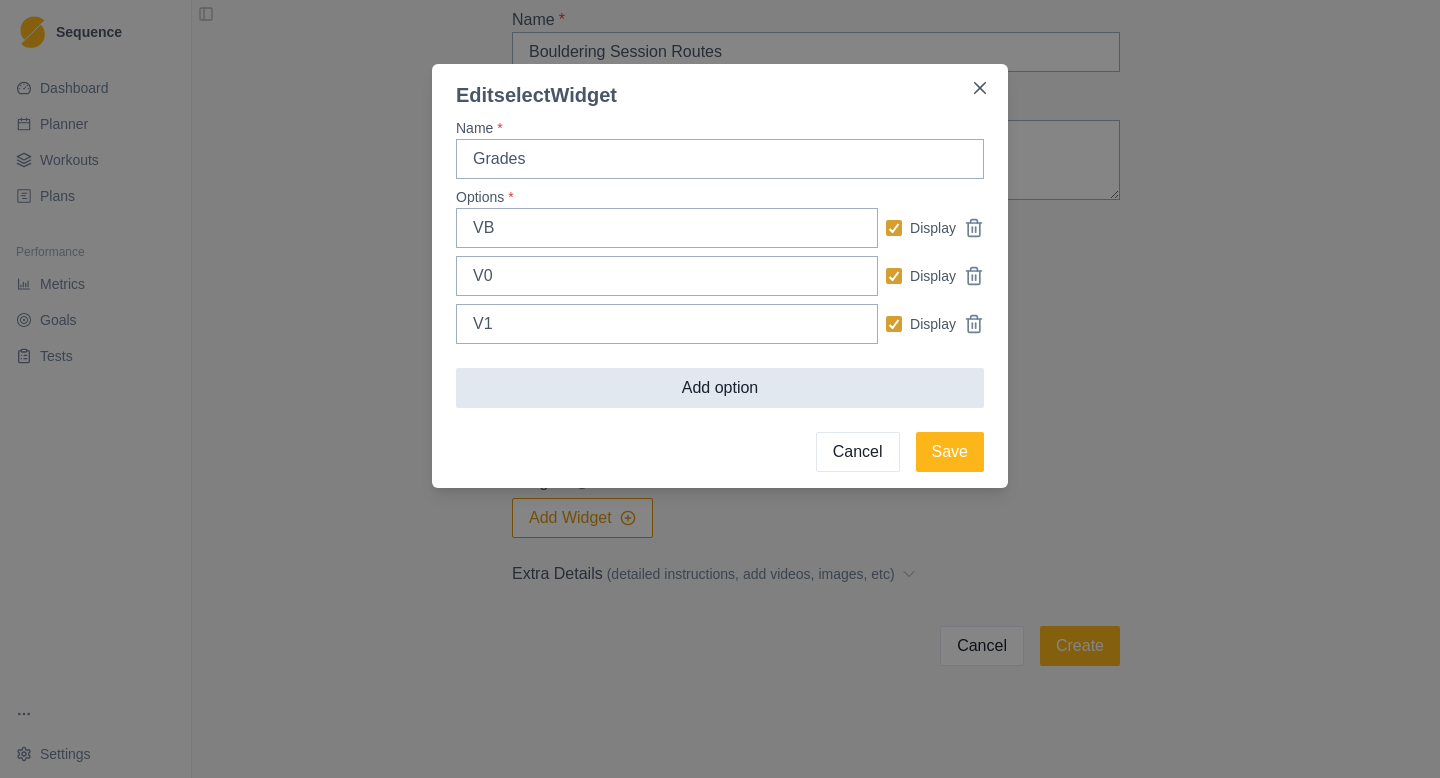 type on "V1" 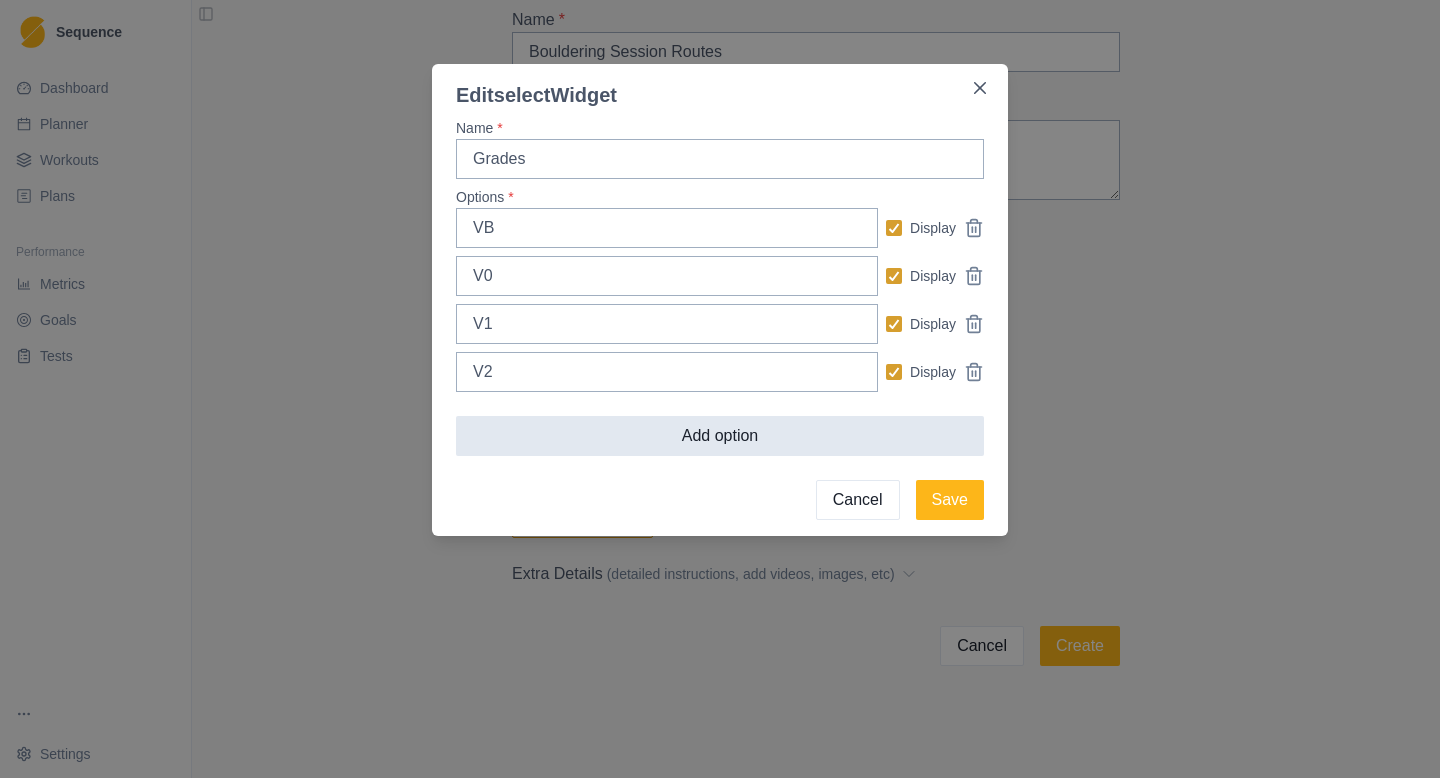 type on "V2" 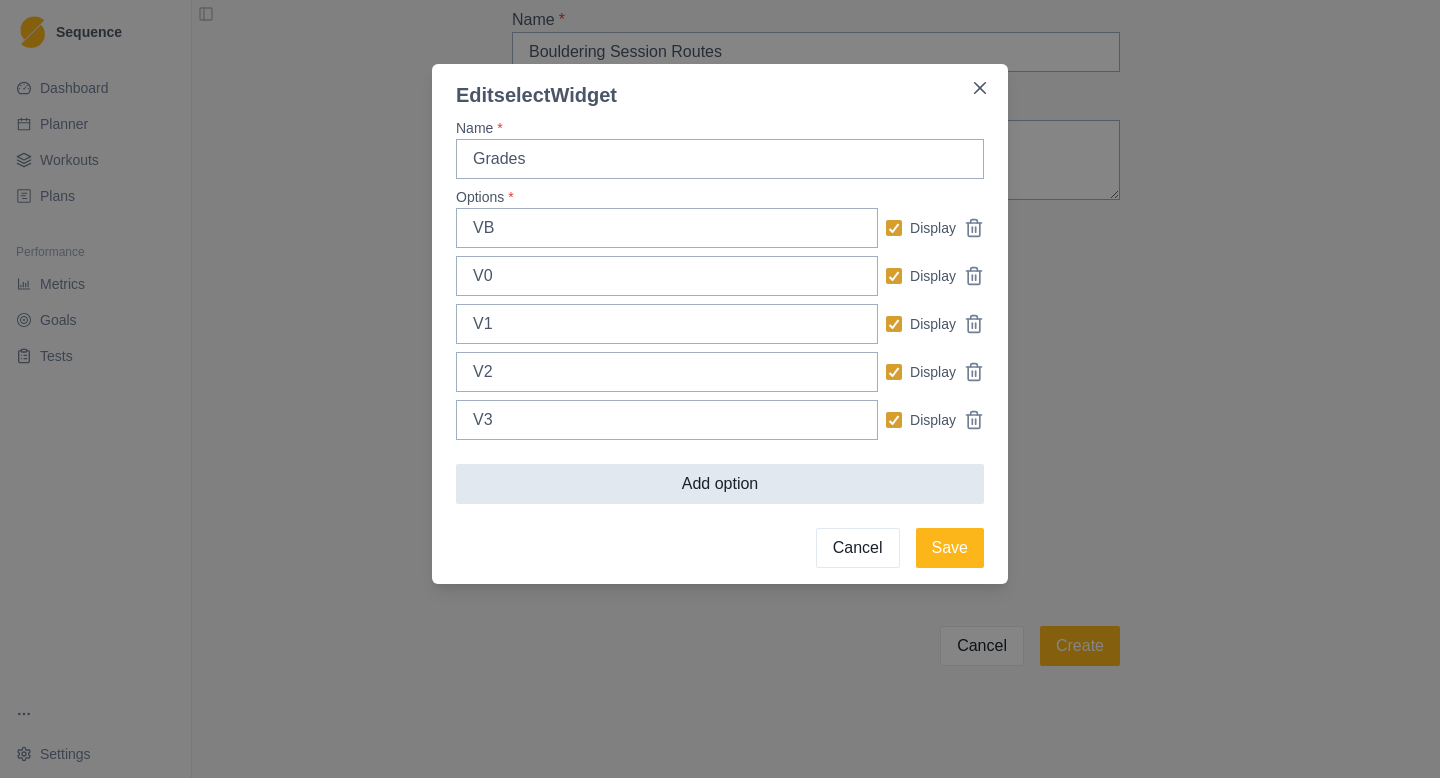 type on "V3" 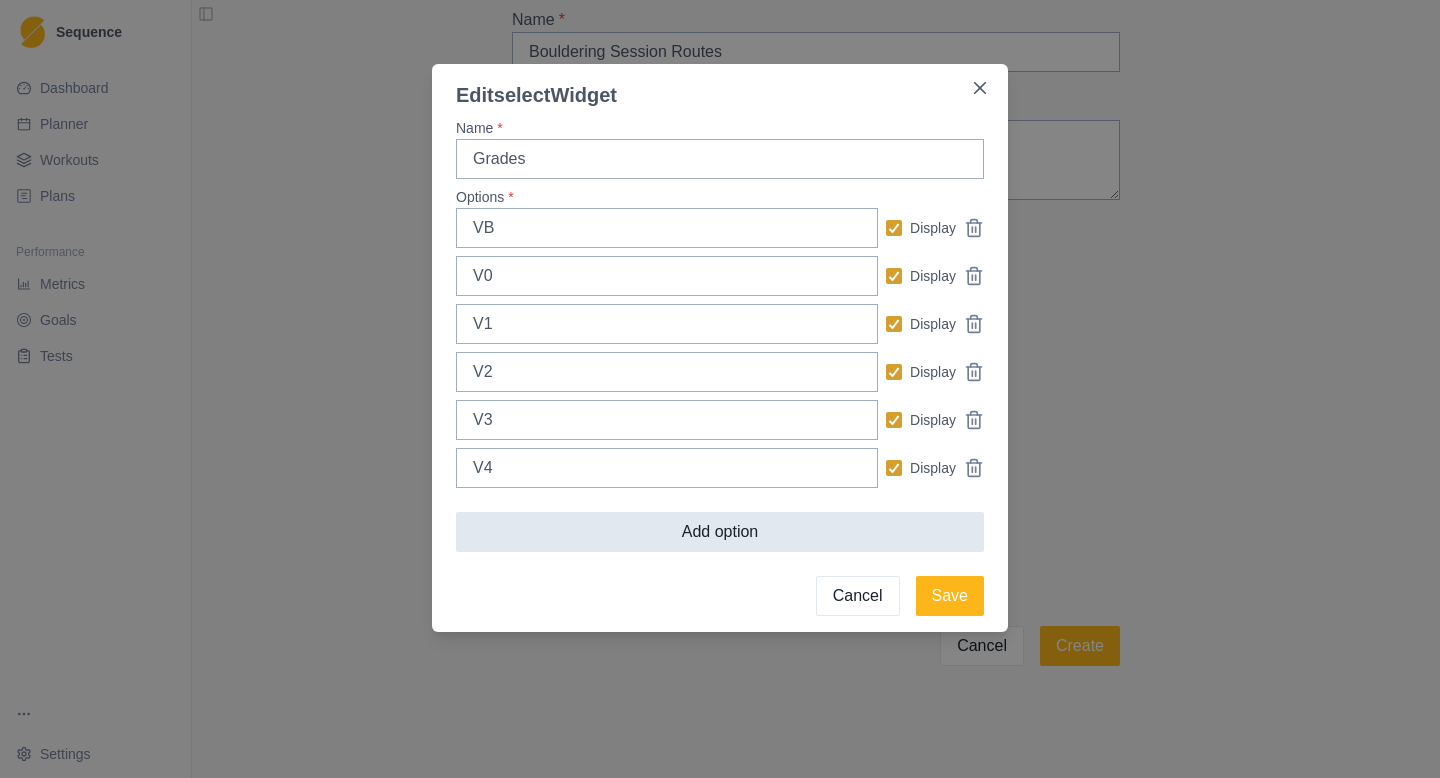 type on "V4" 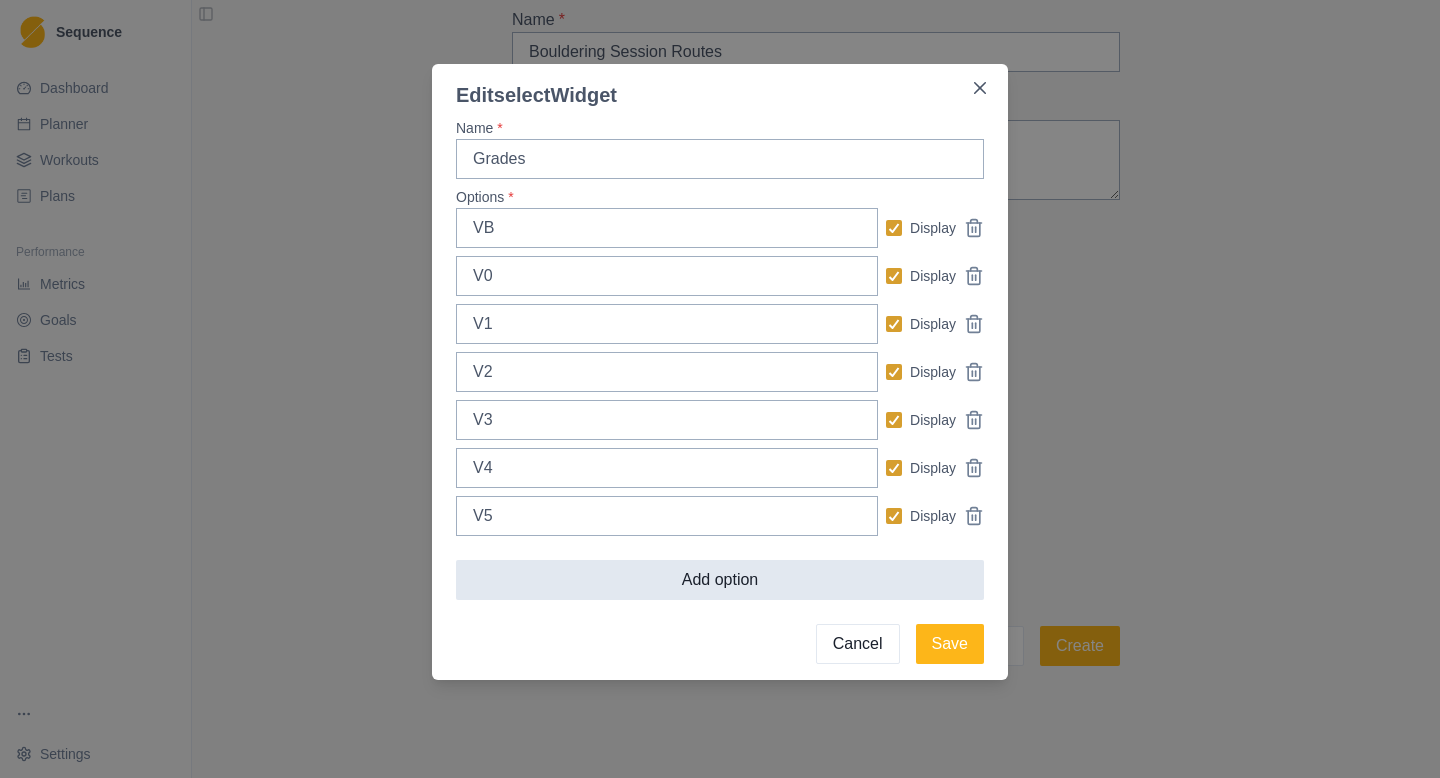 type on "V5" 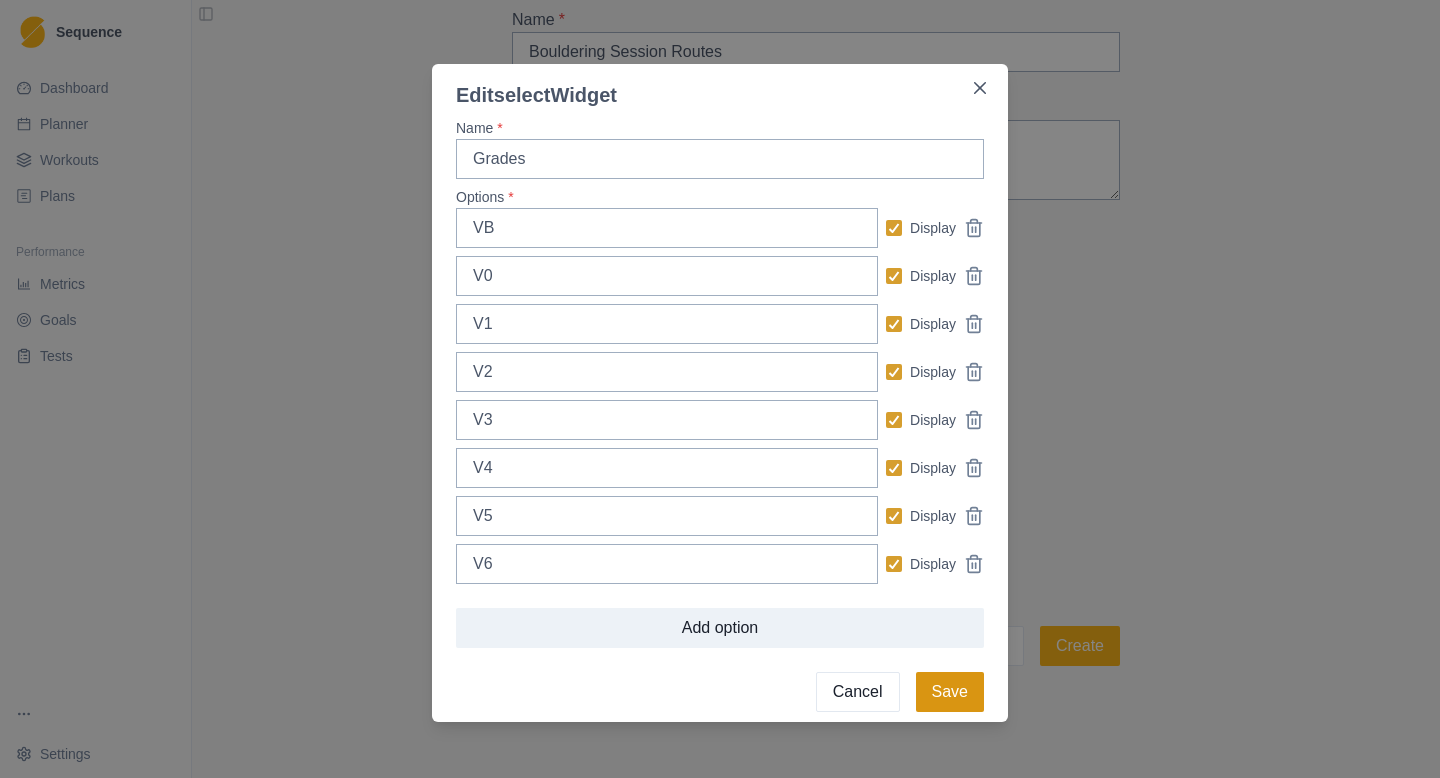 type on "V6" 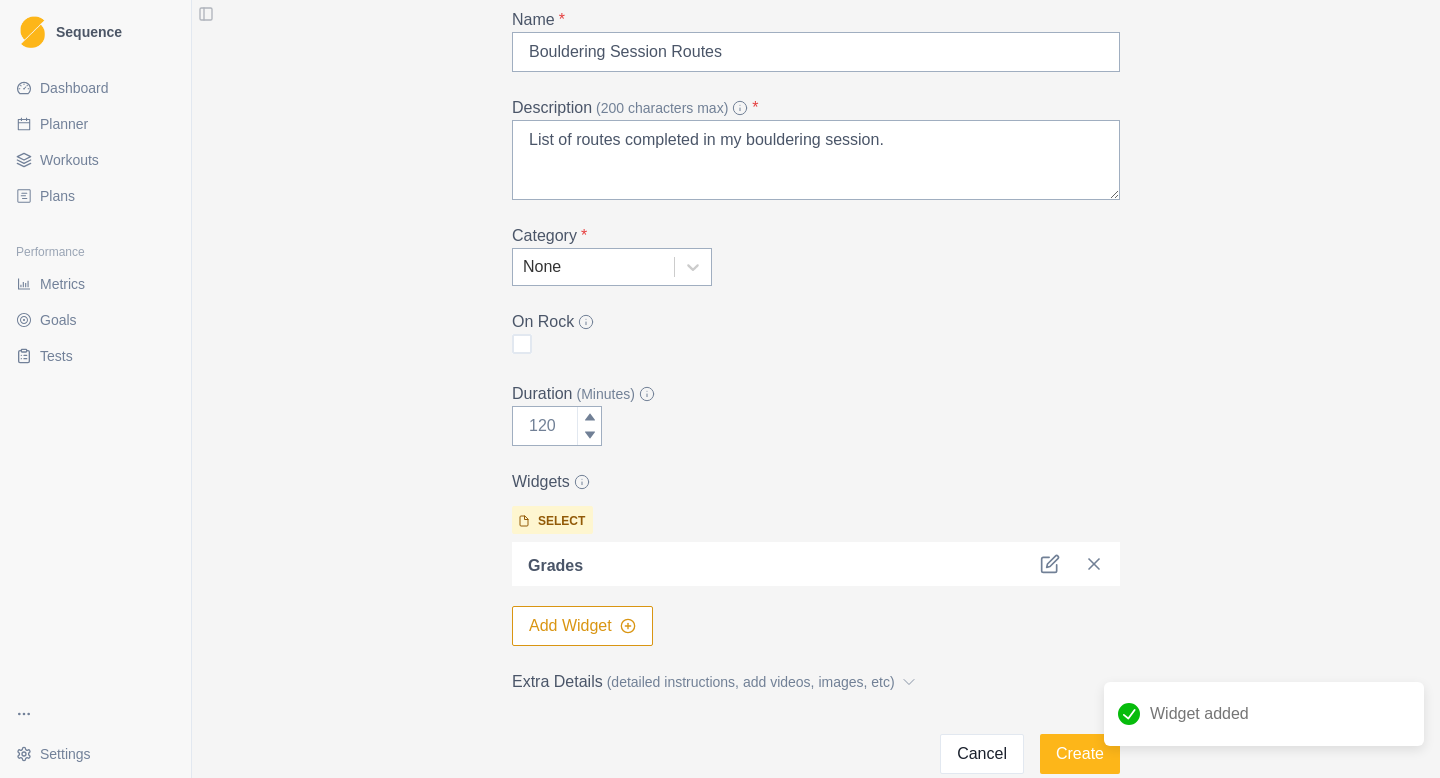 click at bounding box center (811, 564) 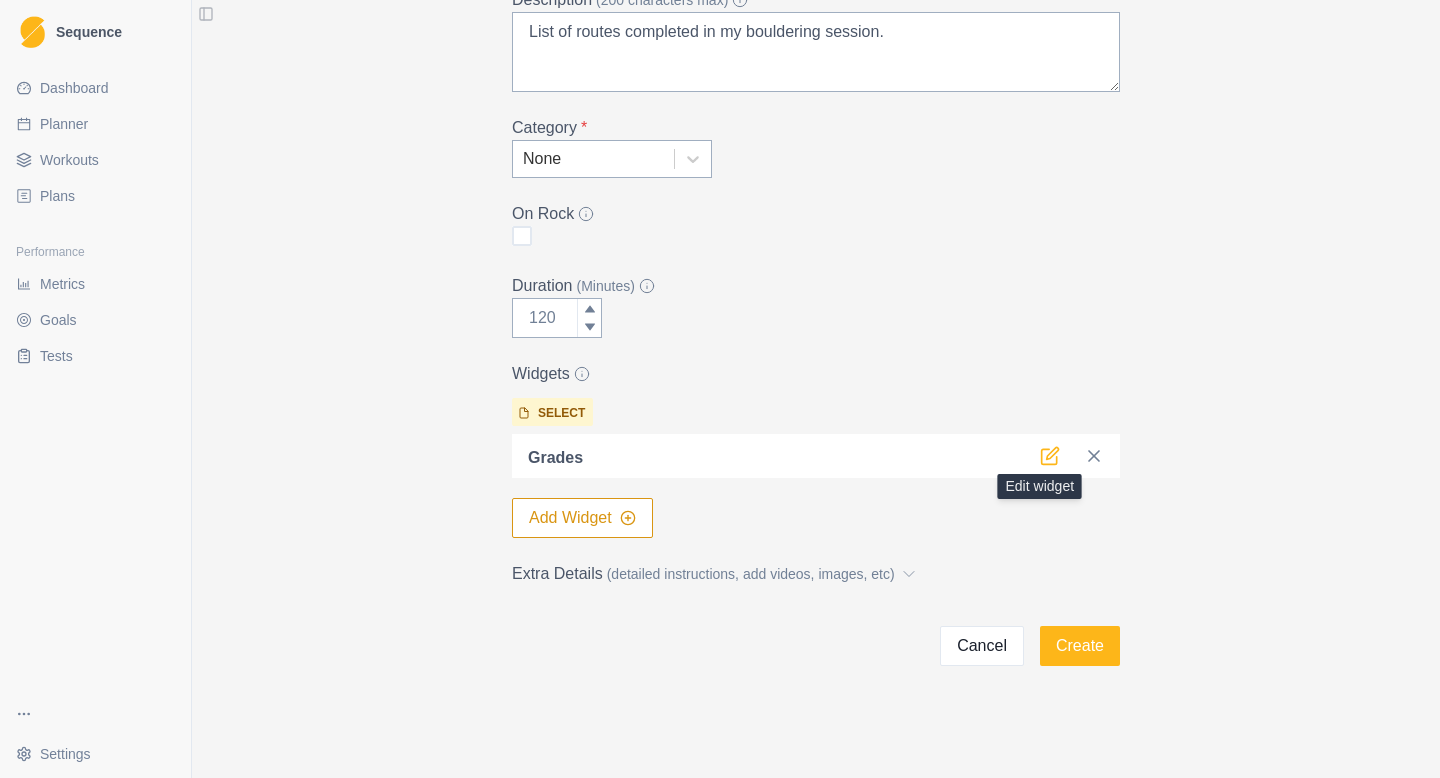 click 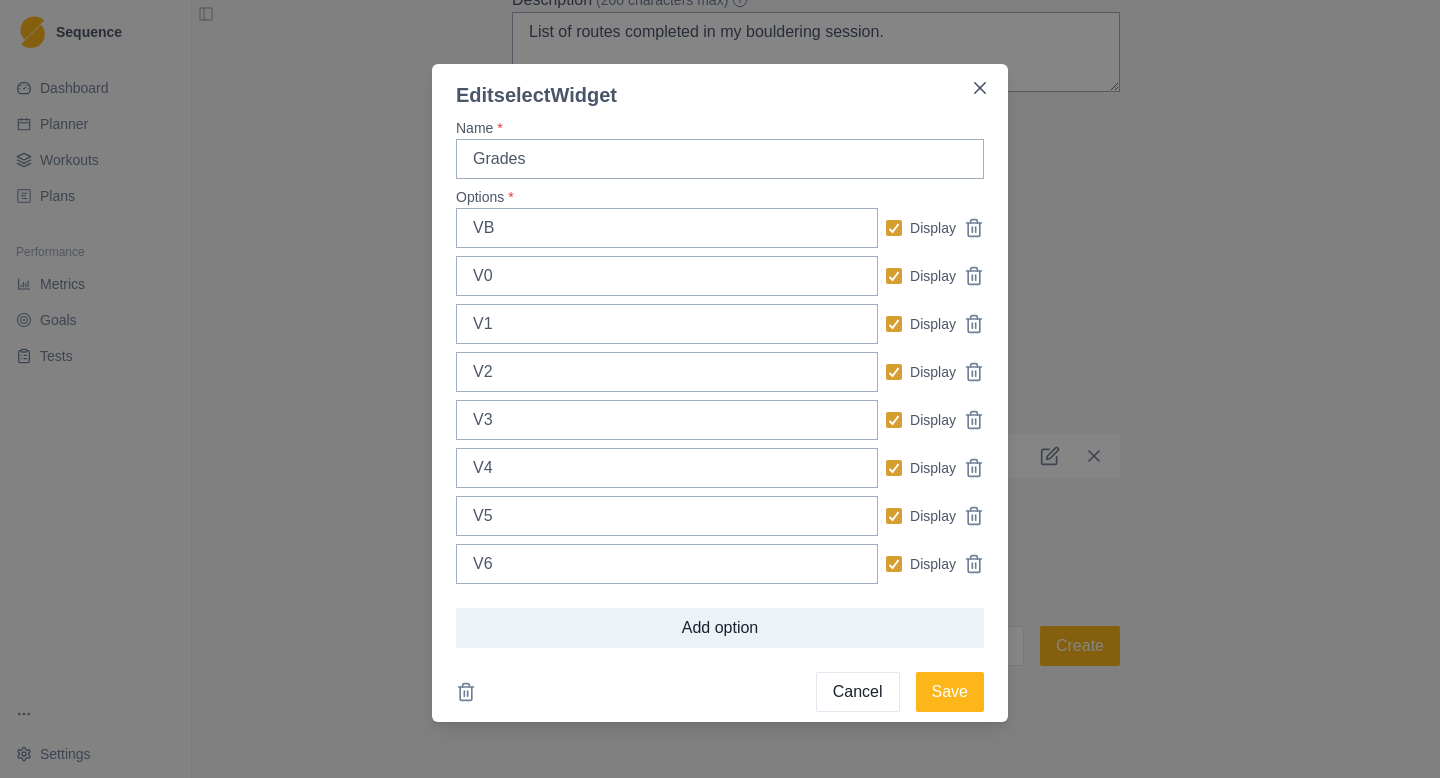 click on "Cancel" at bounding box center (858, 692) 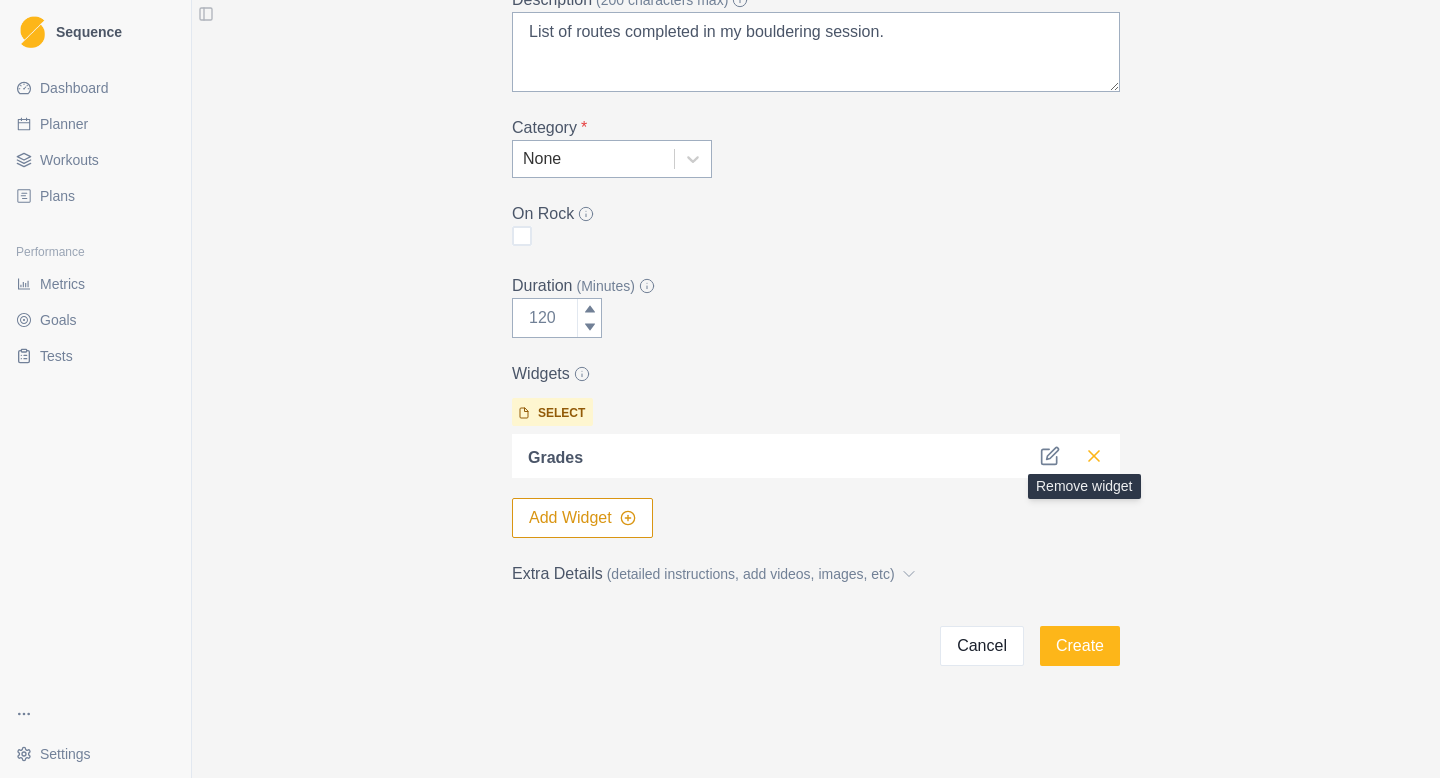 click 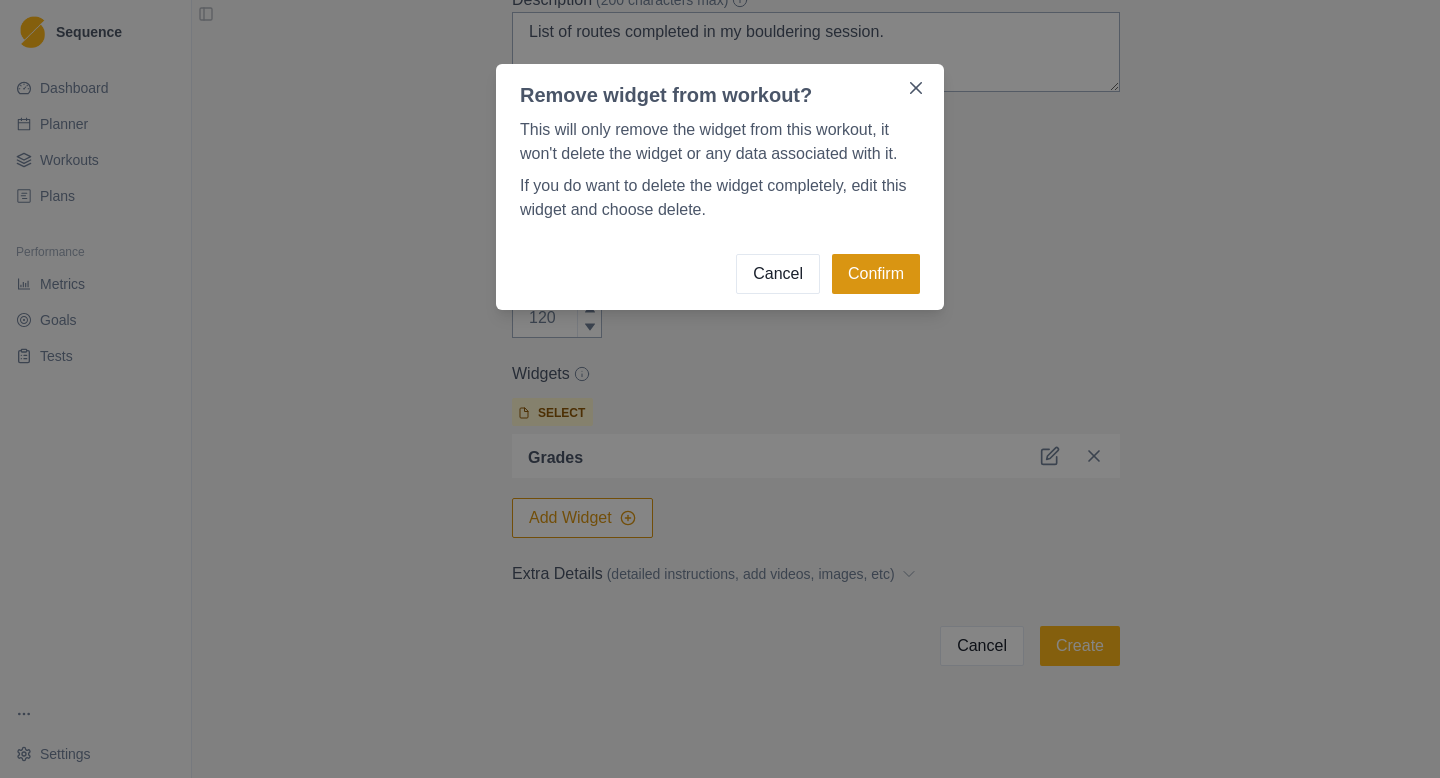 click on "Confirm" at bounding box center [876, 274] 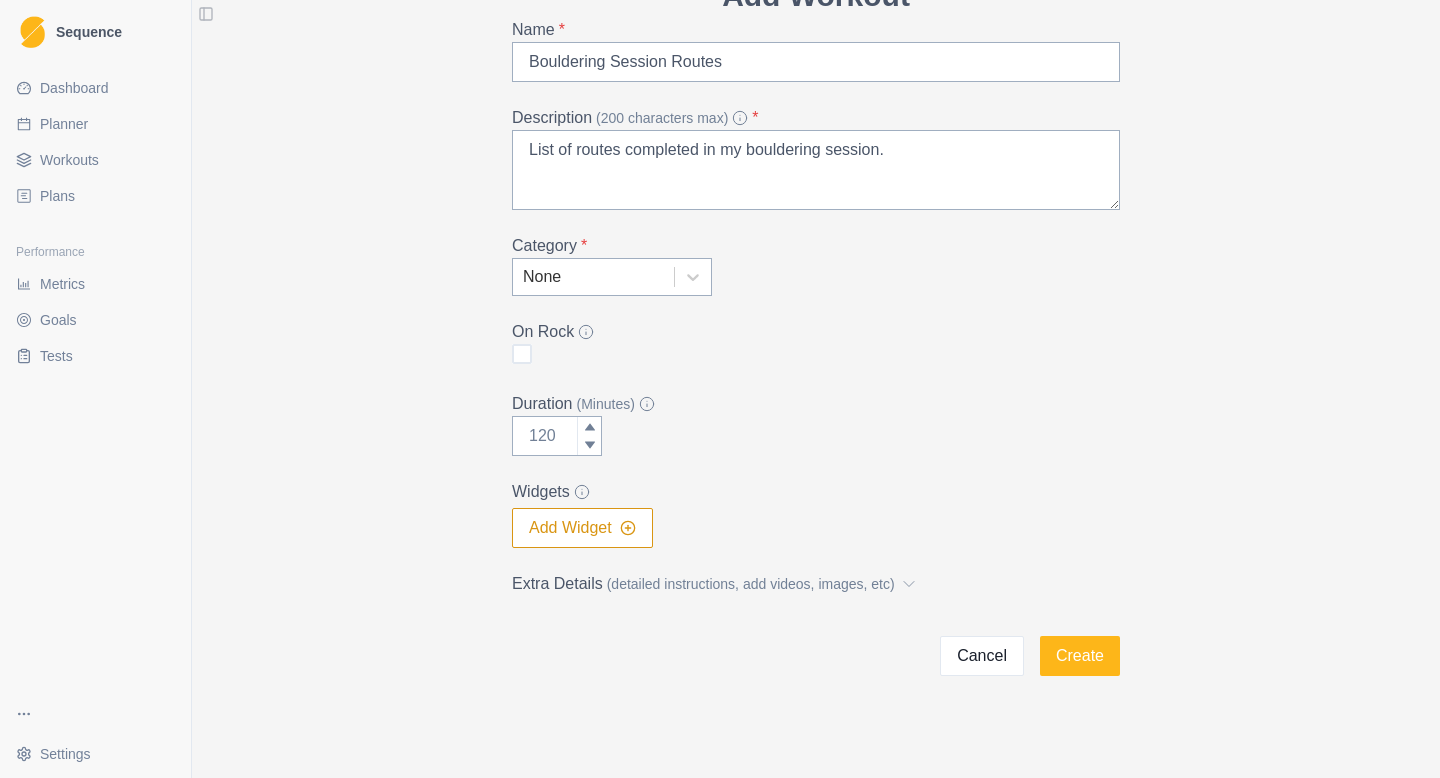 scroll, scrollTop: 114, scrollLeft: 0, axis: vertical 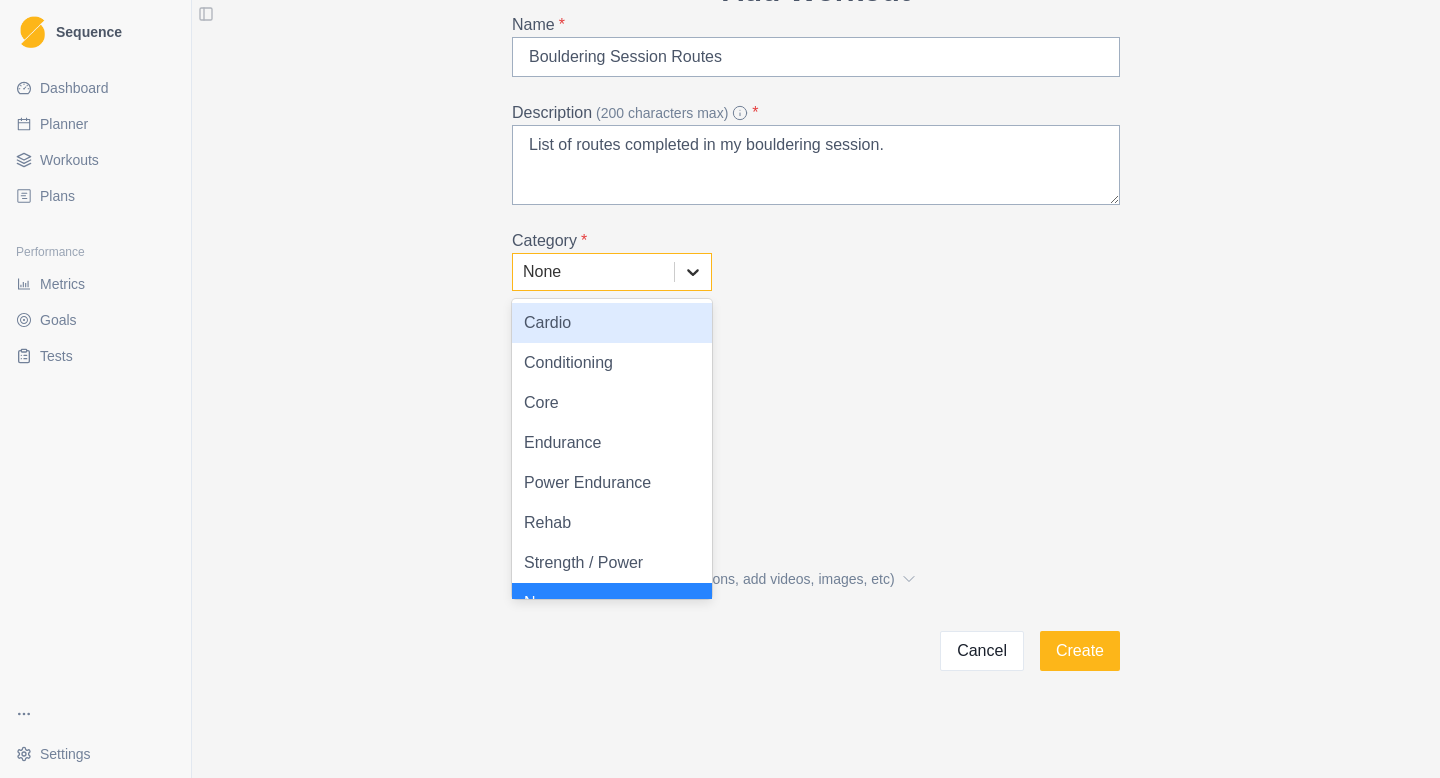 click 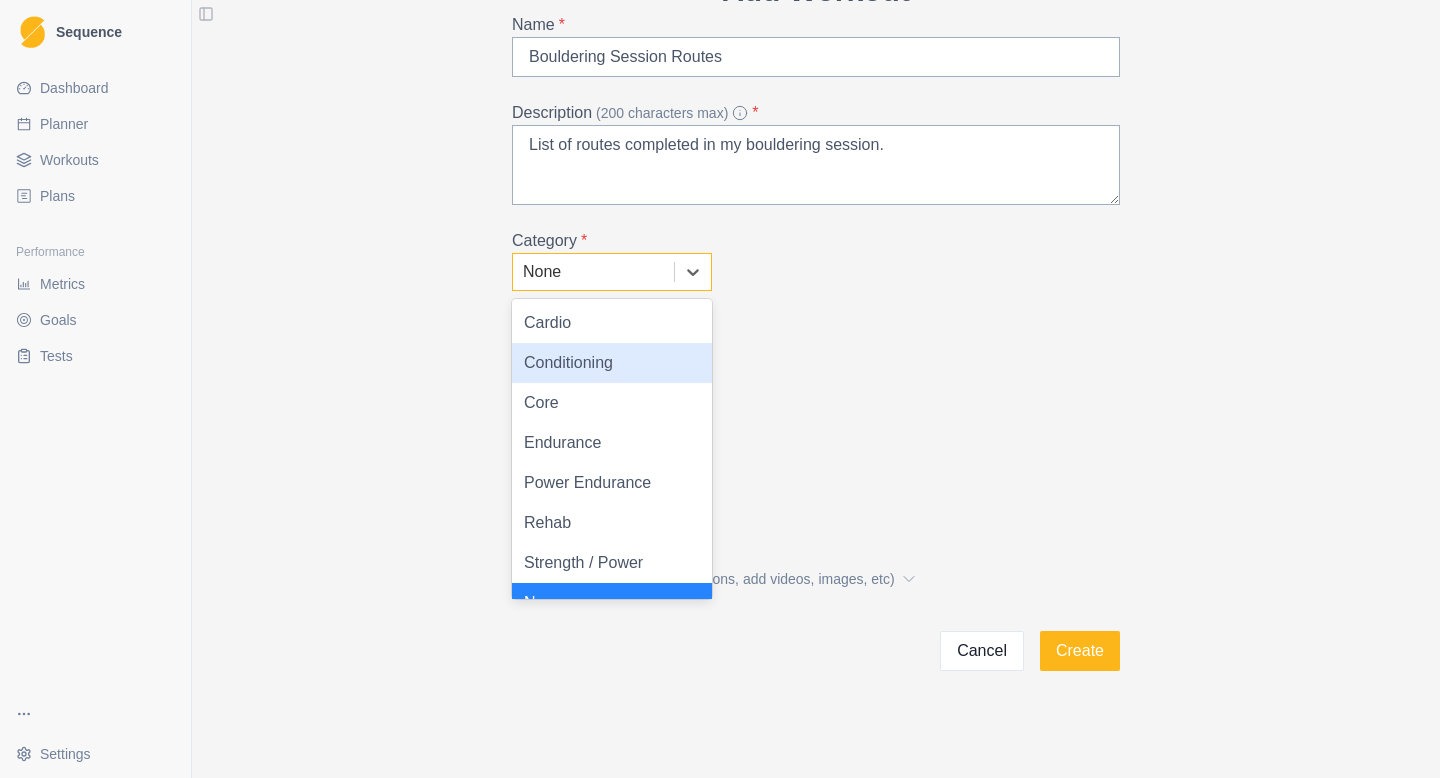 click on "Conditioning" at bounding box center [612, 363] 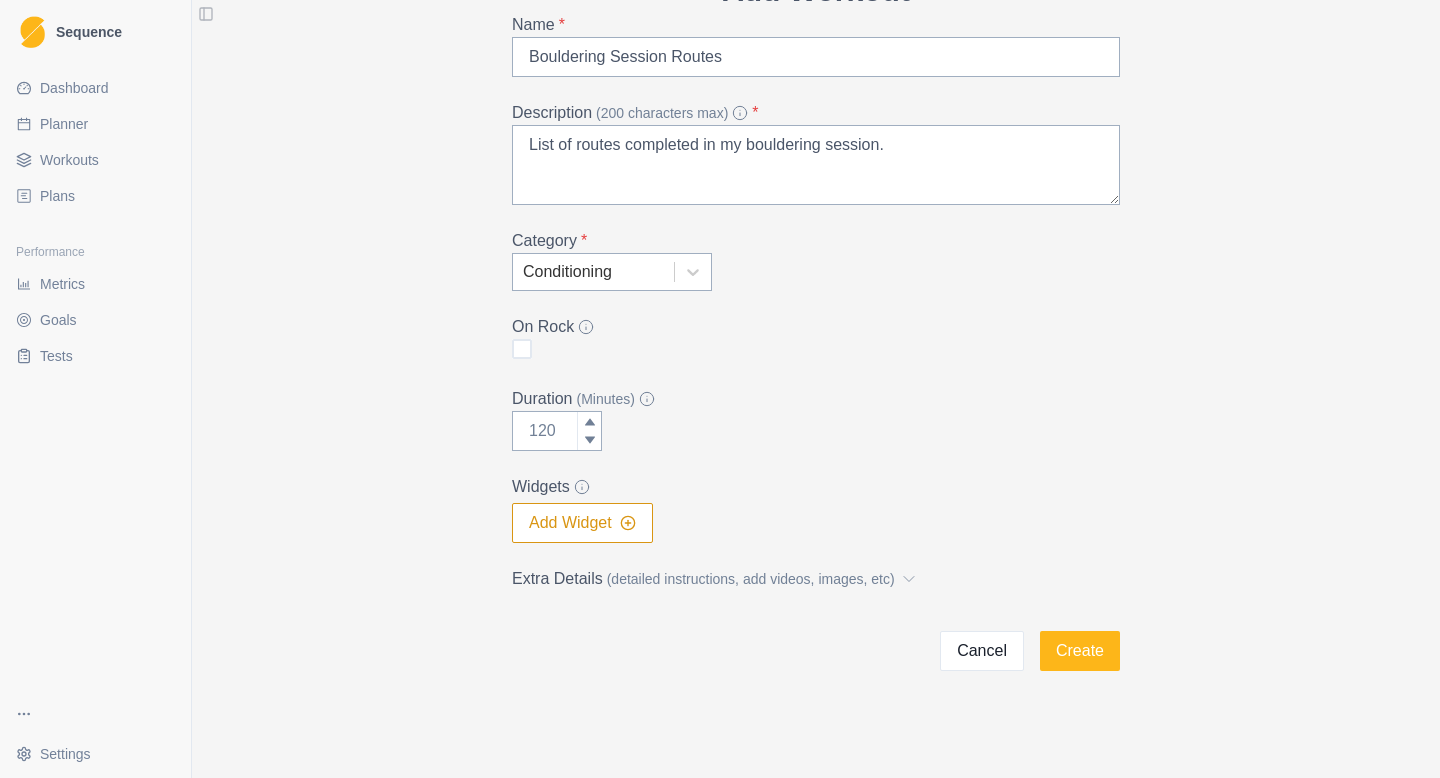 click on "Add Widget" at bounding box center [582, 523] 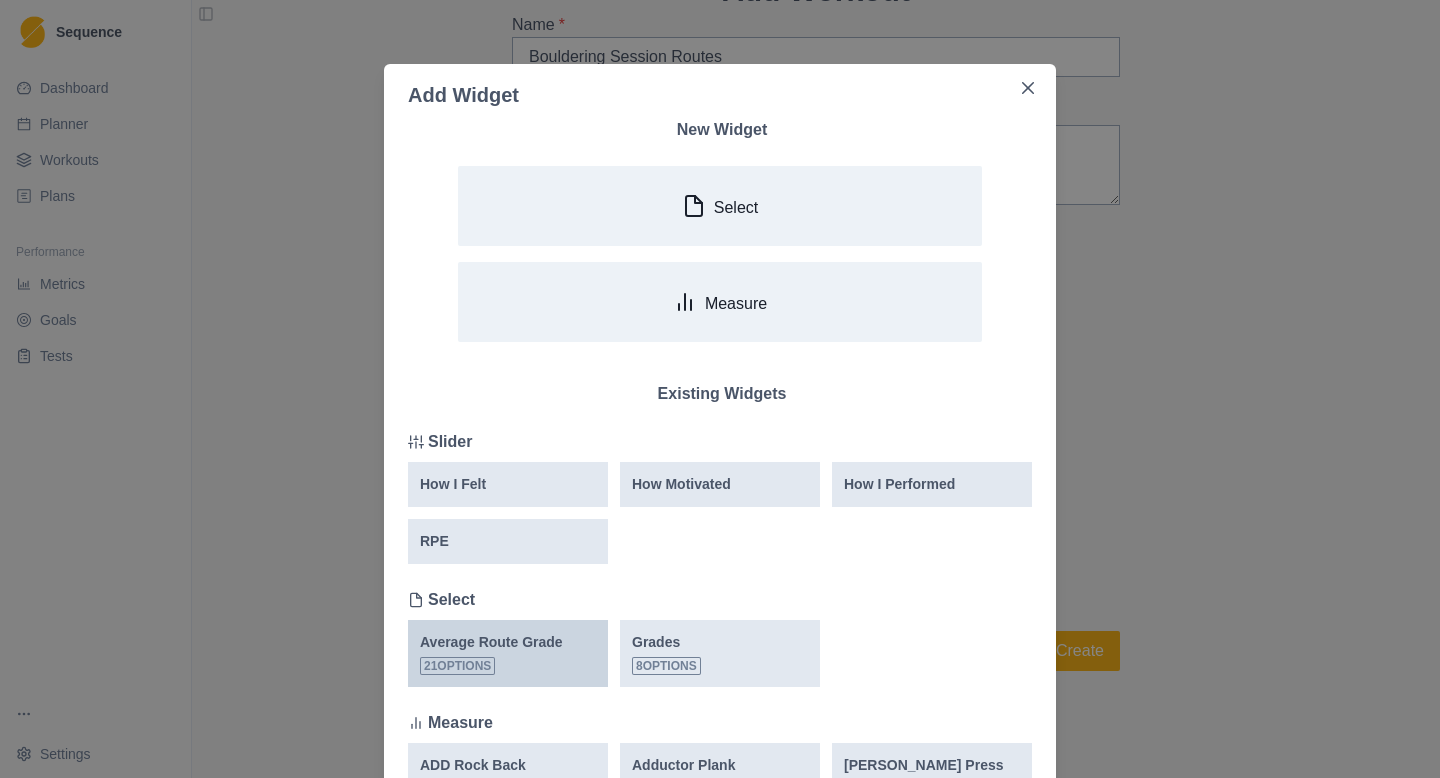 click on "Average Route Grade 21  options" at bounding box center [508, 653] 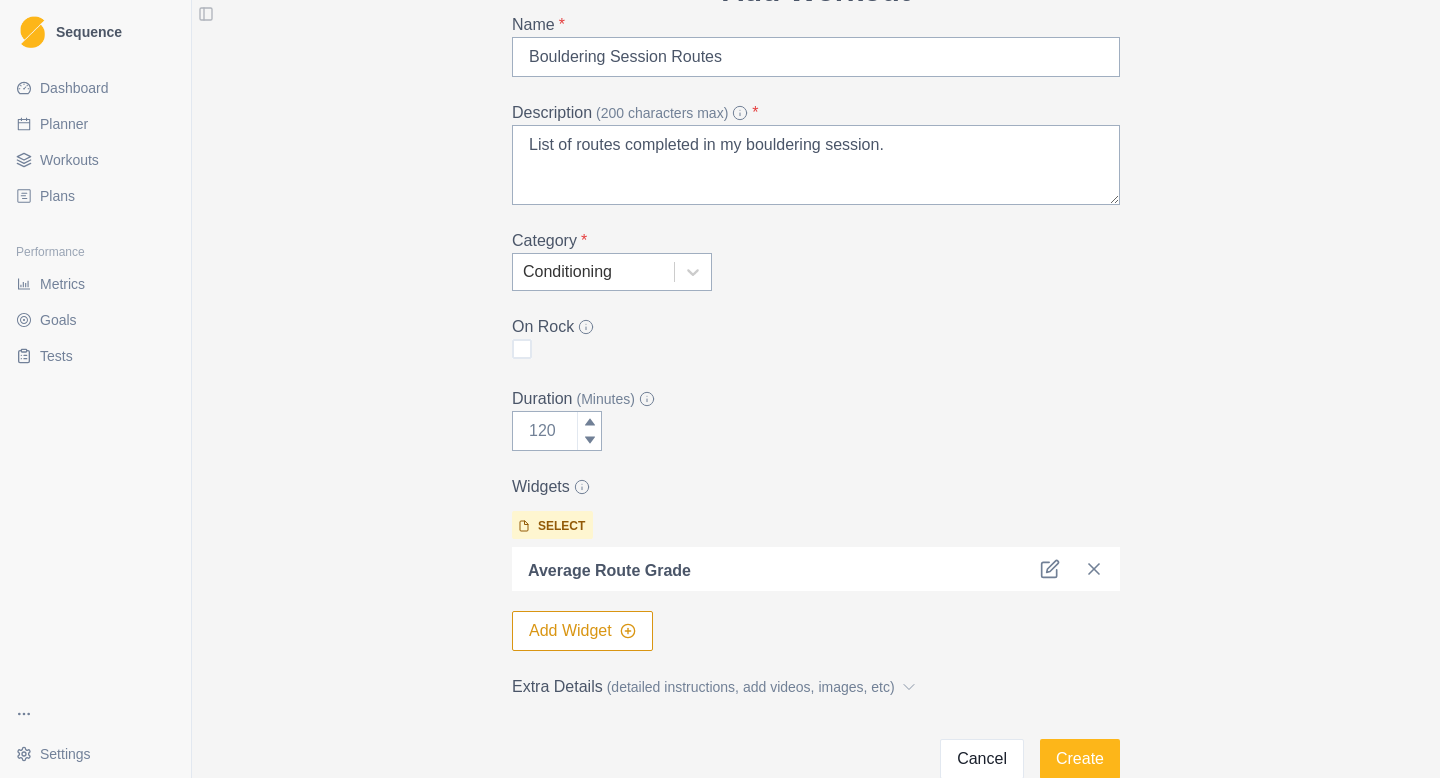 click at bounding box center [865, 569] 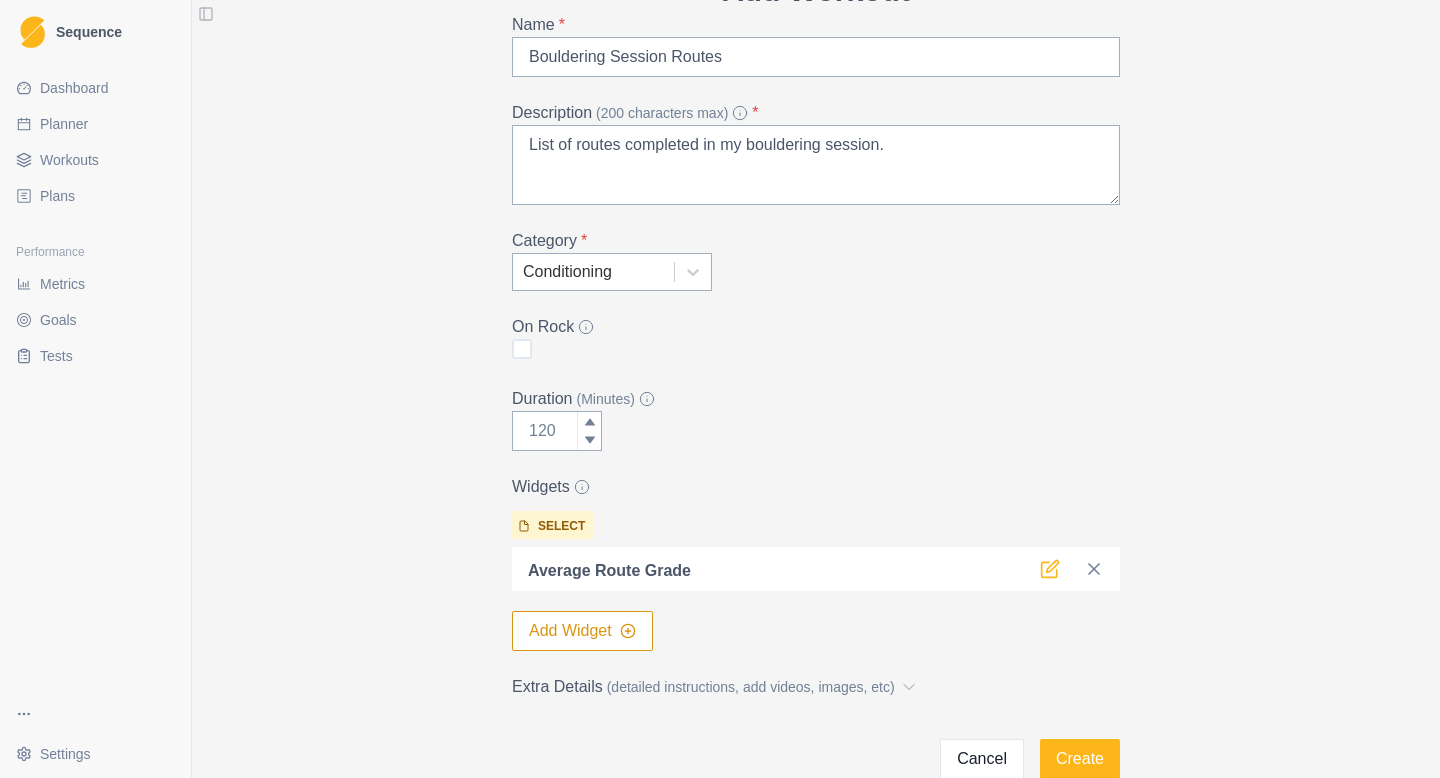 click 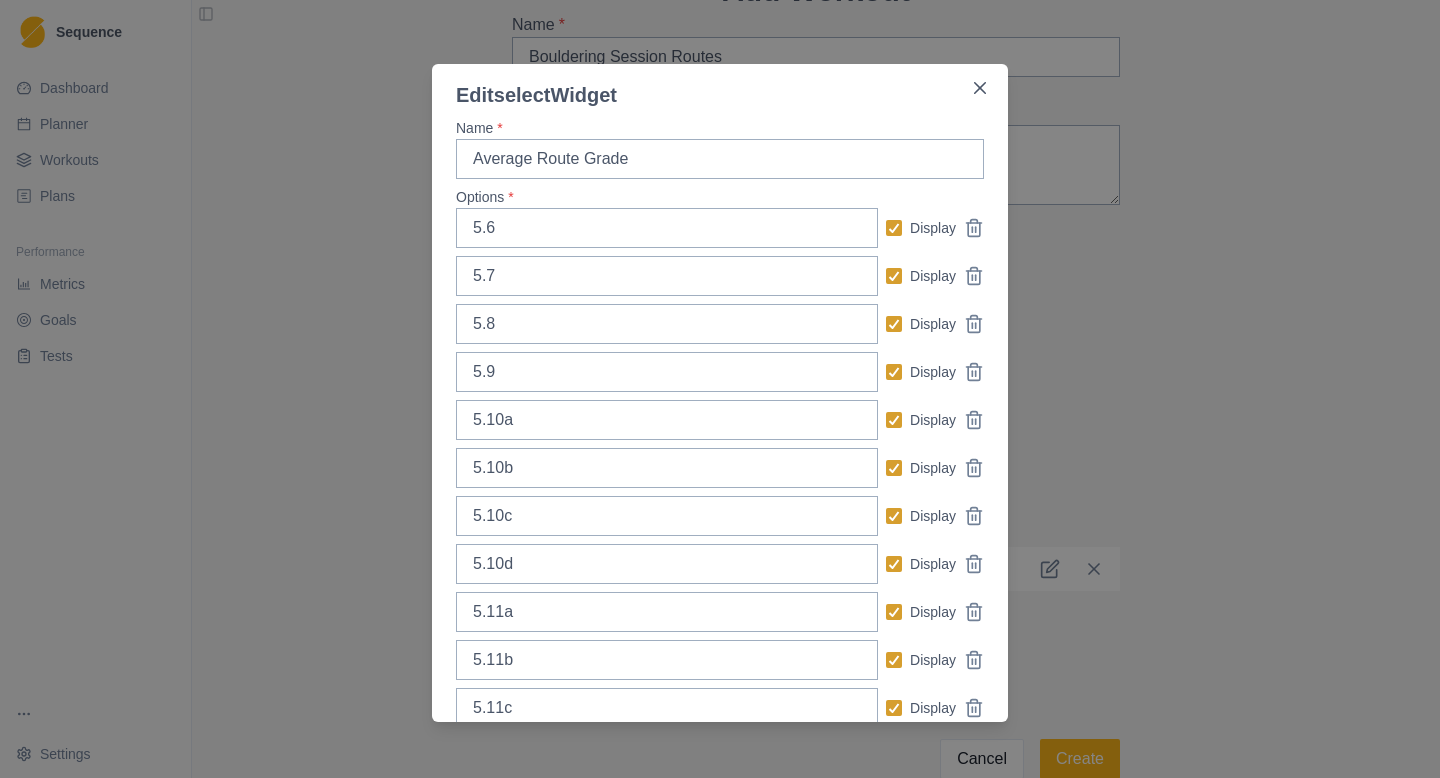 scroll, scrollTop: 630, scrollLeft: 0, axis: vertical 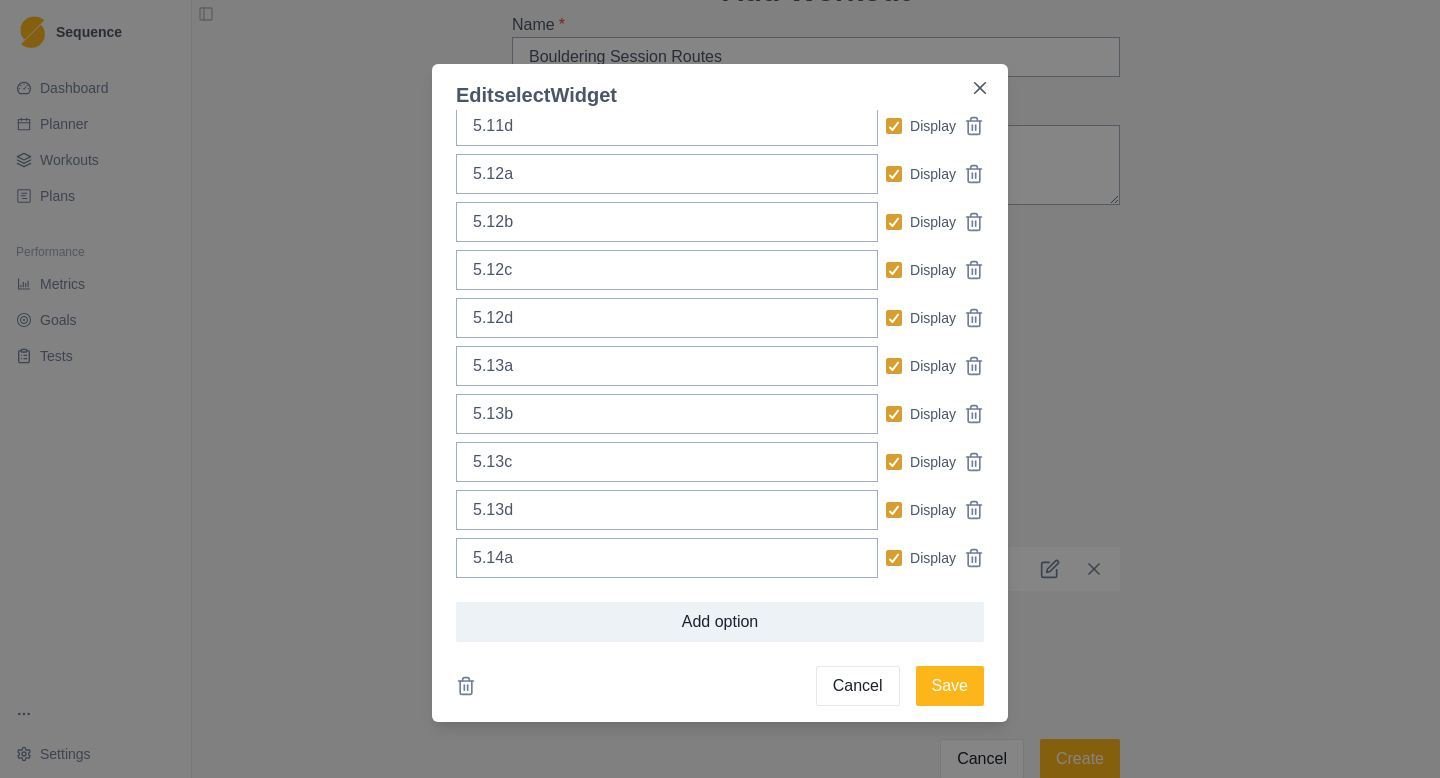 click on "Cancel" at bounding box center (858, 686) 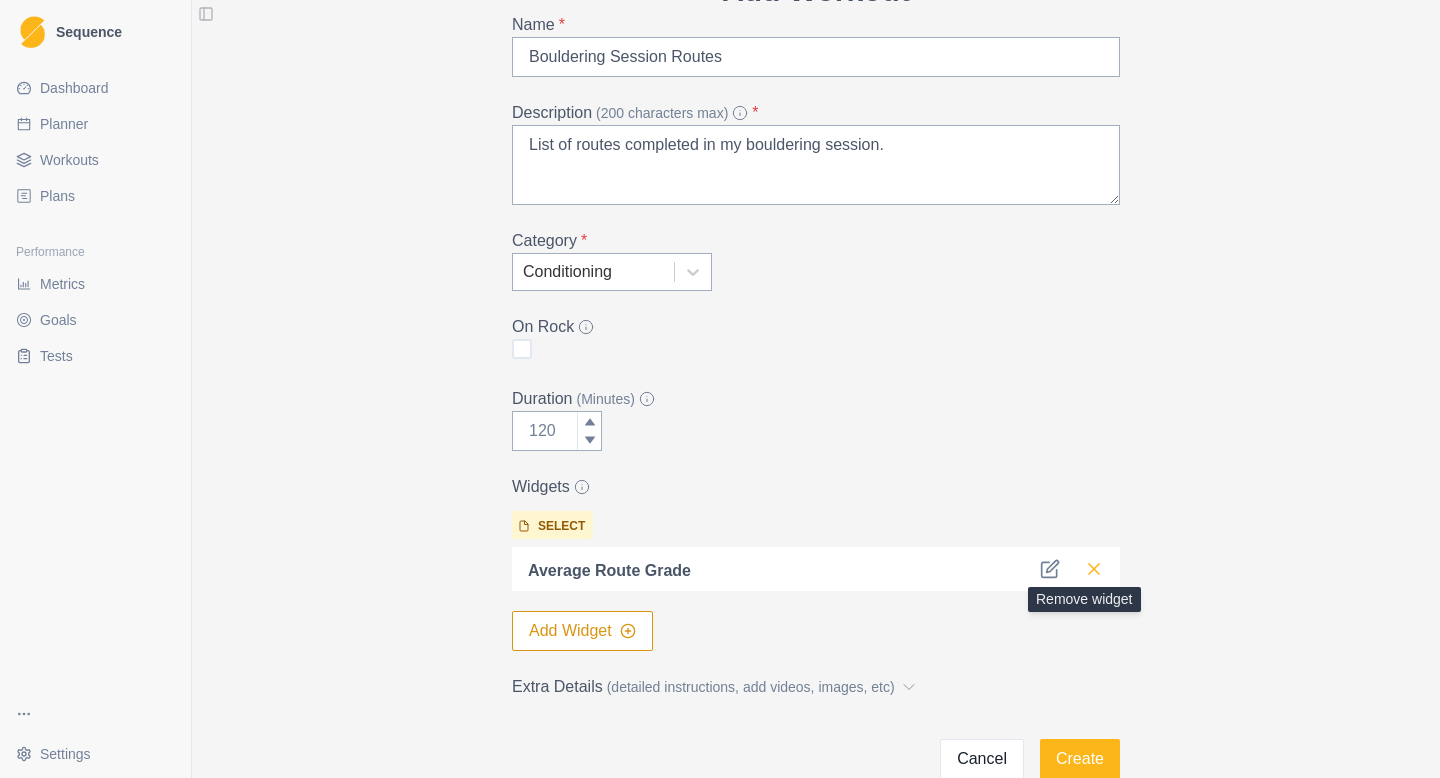 click 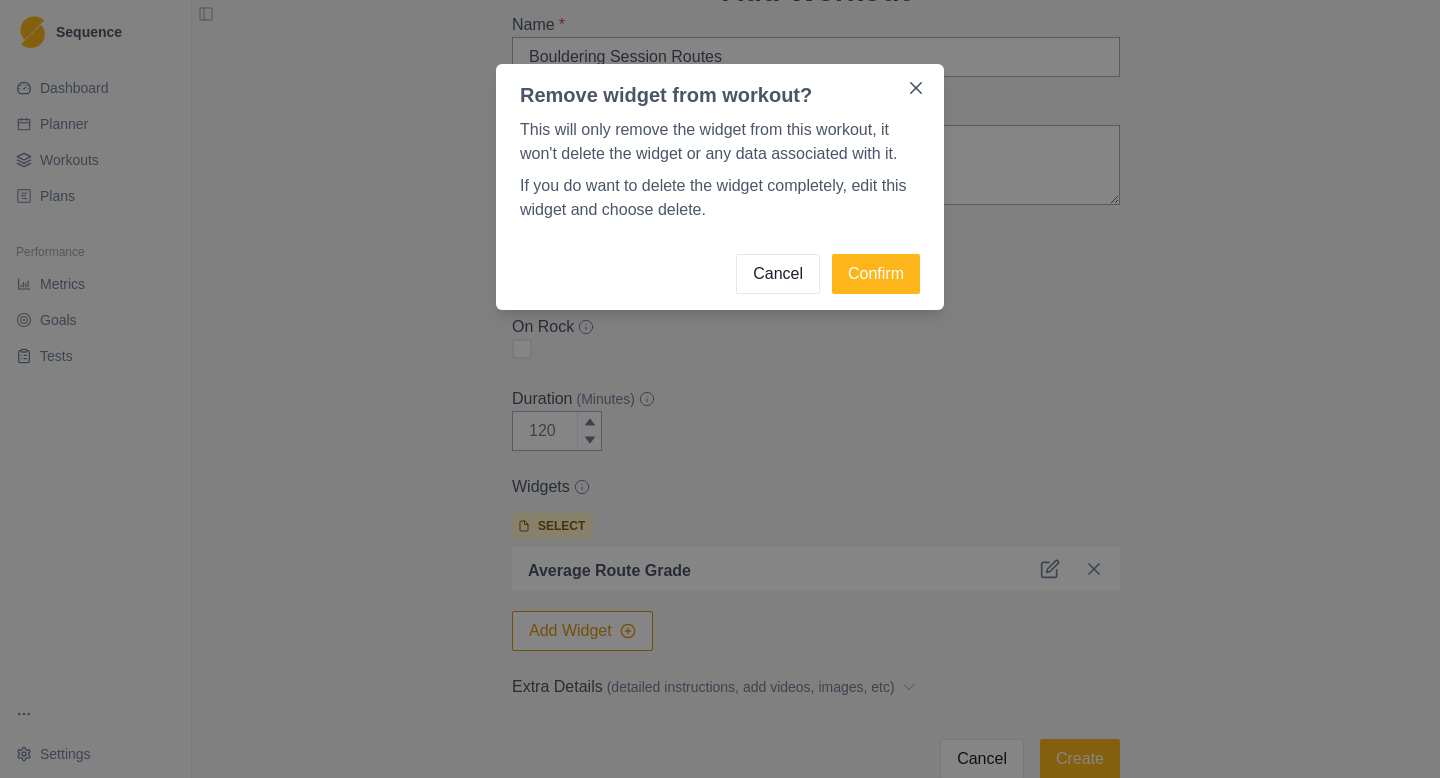 click on "Cancel" at bounding box center (778, 274) 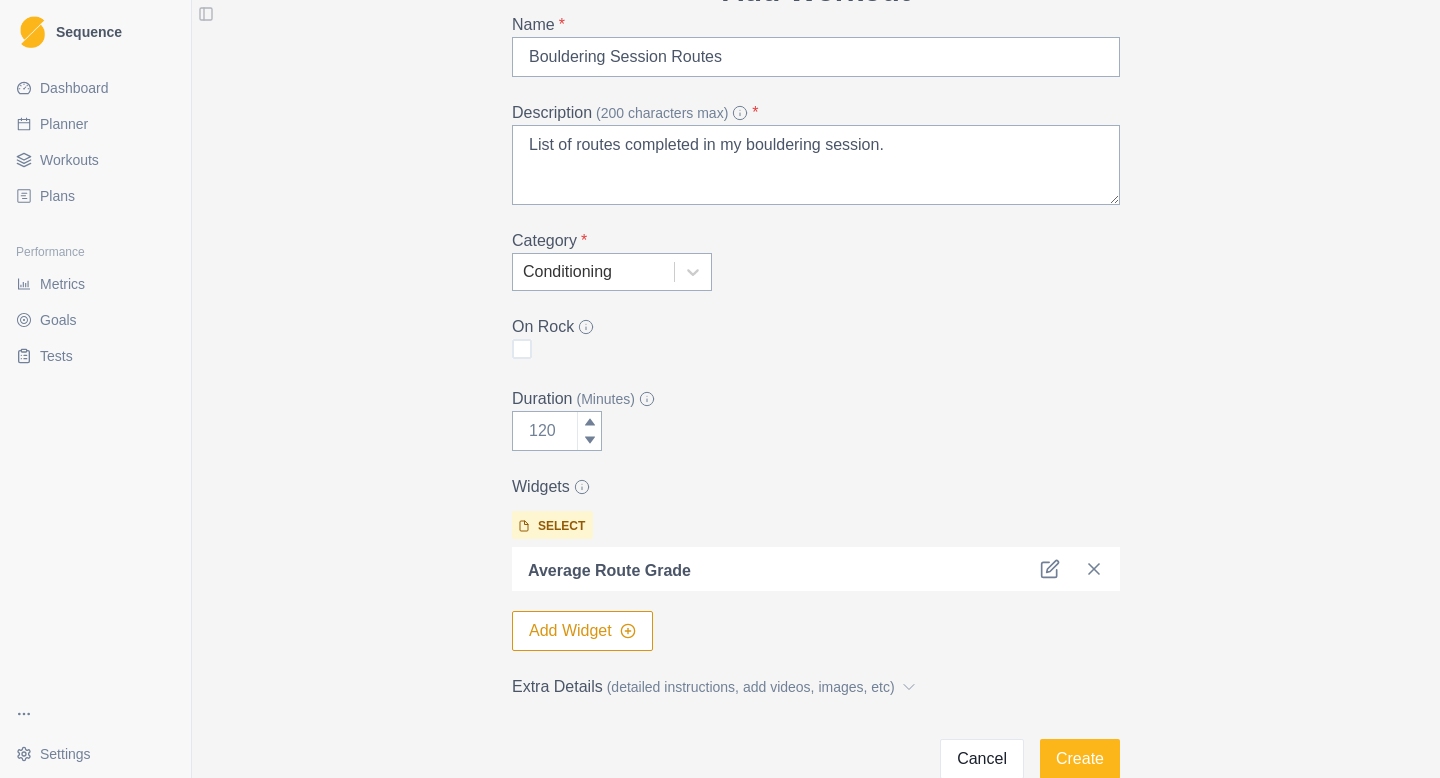 click on "Cancel" at bounding box center [982, 759] 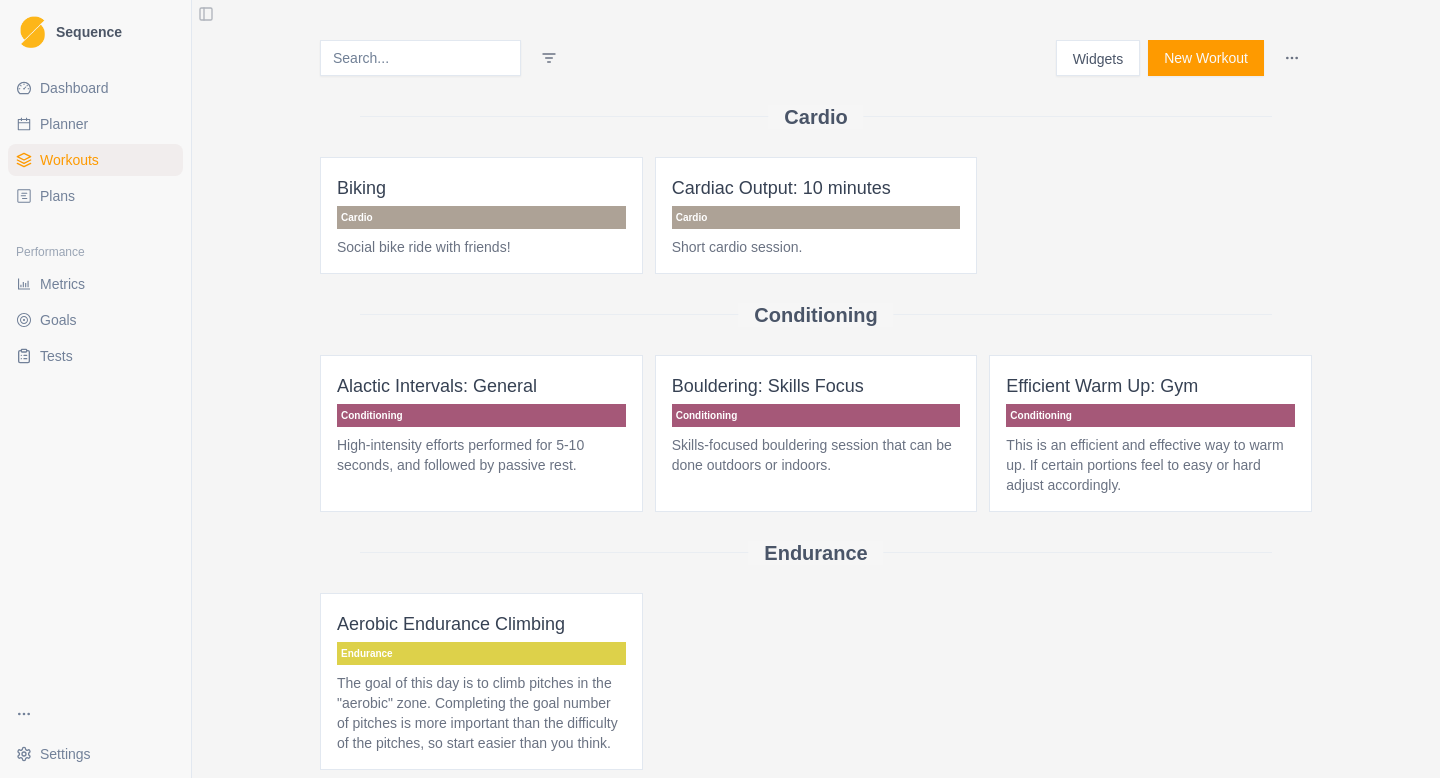 click on "Aerobic Endurance Climbing" at bounding box center [481, 624] 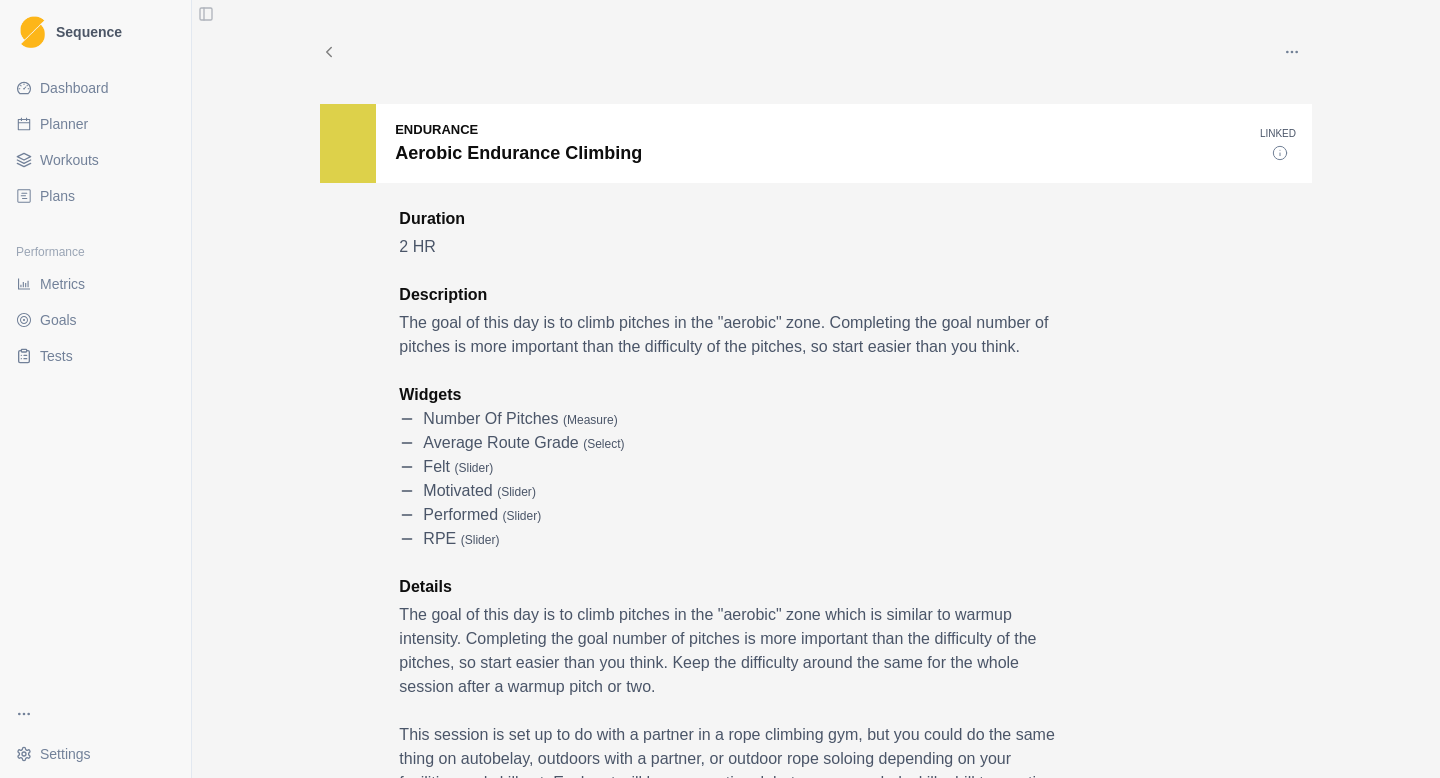 click on "Planner" at bounding box center (64, 124) 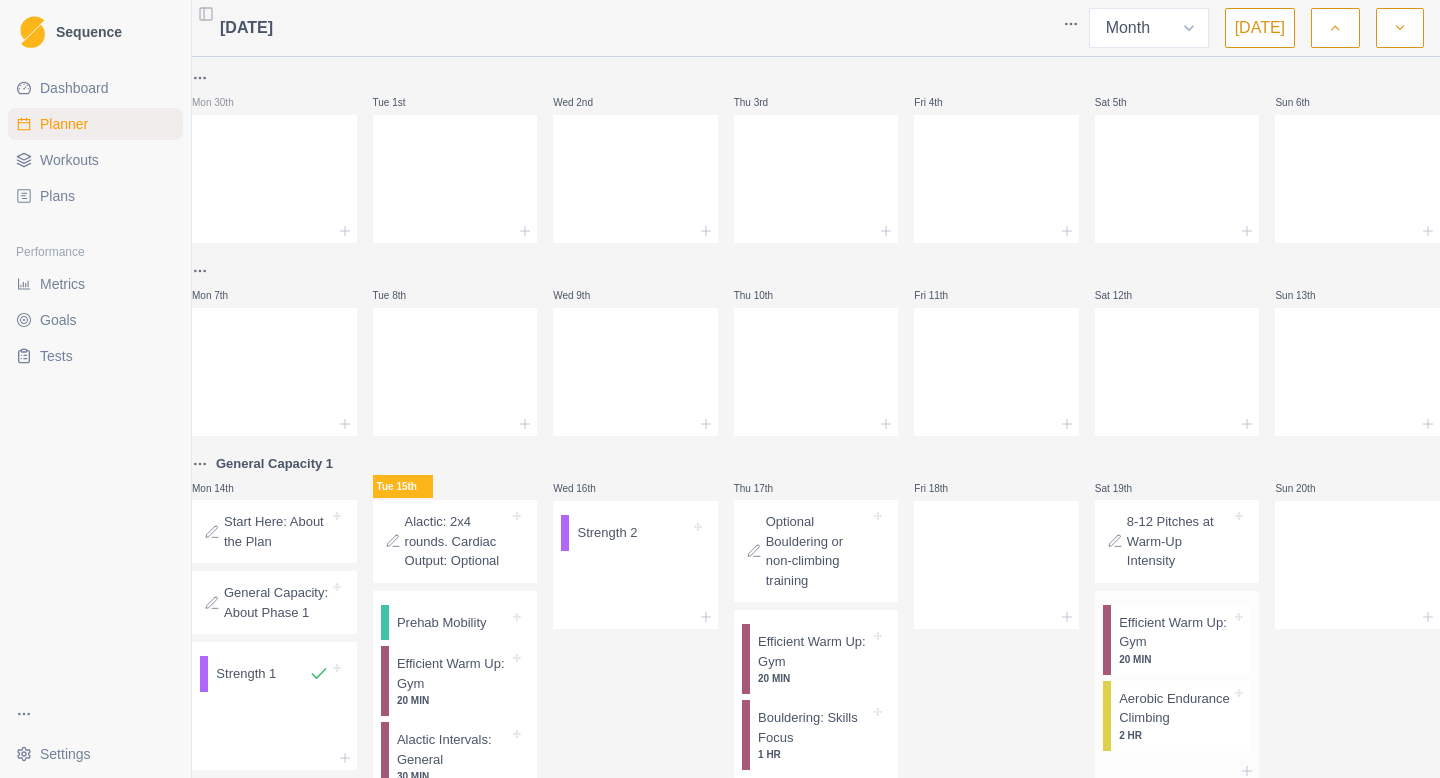 click on "Aerobic Endurance Climbing" at bounding box center (1175, 708) 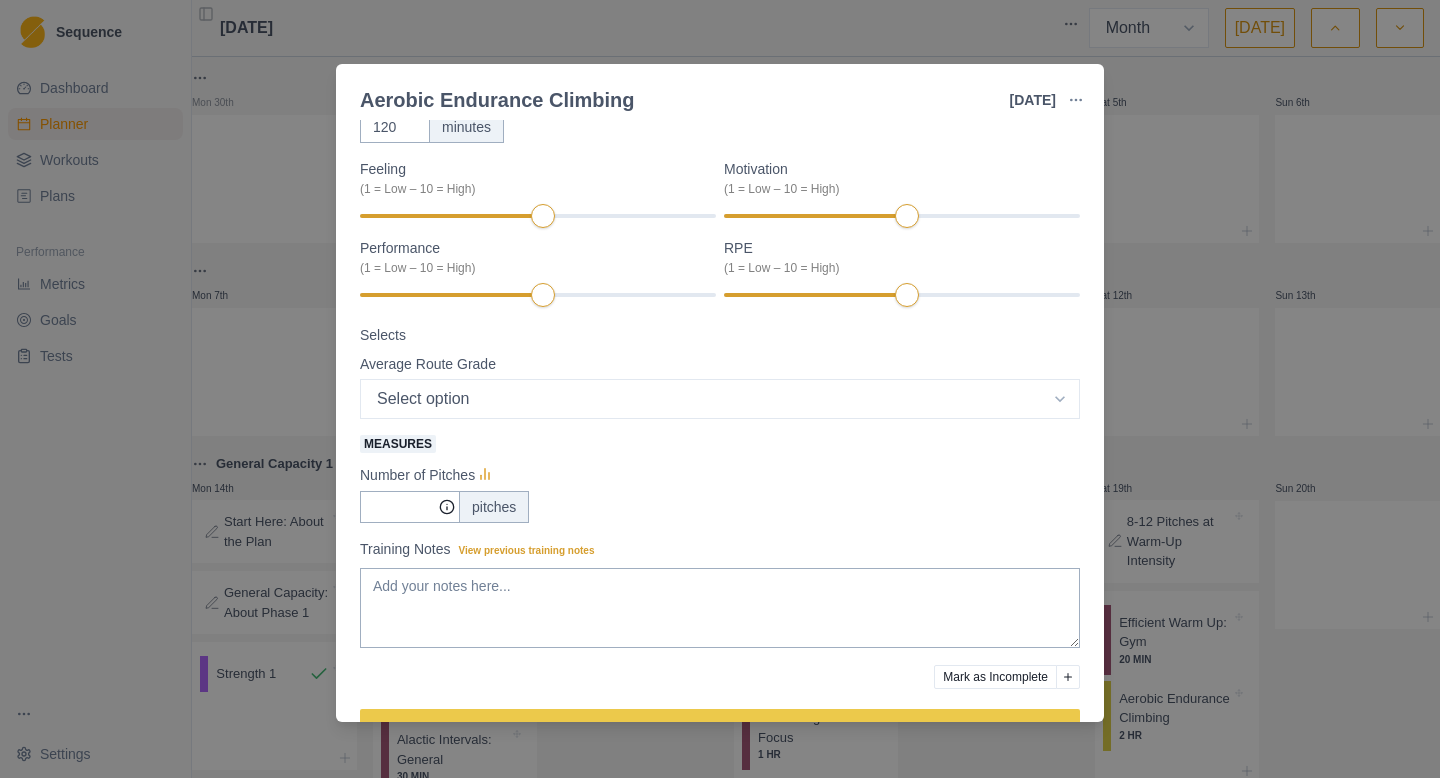 scroll, scrollTop: 205, scrollLeft: 0, axis: vertical 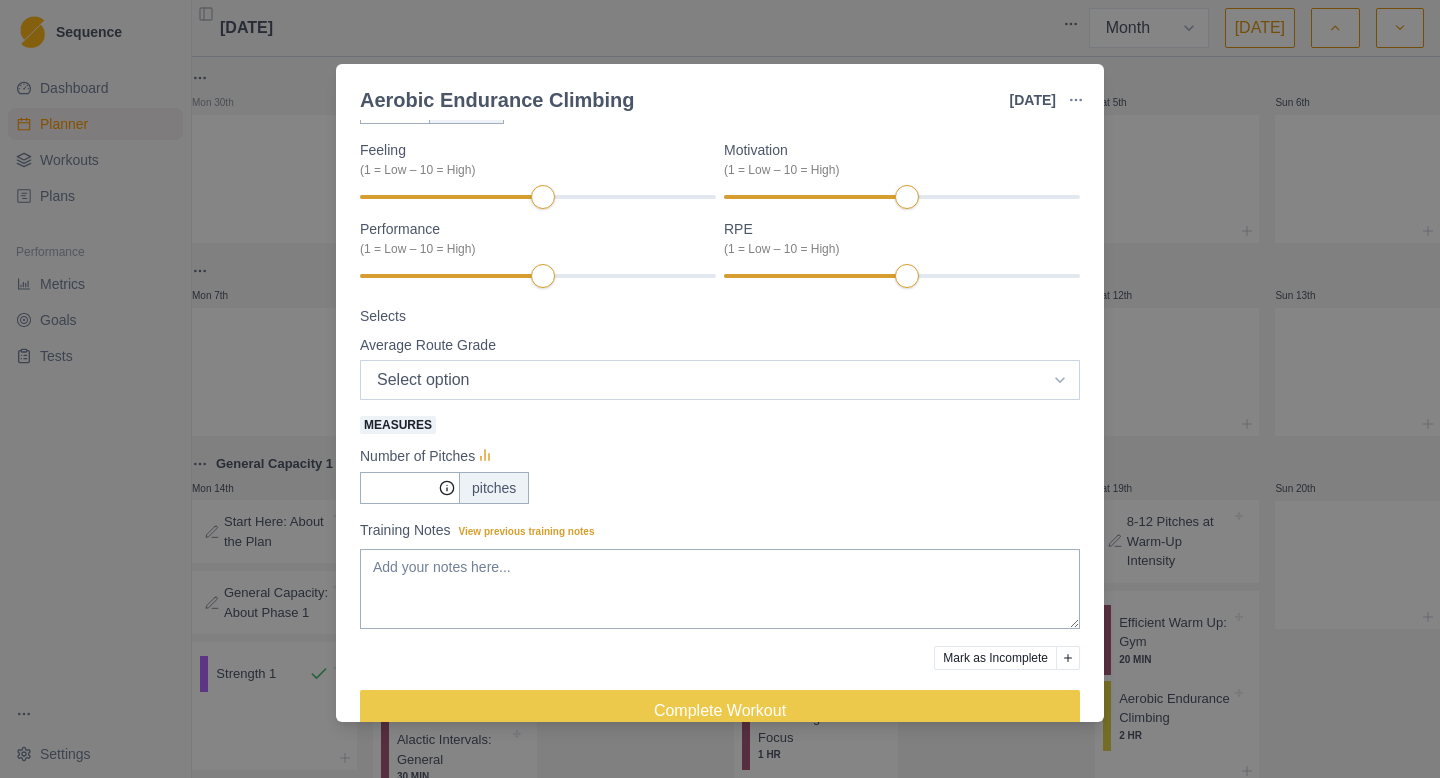 click on "Select option 5.6 5.7 5.8 5.9 5.10a 5.10b 5.10c 5.10d 5.11a 5.11b 5.11c 5.11d 5.12a 5.12b 5.12c 5.12d 5.13a 5.13b 5.13c 5.13d 5.14a" at bounding box center (720, 380) 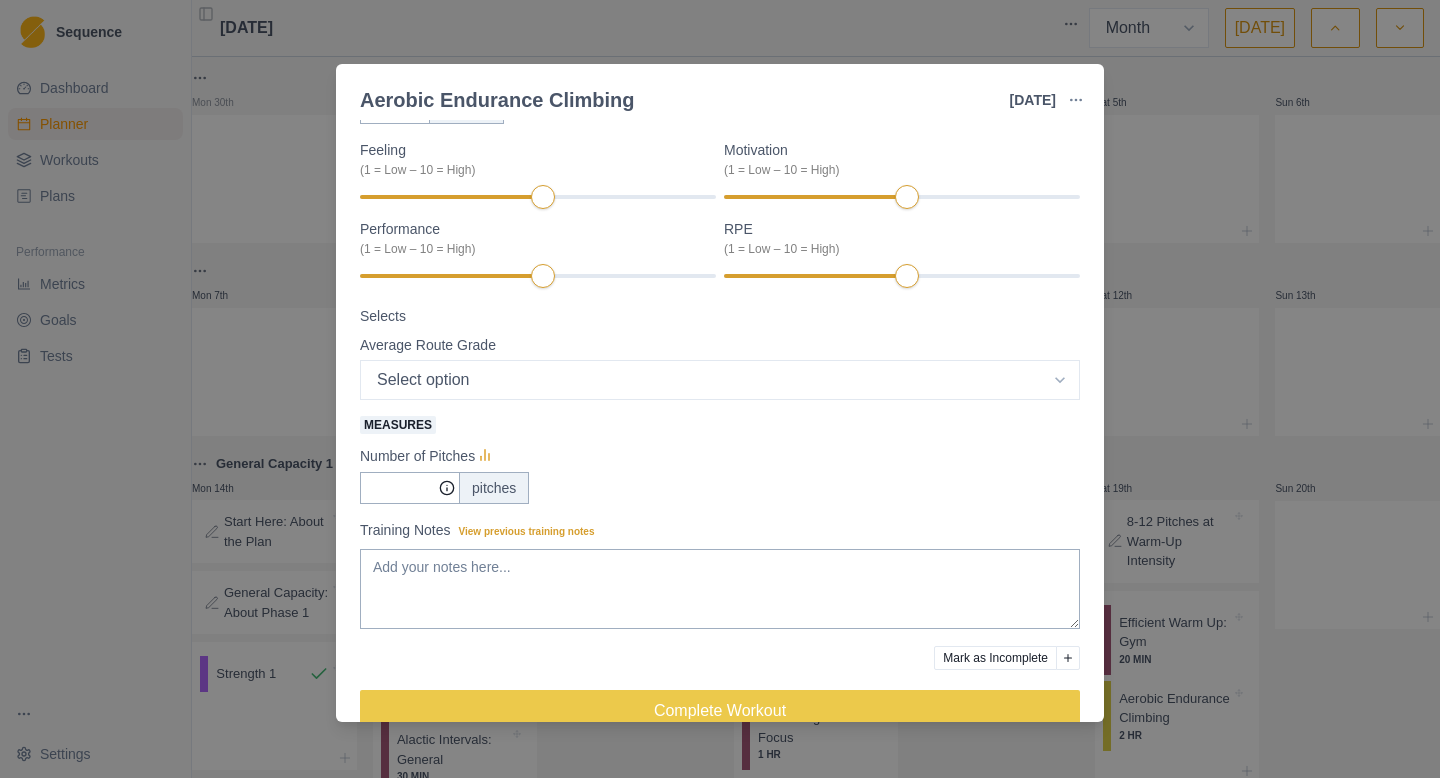 scroll, scrollTop: 241, scrollLeft: 0, axis: vertical 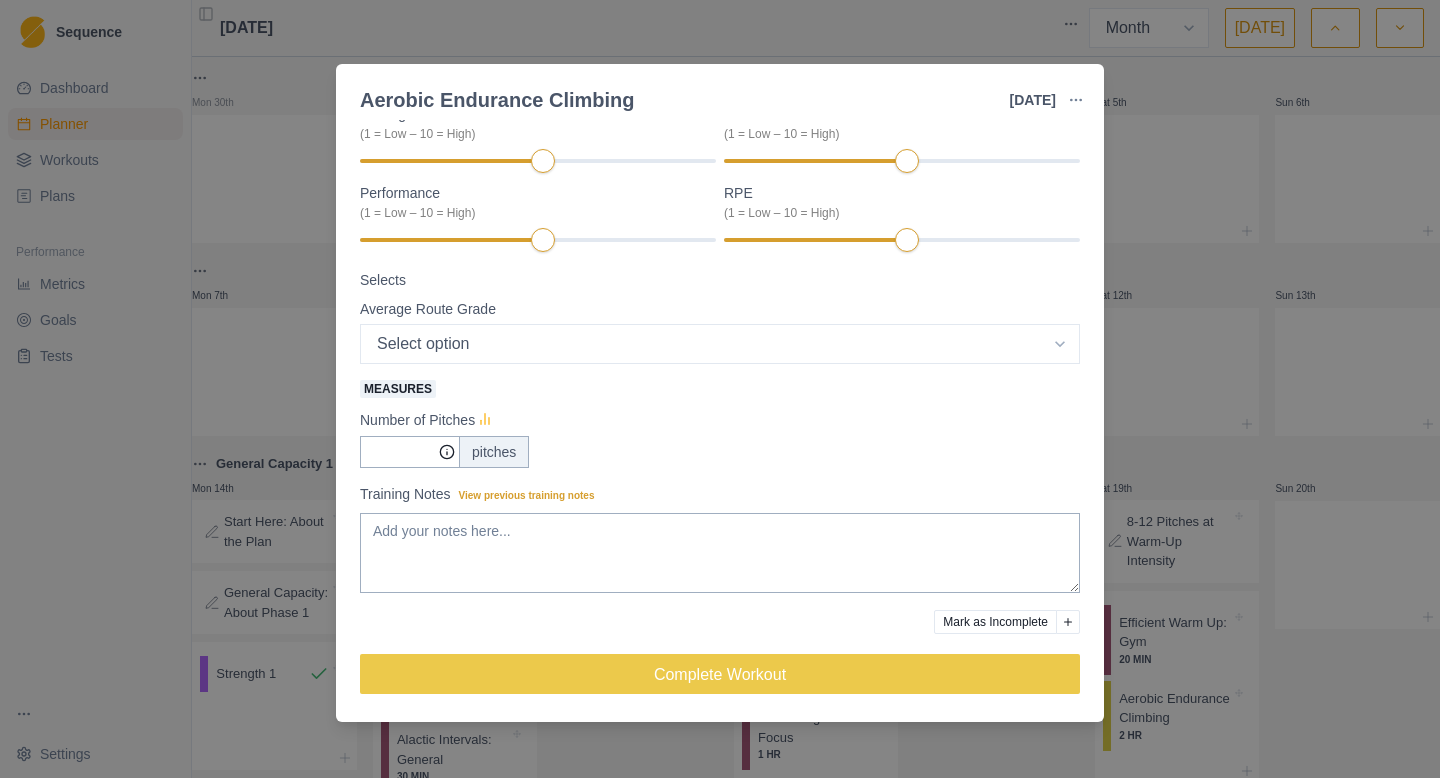 click 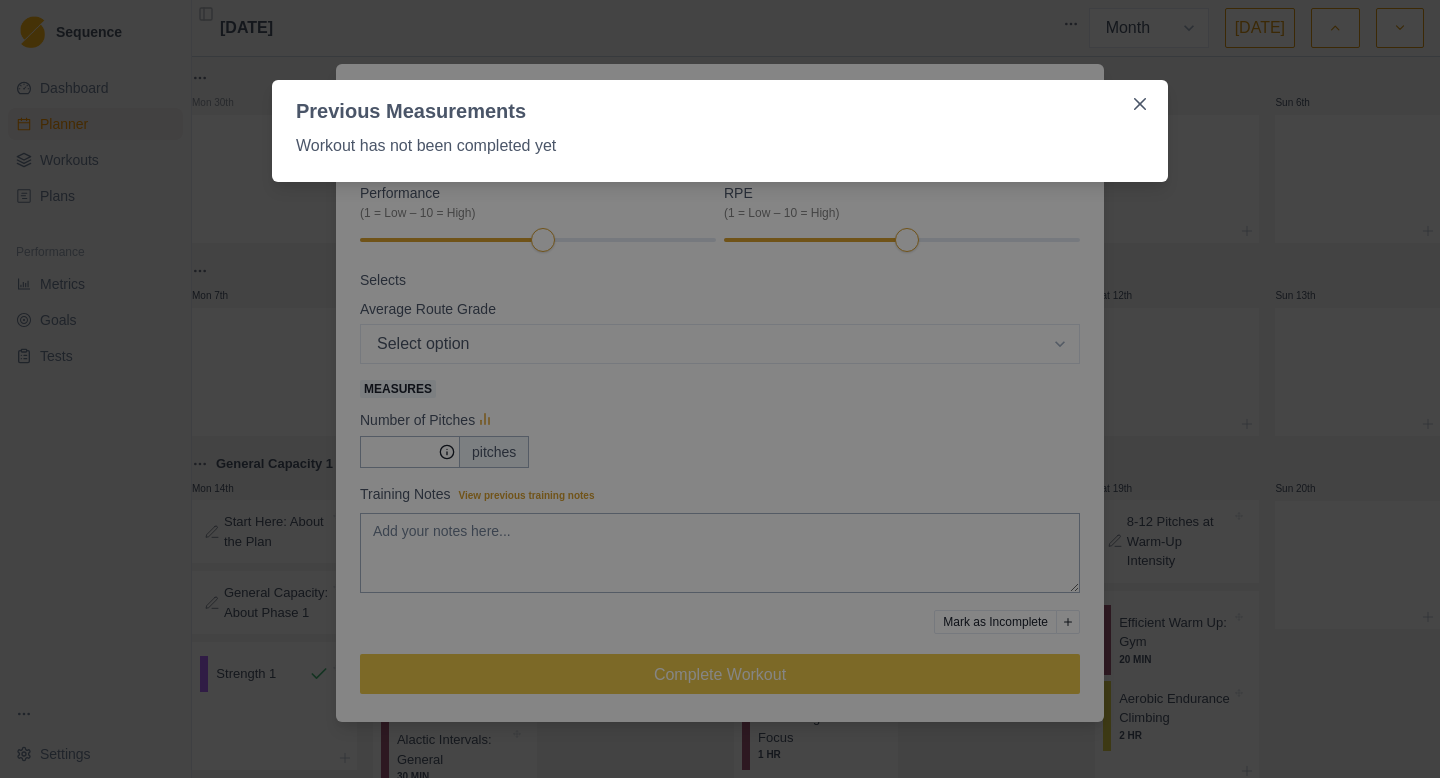 click on "Previous Measurements Workout has not been completed yet" at bounding box center [720, 389] 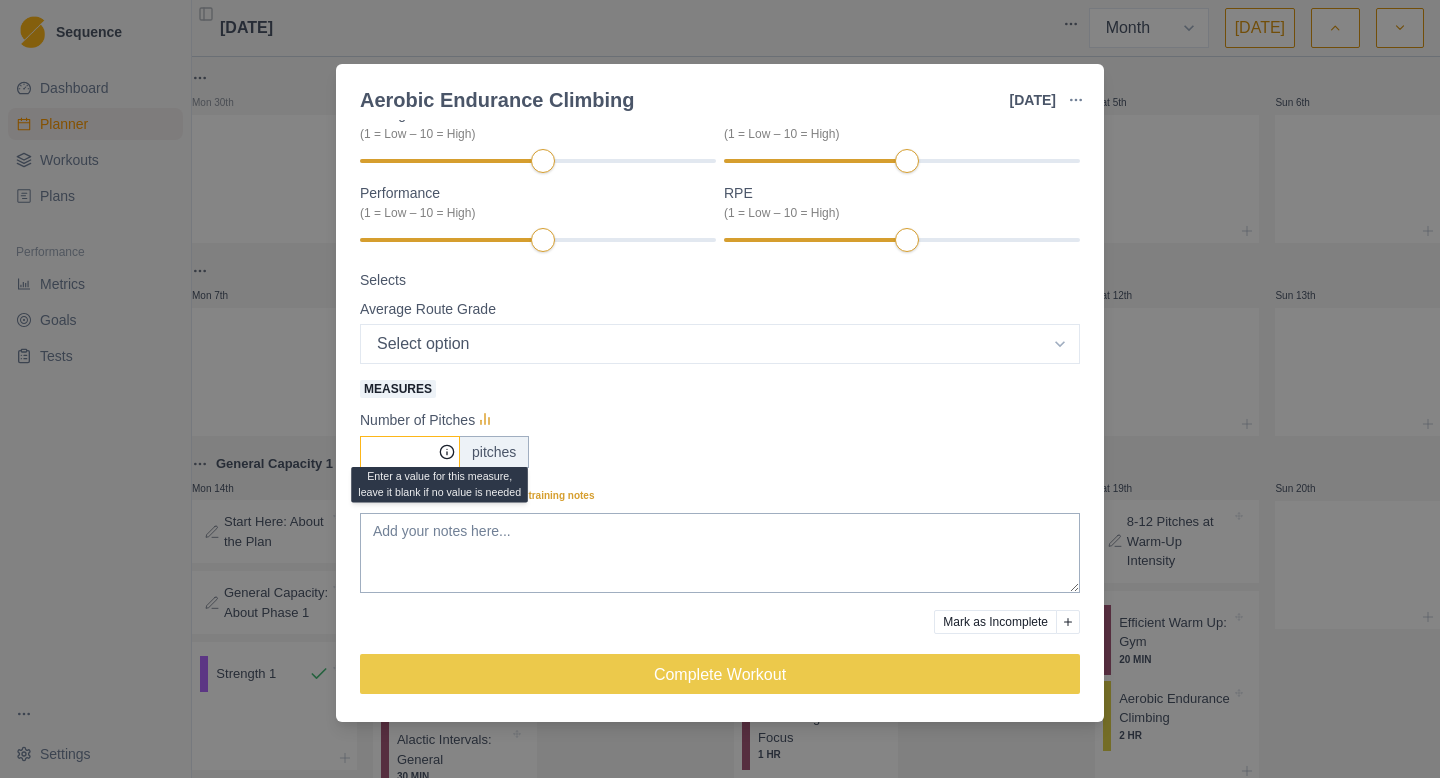 type on "0" 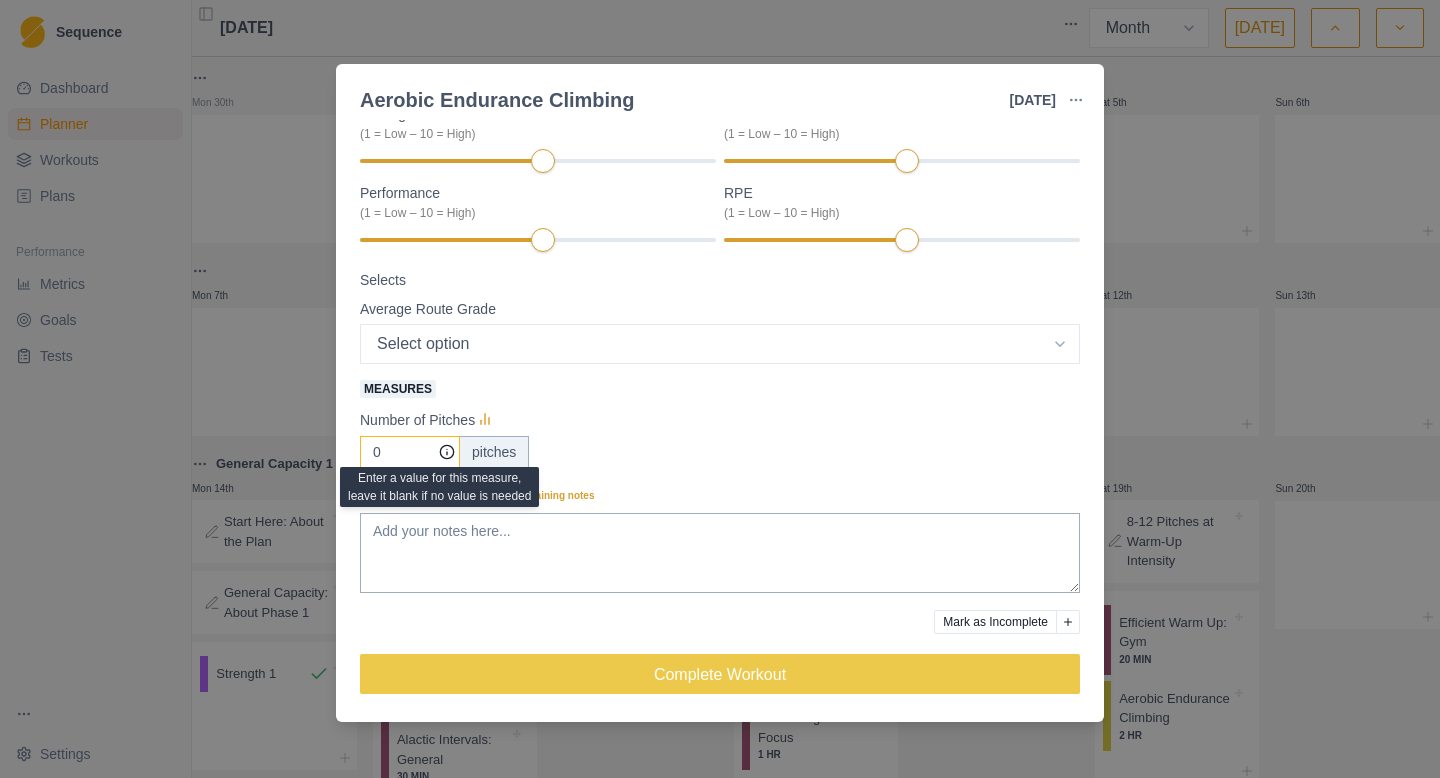 click 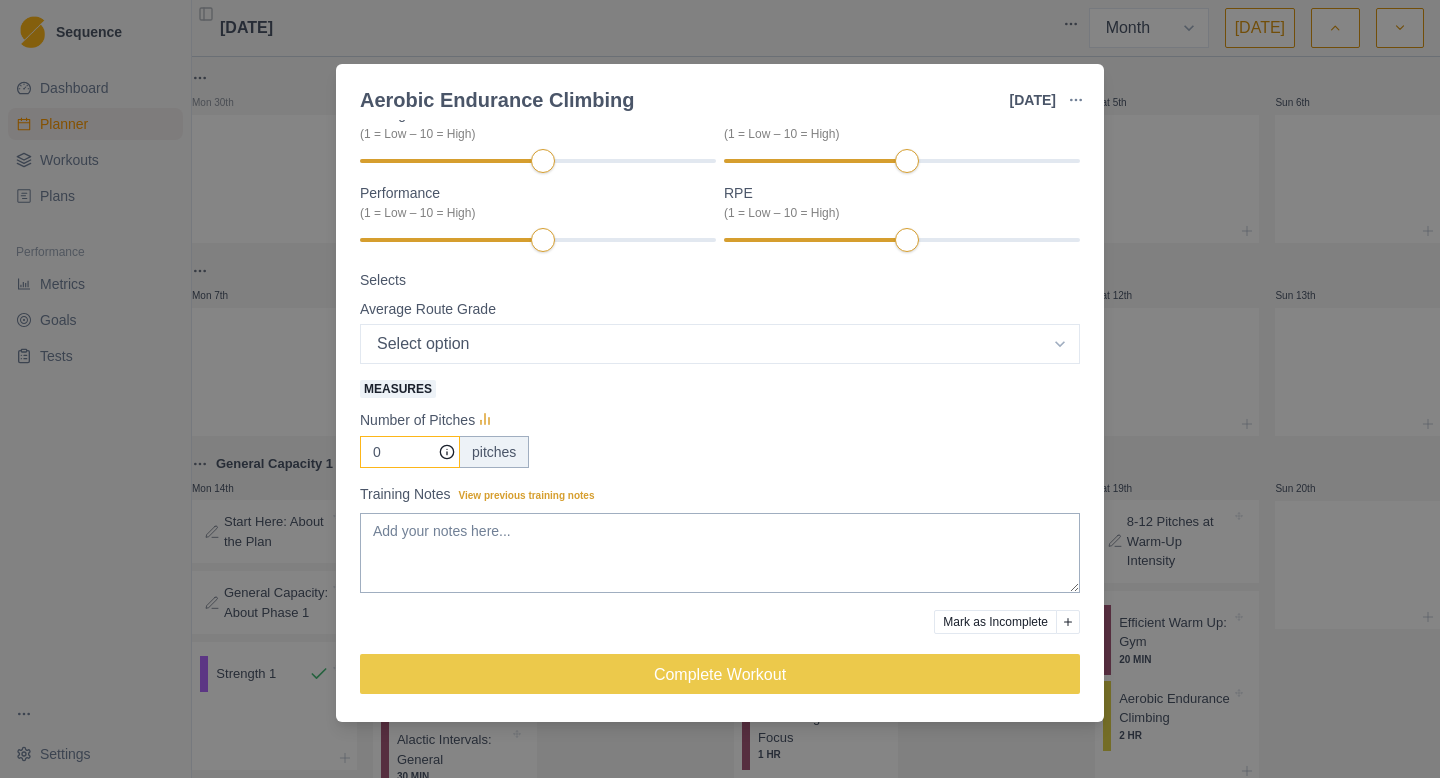 click 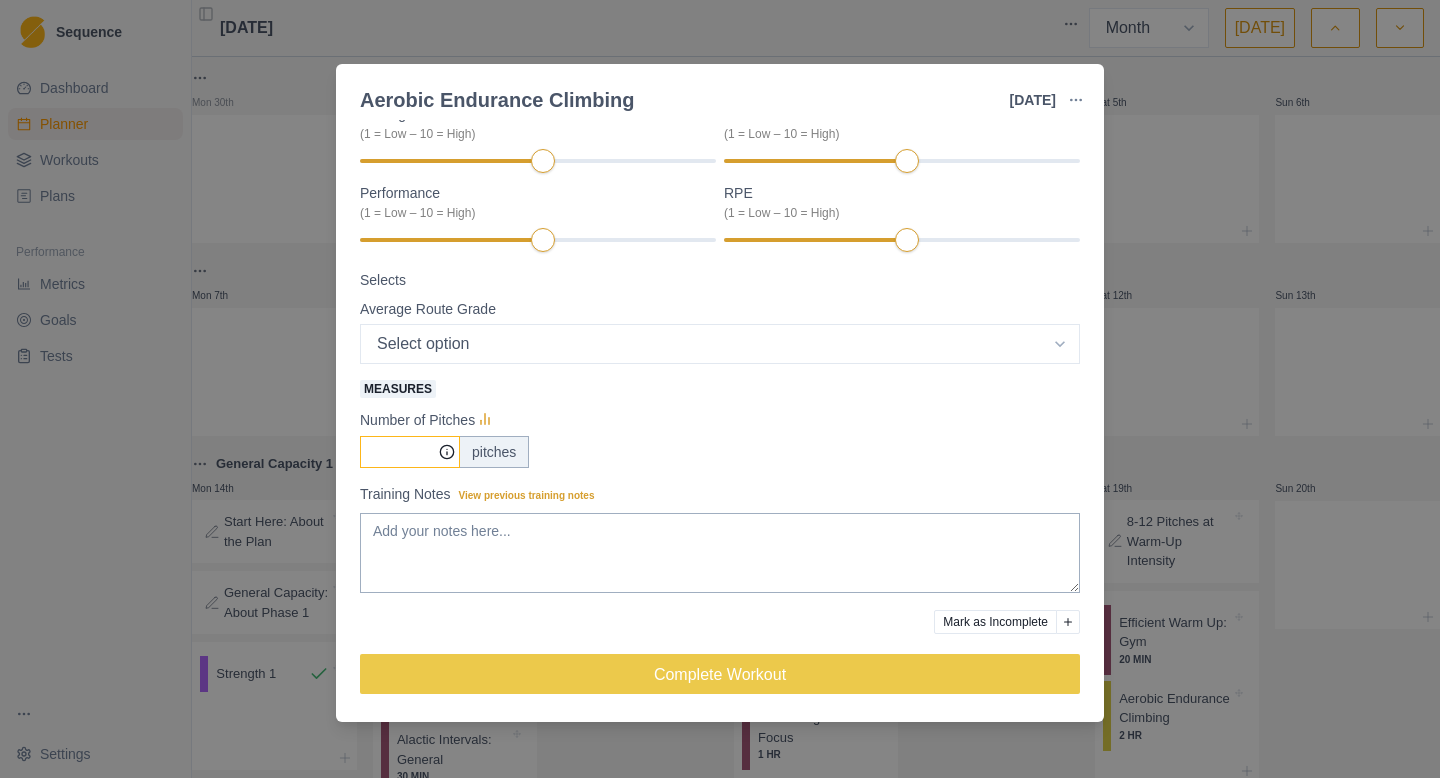 type 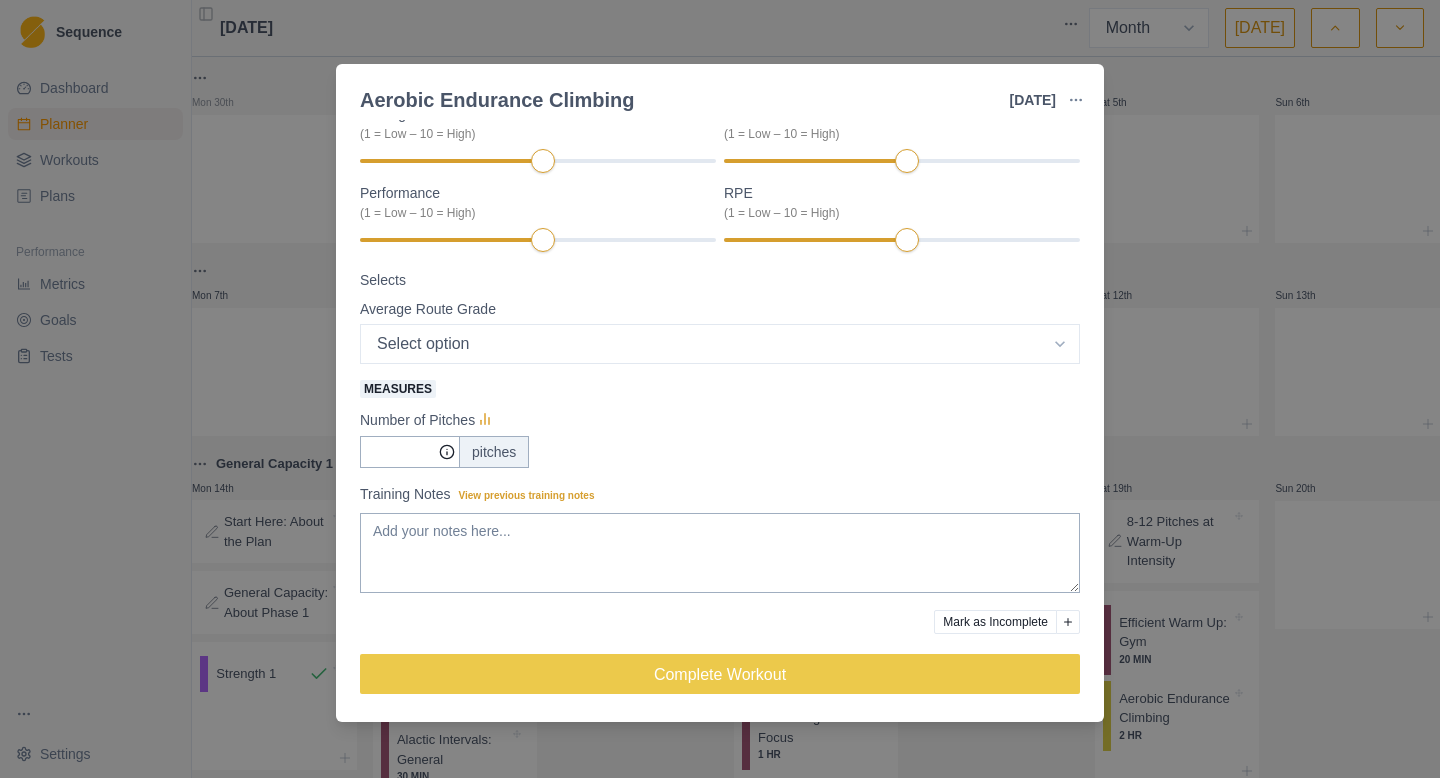 click on "Endurance Duration:  2 HR The goal of this day is to climb pitches in the "aerobic" zone. Completing the goal number of pitches is more important than the difficulty of the pitches, so start easier than you think. View workout details Actual Workout Duration 120 minutes Feeling (1 = Low – 10 = High) Motivation (1 = Low – 10 = High) Performance (1 = Low – 10 = High) RPE (1 = Low – 10 = High) Selects Average Route Grade Select option 5.6 5.7 5.8 5.9 5.10a 5.10b 5.10c 5.10d 5.11a 5.11b 5.11c 5.11d 5.12a 5.12b 5.12c 5.12d 5.13a 5.13b 5.13c 5.13d 5.14a Measures Number of Pitches pitches Training Notes View previous training notes Mark as Incomplete Complete Workout" at bounding box center [720, 300] 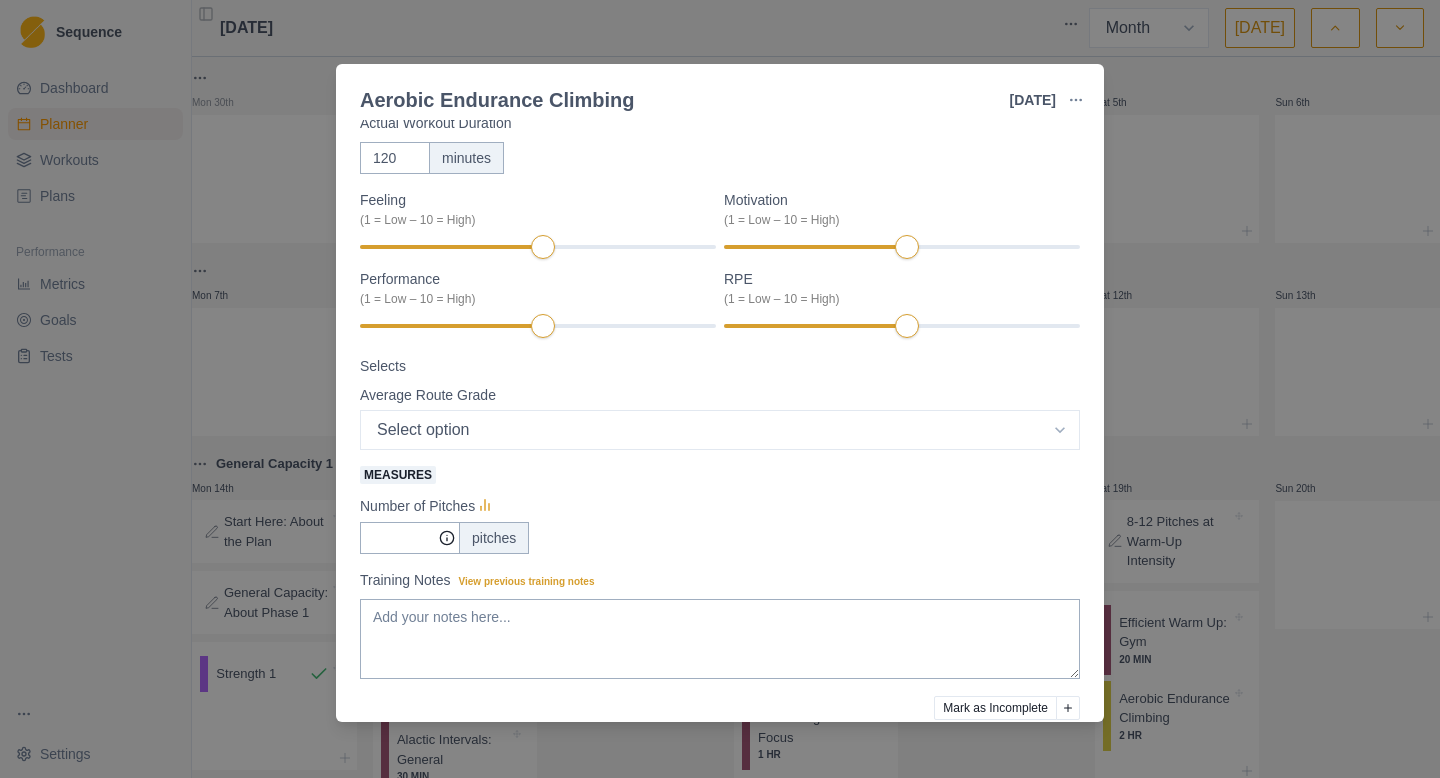 scroll, scrollTop: 0, scrollLeft: 0, axis: both 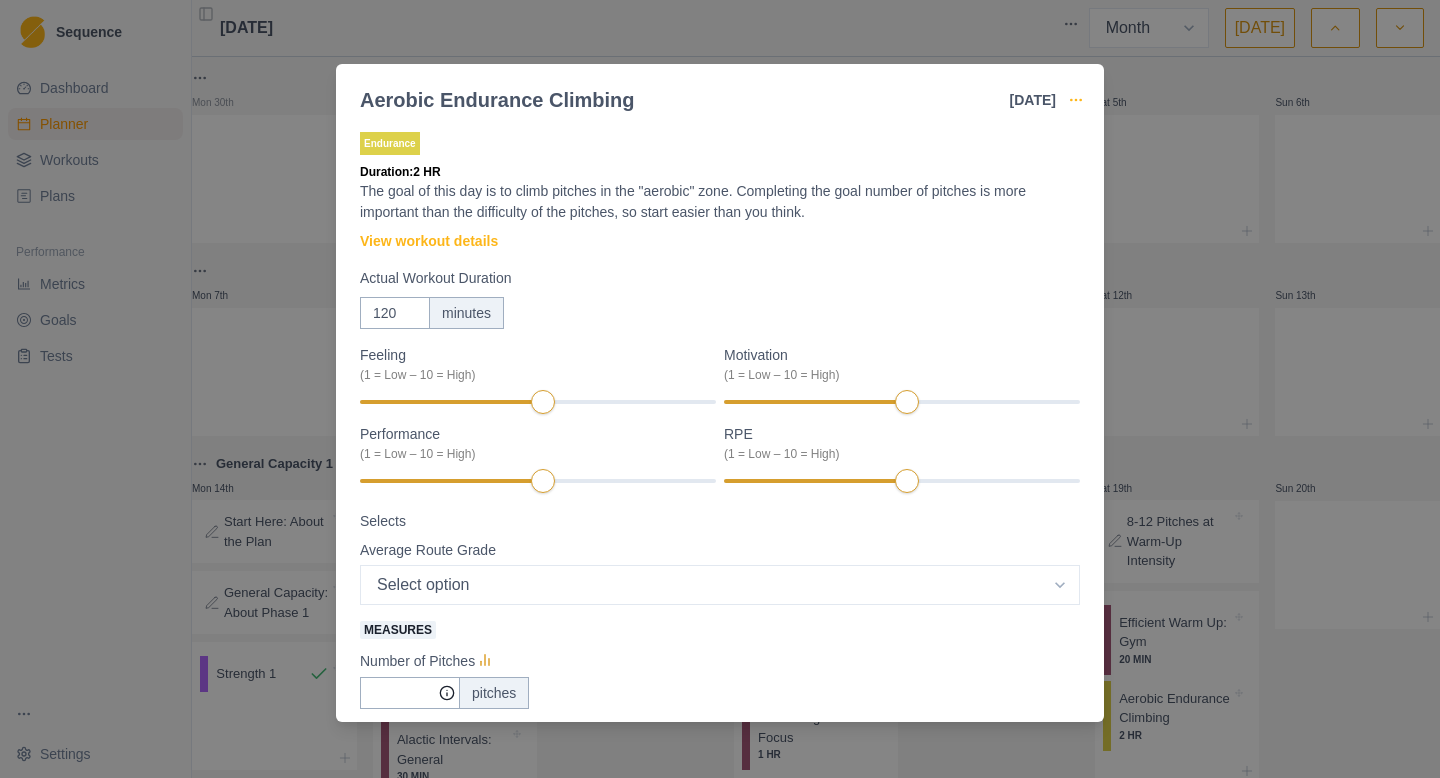 click 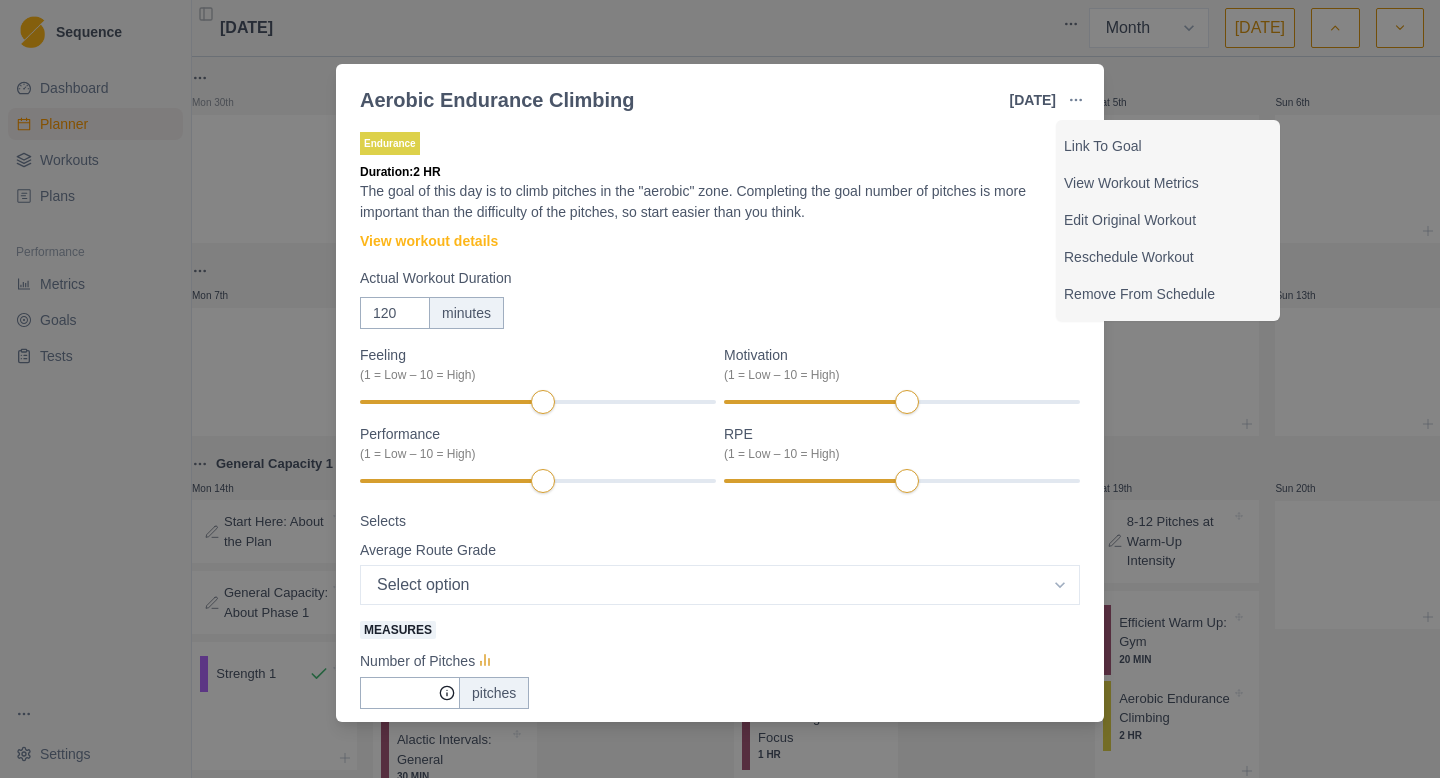 click on "Endurance Duration:  2 HR The goal of this day is to climb pitches in the "aerobic" zone. Completing the goal number of pitches is more important than the difficulty of the pitches, so start easier than you think. View workout details Actual Workout Duration 120 minutes Feeling (1 = Low – 10 = High) Motivation (1 = Low – 10 = High) Performance (1 = Low – 10 = High) RPE (1 = Low – 10 = High) Selects Average Route Grade Select option 5.6 5.7 5.8 5.9 5.10a 5.10b 5.10c 5.10d 5.11a 5.11b 5.11c 5.11d 5.12a 5.12b 5.12c 5.12d 5.13a 5.13b 5.13c 5.13d 5.14a Measures Number of Pitches pitches Training Notes View previous training notes Mark as Incomplete Complete Workout" at bounding box center [720, 541] 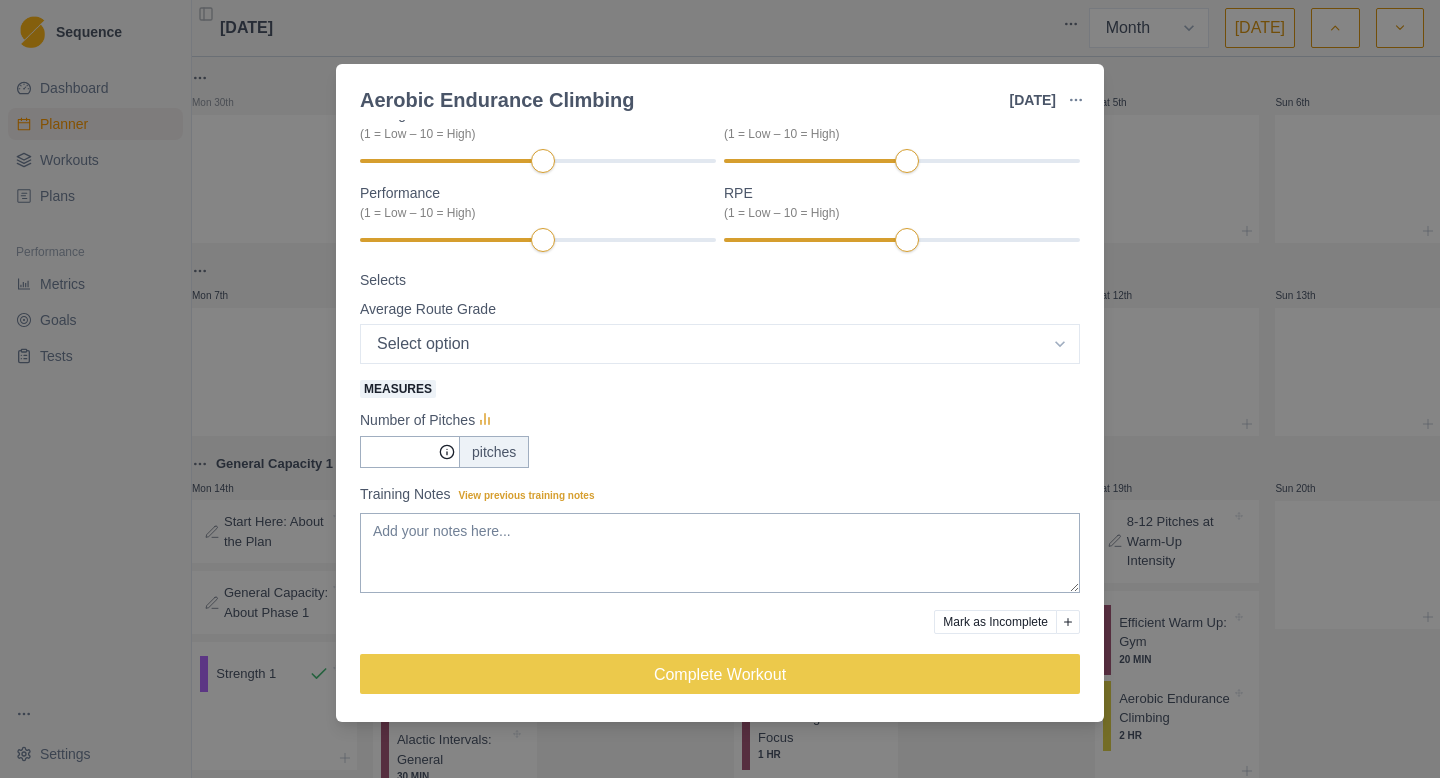 scroll, scrollTop: 0, scrollLeft: 0, axis: both 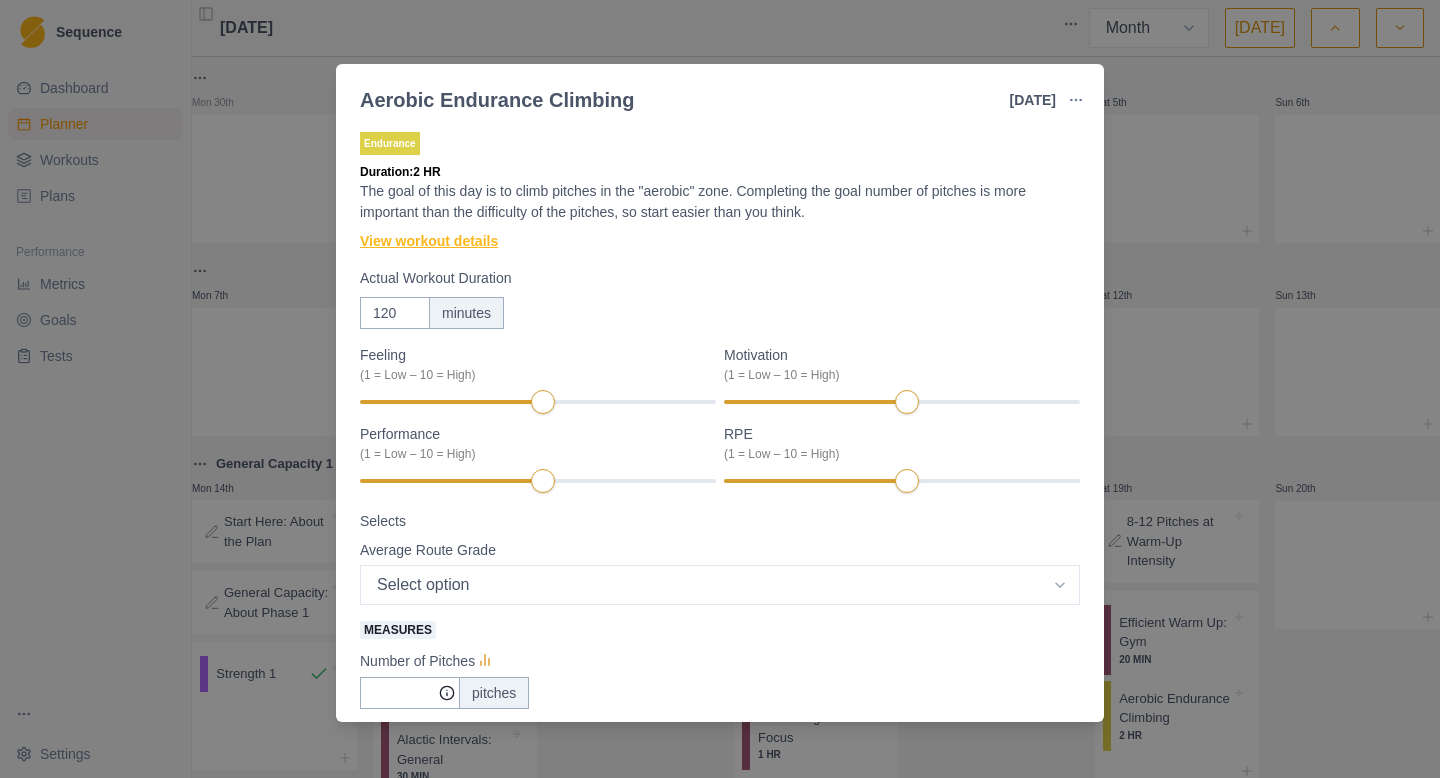 click on "View workout details" at bounding box center [429, 241] 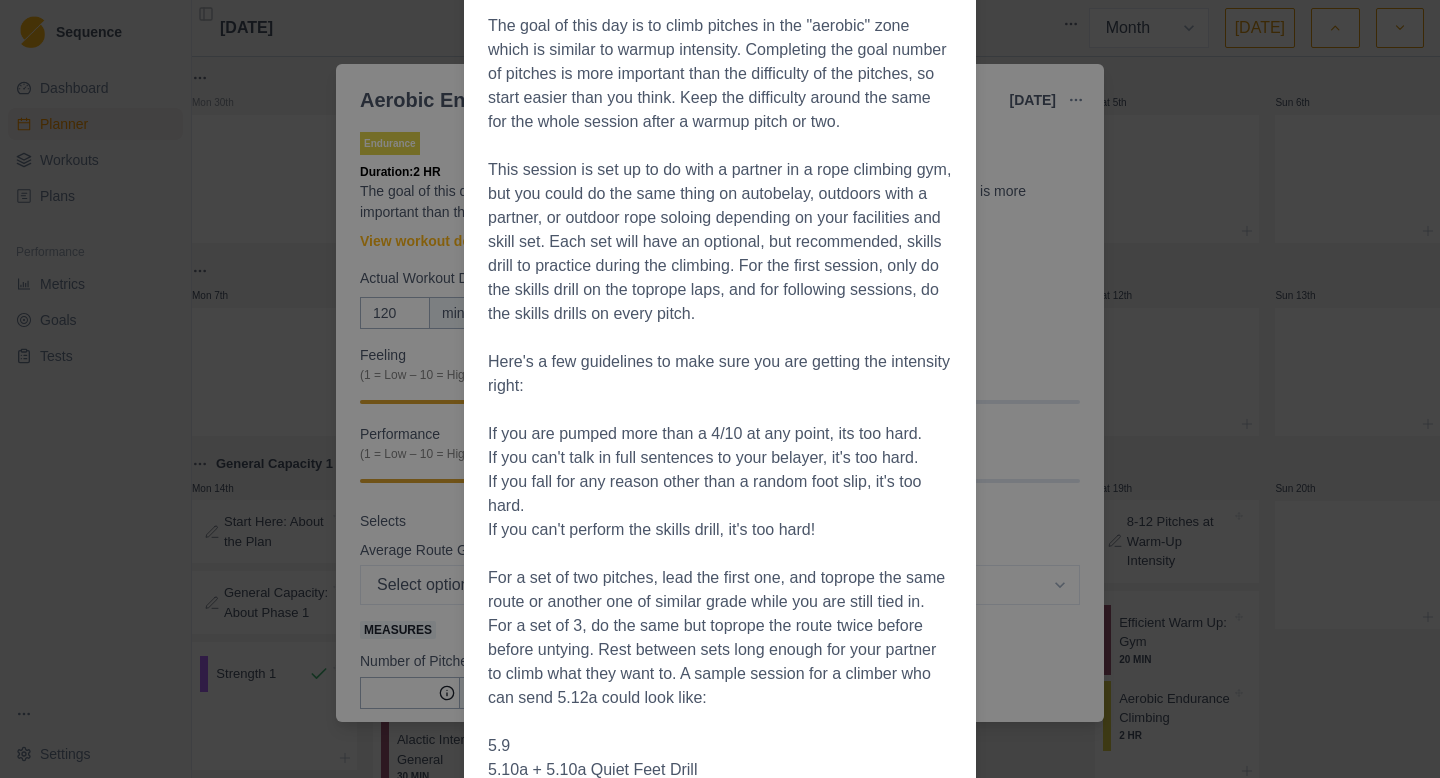 scroll, scrollTop: 0, scrollLeft: 0, axis: both 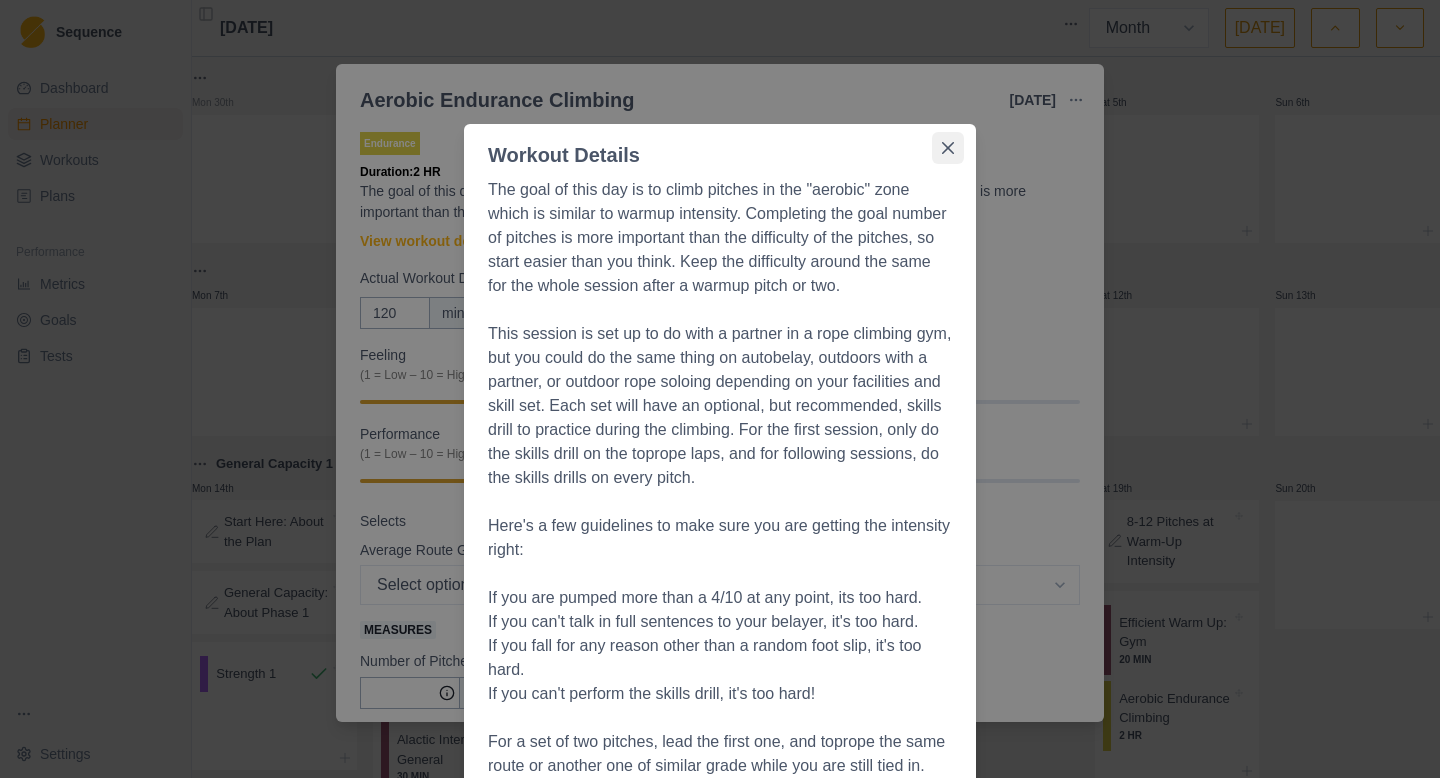 click 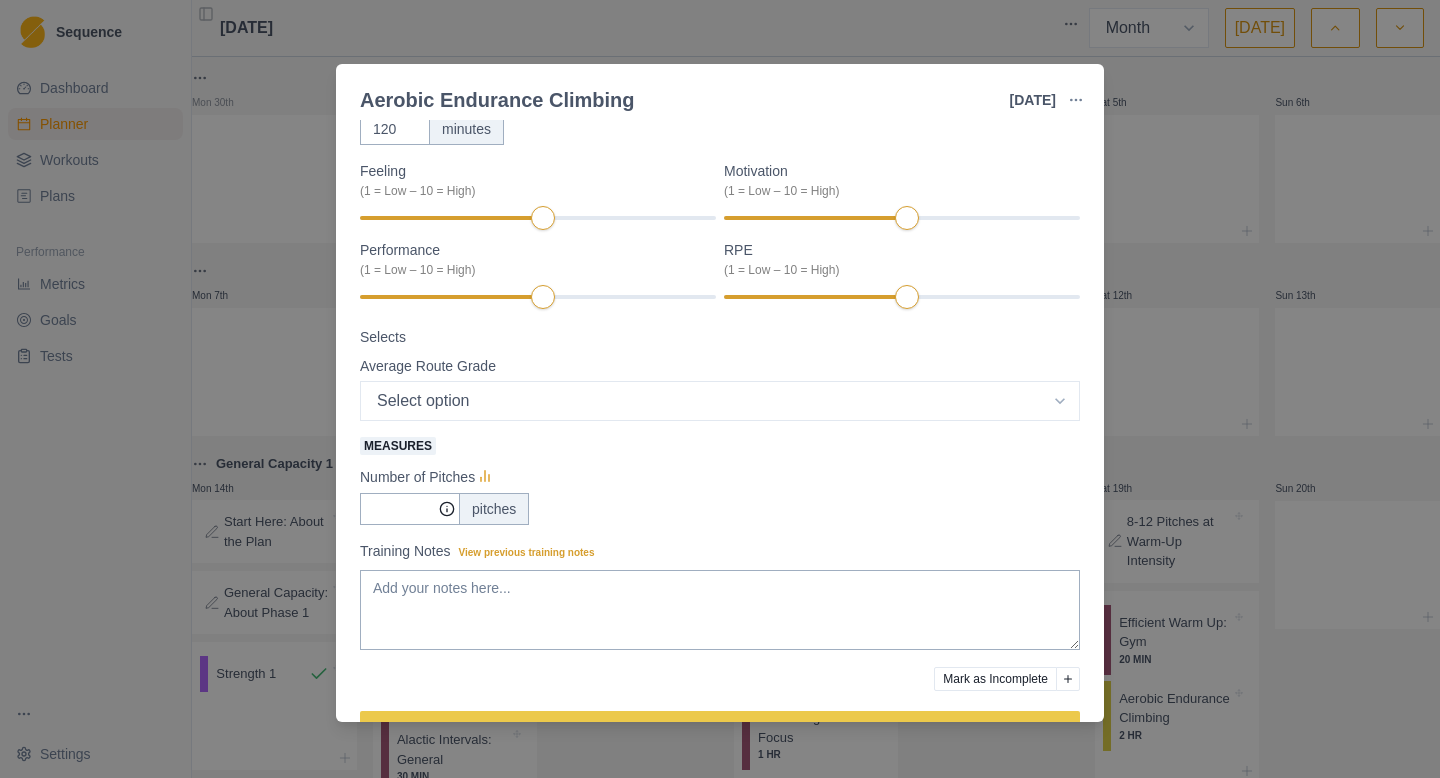 scroll, scrollTop: 241, scrollLeft: 0, axis: vertical 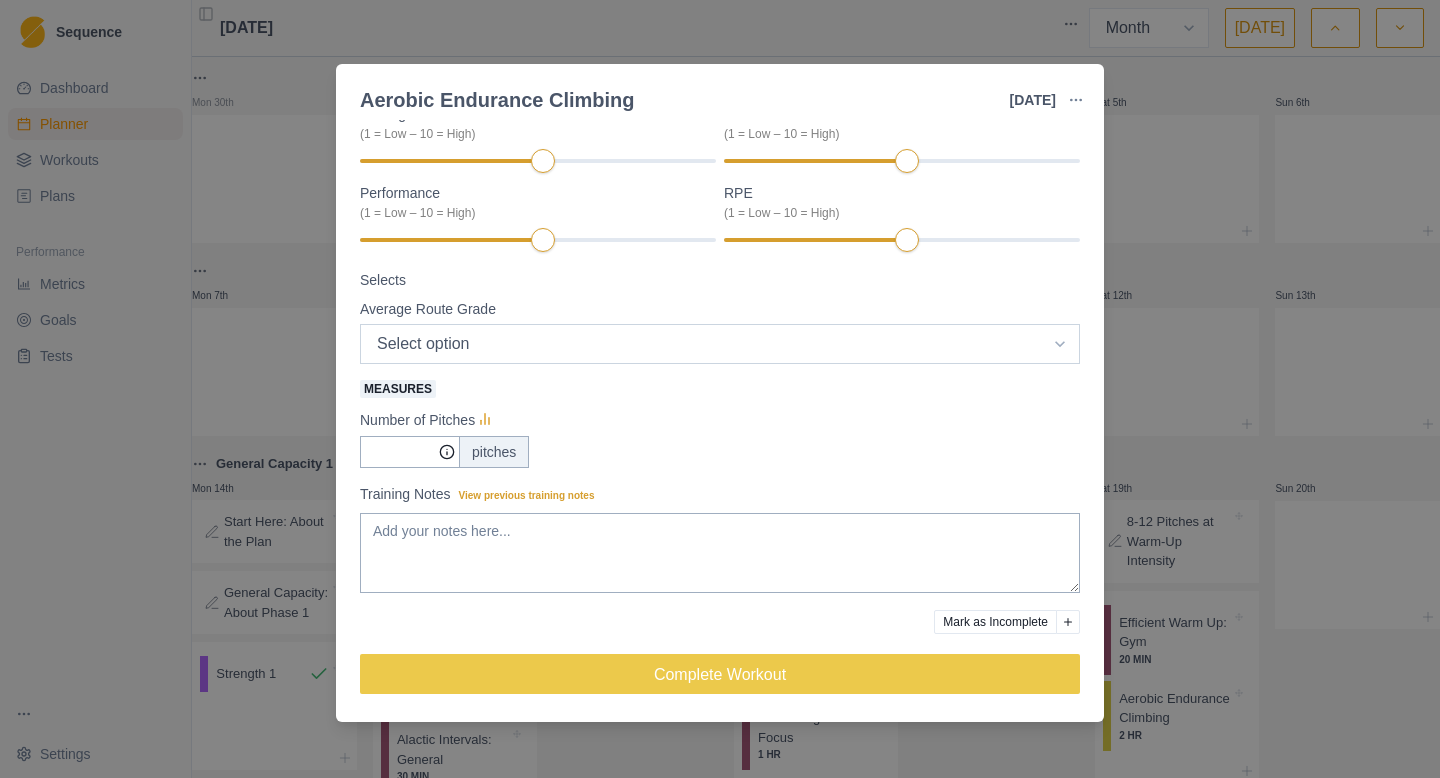 click on "Select option 5.6 5.7 5.8 5.9 5.10a 5.10b 5.10c 5.10d 5.11a 5.11b 5.11c 5.11d 5.12a 5.12b 5.12c 5.12d 5.13a 5.13b 5.13c 5.13d 5.14a" at bounding box center (720, 344) 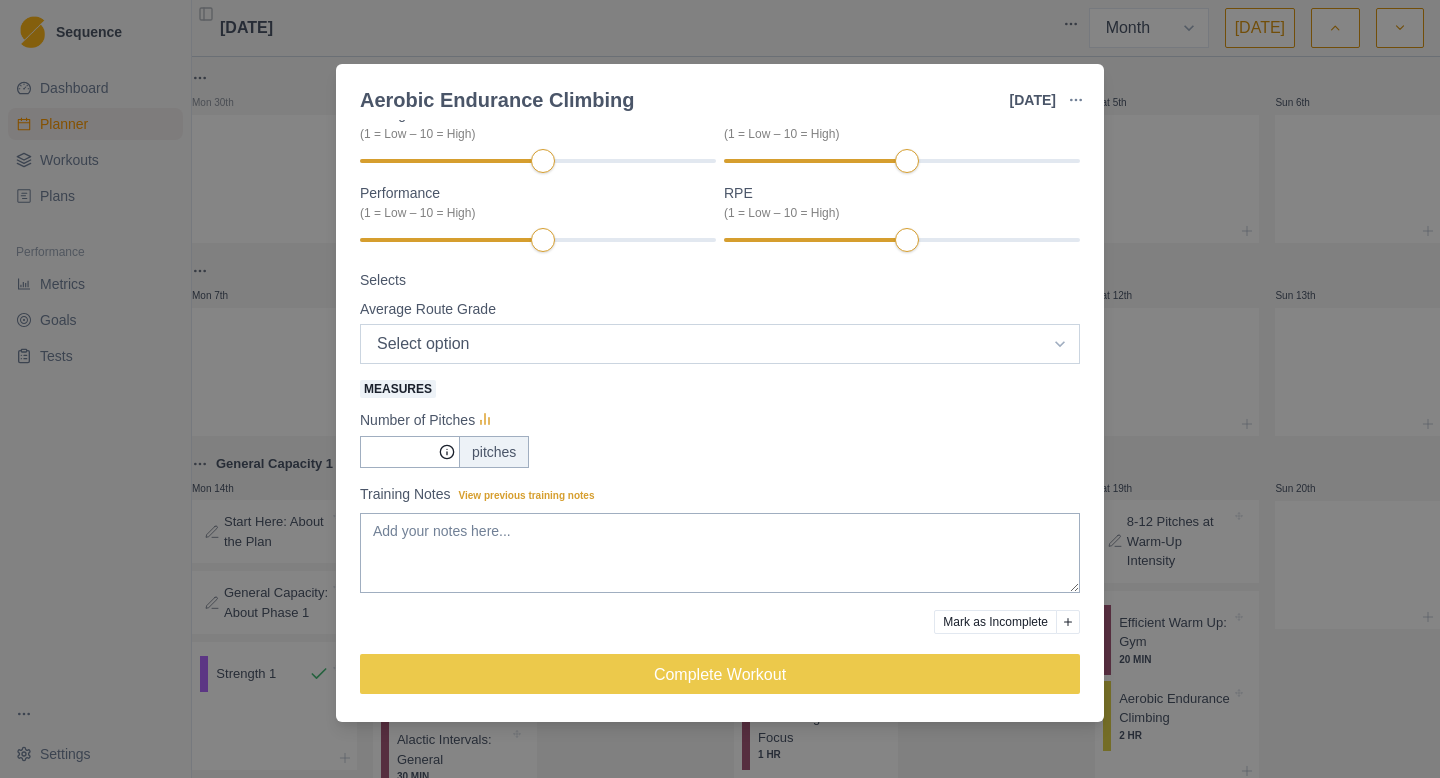 select on "3" 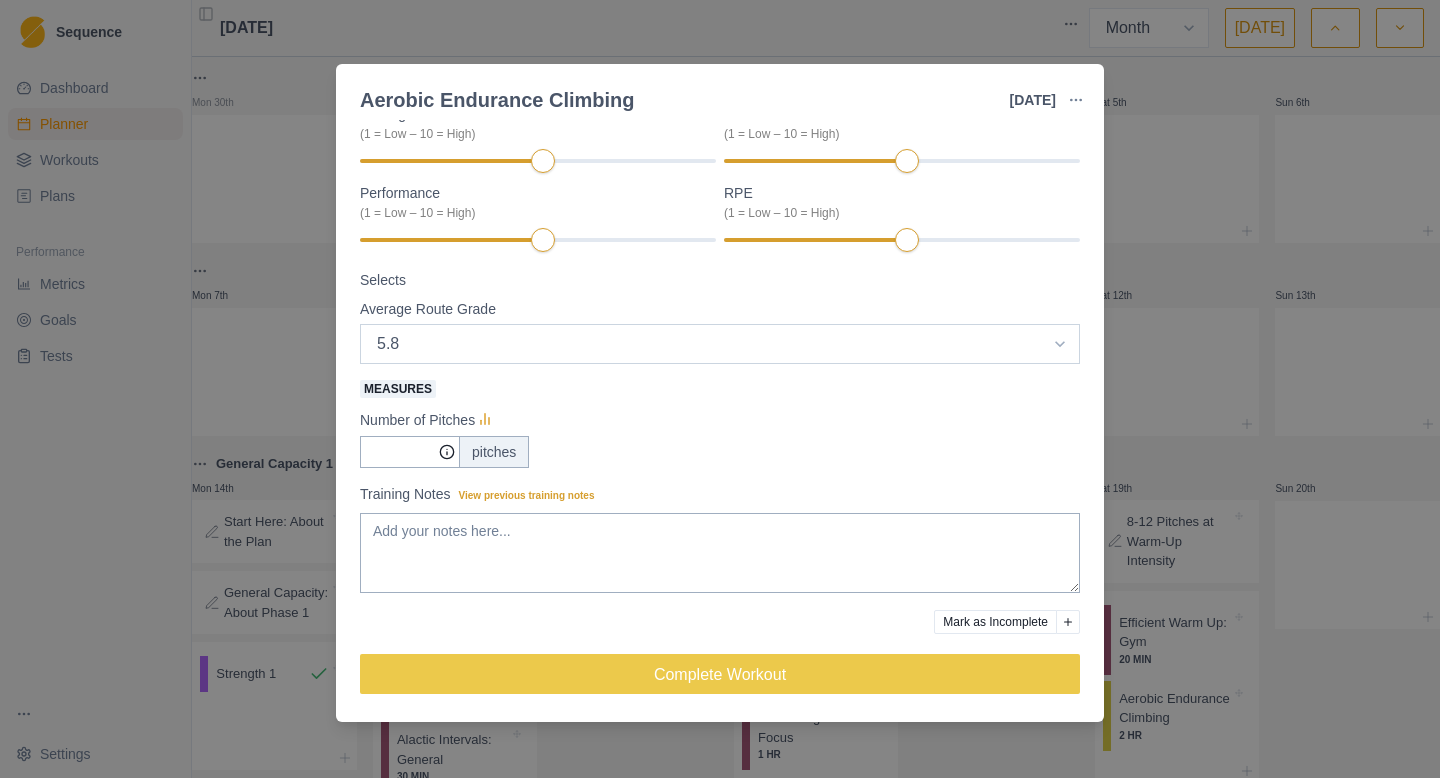 click on "Select option 5.6 5.7 5.8 5.9 5.10a 5.10b 5.10c 5.10d 5.11a 5.11b 5.11c 5.11d 5.12a 5.12b 5.12c 5.12d 5.13a 5.13b 5.13c 5.13d 5.14a" at bounding box center [720, 344] 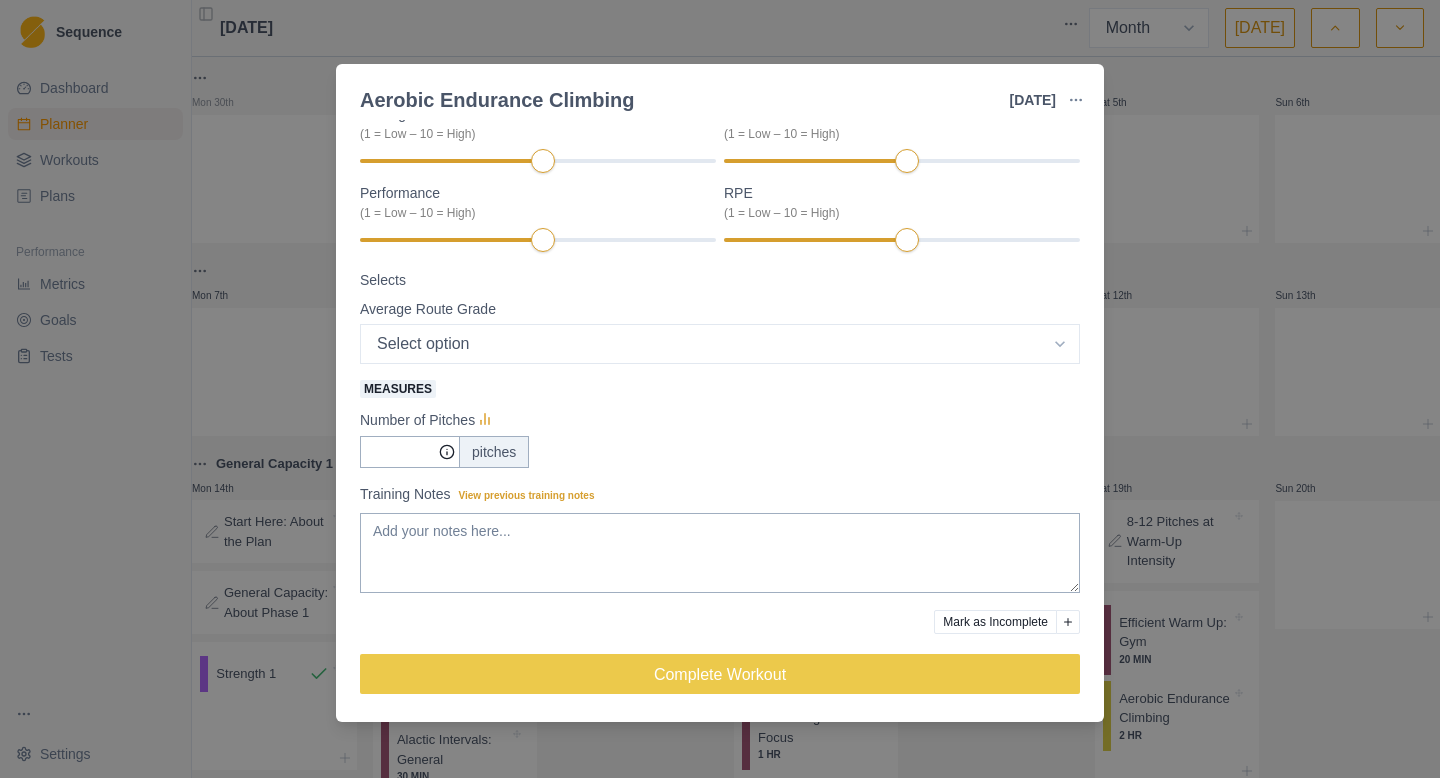 click on "Aerobic Endurance Climbing [DATE] Link To Goal View Workout Metrics Edit Original Workout Reschedule Workout Remove From Schedule Endurance Duration:  2 HR The goal of this day is to climb pitches in the "aerobic" zone. Completing the goal number of pitches is more important than the difficulty of the pitches, so start easier than you think. View workout details Actual Workout Duration 120 minutes Feeling (1 = Low – 10 = High) Motivation (1 = Low – 10 = High) Performance (1 = Low – 10 = High) RPE (1 = Low – 10 = High) Selects Average Route Grade Select option 5.6 5.7 5.8 5.9 5.10a 5.10b 5.10c 5.10d 5.11a 5.11b 5.11c 5.11d 5.12a 5.12b 5.12c 5.12d 5.13a 5.13b 5.13c 5.13d 5.14a Measures Number of Pitches pitches Training Notes View previous training notes Mark as Incomplete Complete Workout" at bounding box center [720, 389] 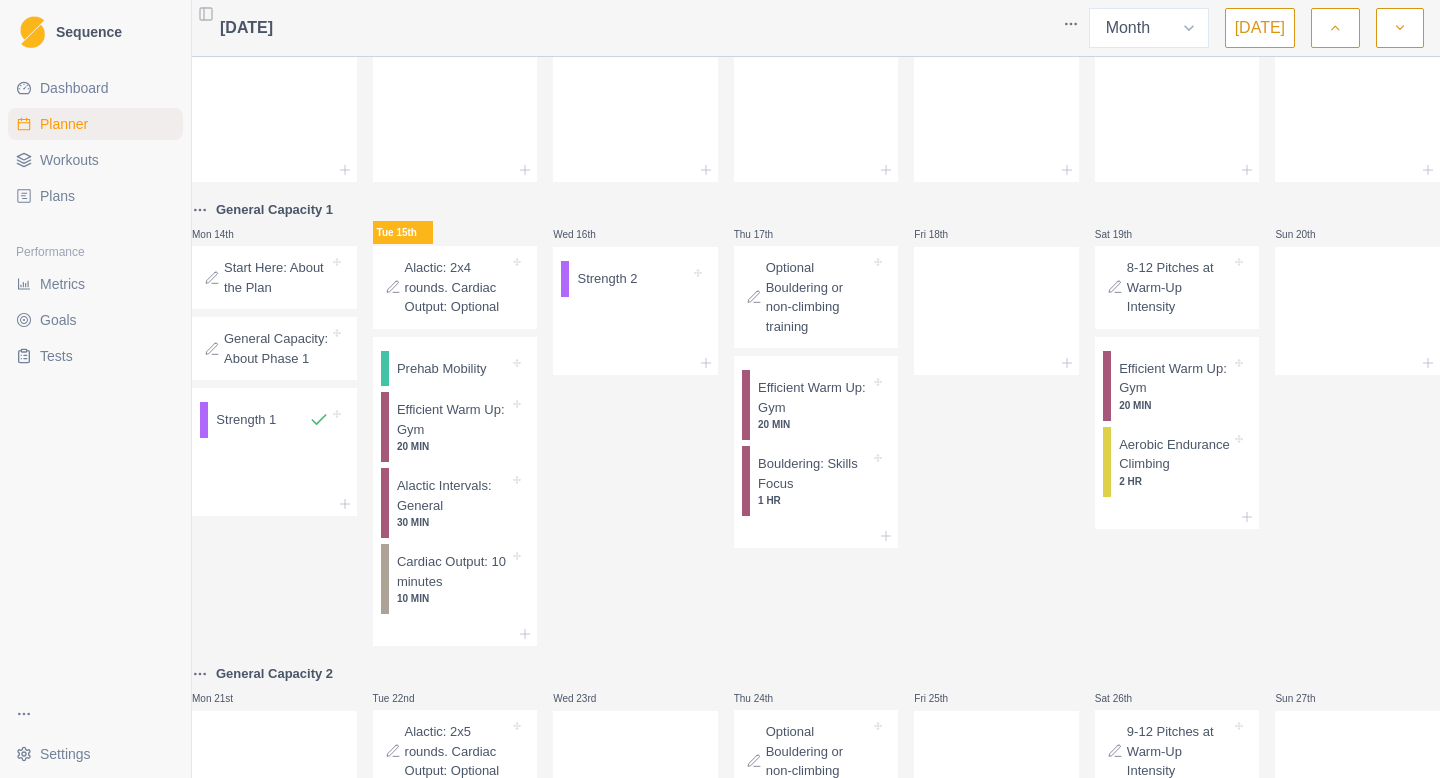 scroll, scrollTop: 256, scrollLeft: 0, axis: vertical 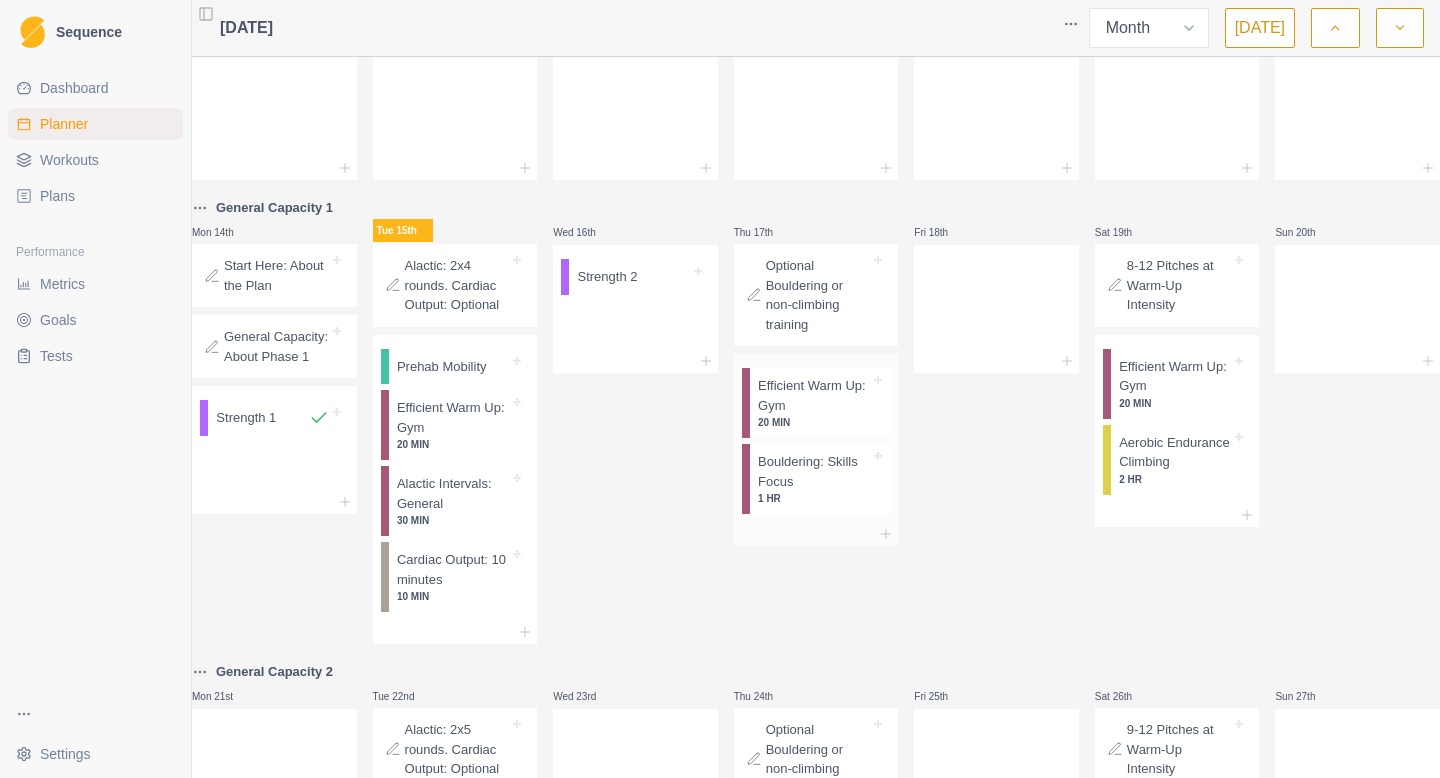click on "Bouldering: Skills Focus" at bounding box center (814, 471) 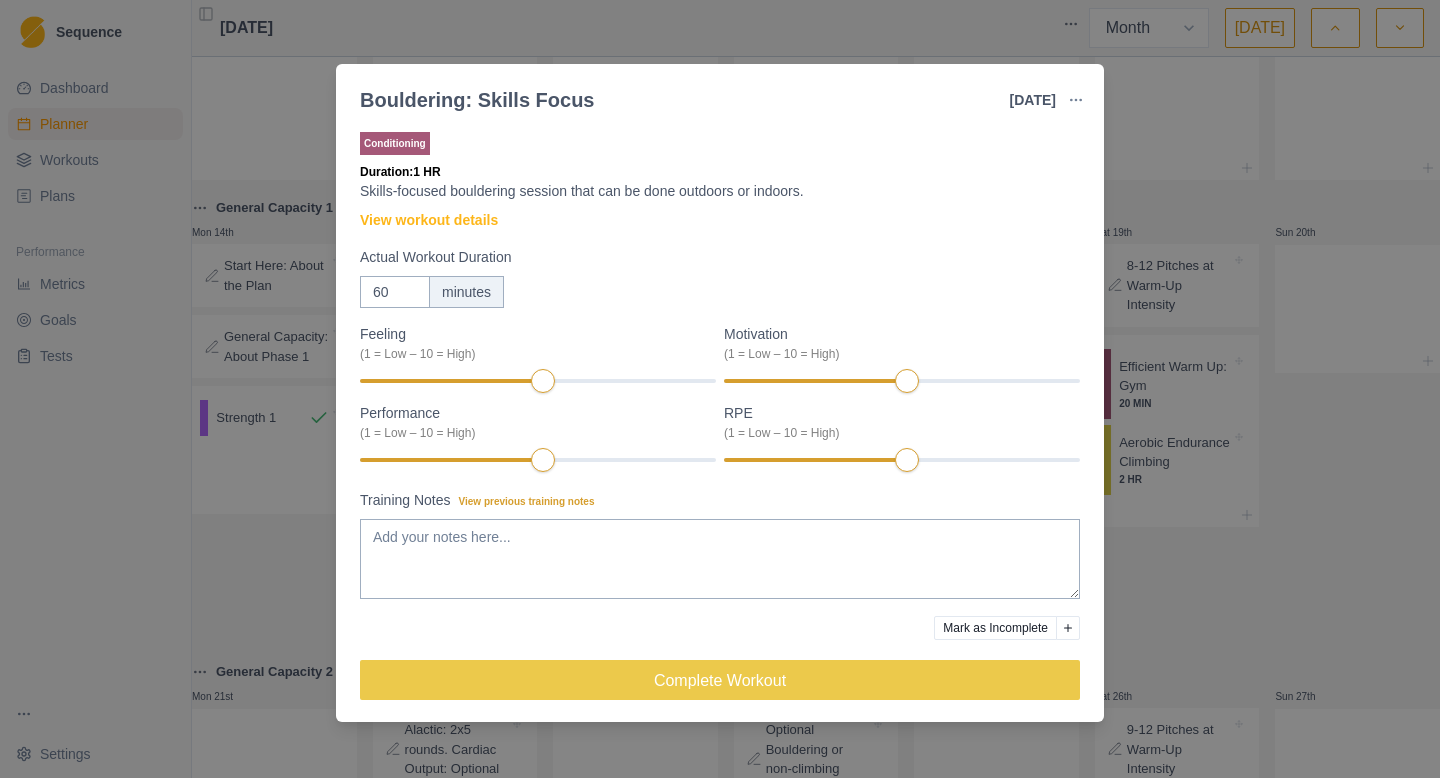 click on "Bouldering: Skills Focus [DATE] Link To Goal View Workout Metrics Edit Original Workout Reschedule Workout Remove From Schedule Conditioning Duration:  1 HR Skills-focused bouldering session that can be done outdoors or indoors.   View workout details Actual Workout Duration 60 minutes Feeling (1 = Low – 10 = High) Motivation (1 = Low – 10 = High) Performance (1 = Low – 10 = High) RPE (1 = Low – 10 = High) Training Notes View previous training notes Mark as Incomplete Complete Workout" at bounding box center (720, 389) 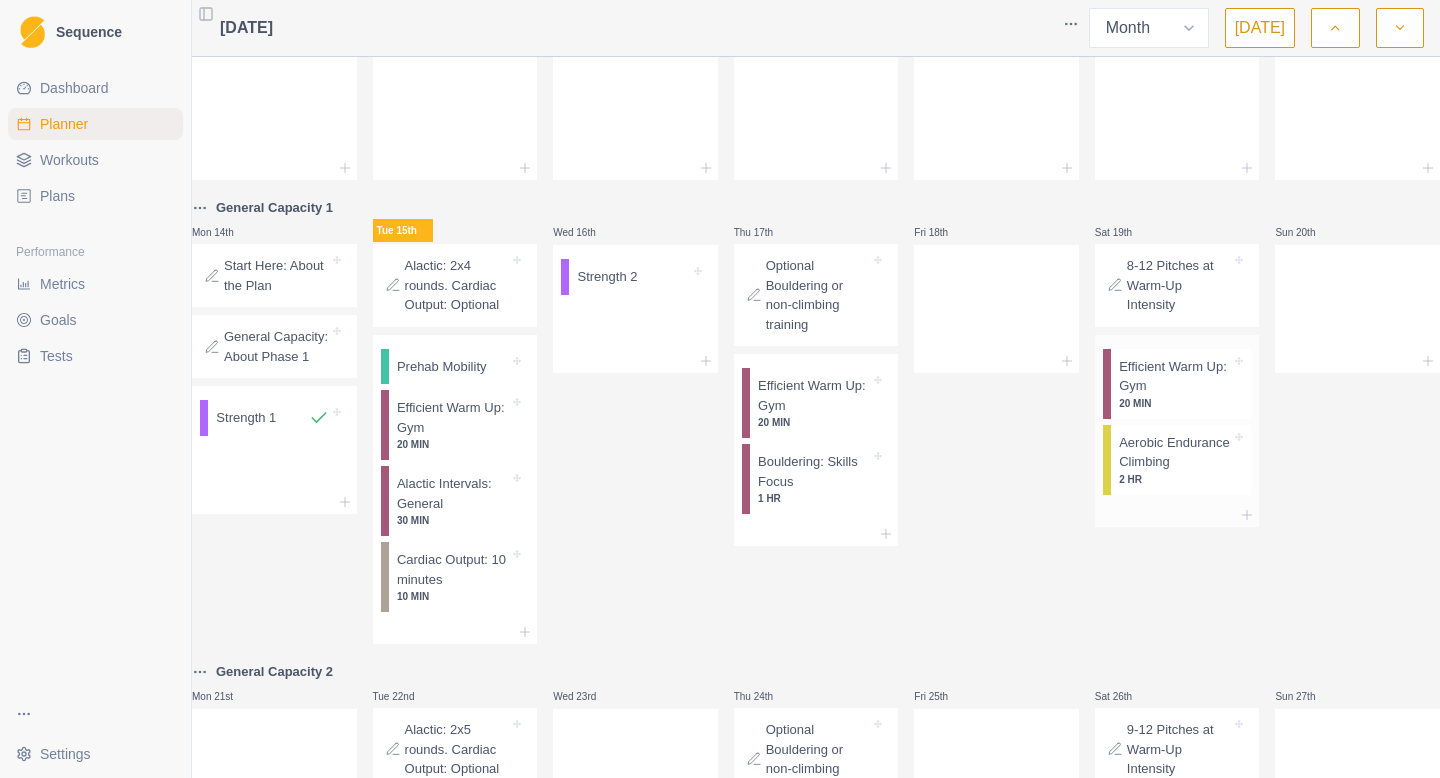 click on "Aerobic Endurance Climbing" at bounding box center (1175, 452) 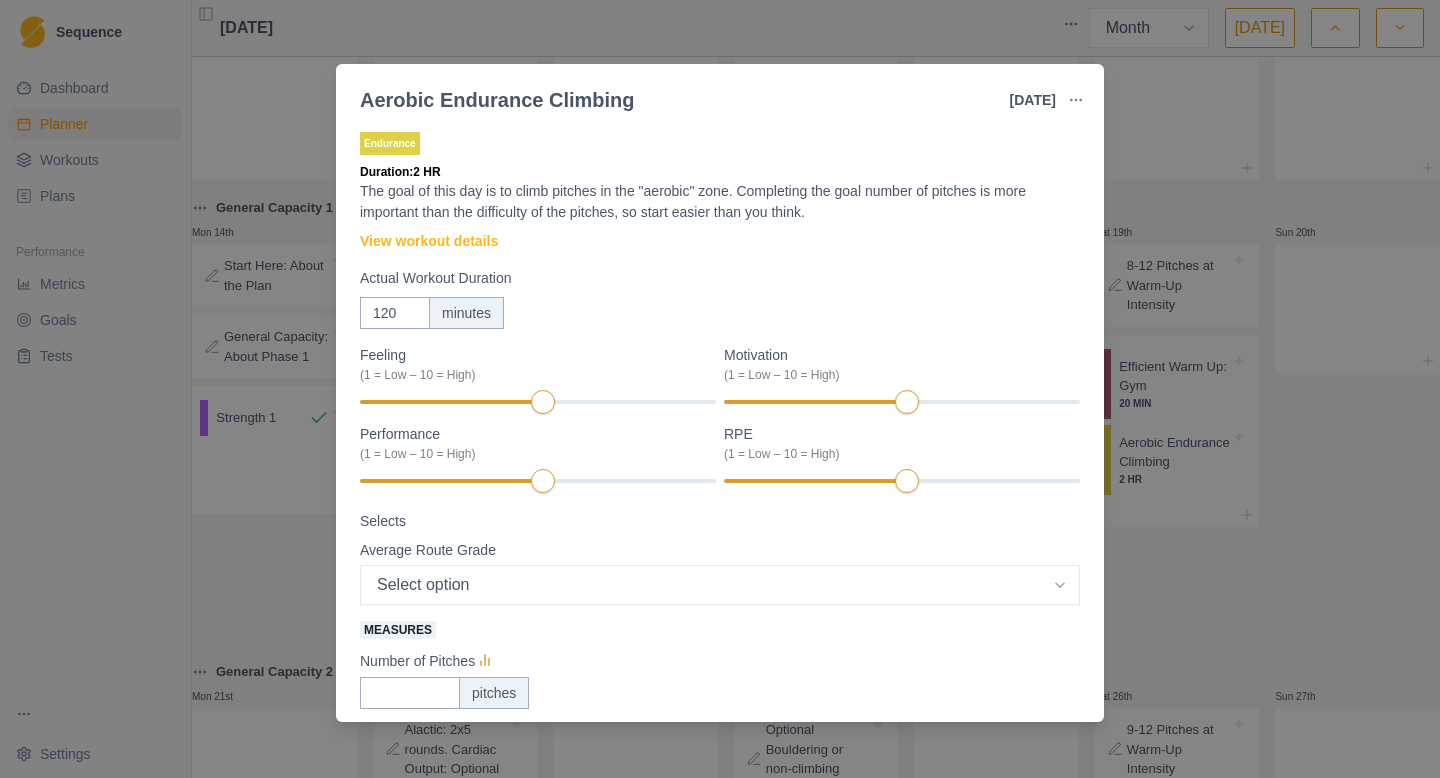 click on "Aerobic Endurance Climbing [DATE] Link To Goal View Workout Metrics Edit Original Workout Reschedule Workout Remove From Schedule Endurance Duration:  2 HR The goal of this day is to climb pitches in the "aerobic" zone. Completing the goal number of pitches is more important than the difficulty of the pitches, so start easier than you think. View workout details Actual Workout Duration 120 minutes Feeling (1 = Low – 10 = High) Motivation (1 = Low – 10 = High) Performance (1 = Low – 10 = High) RPE (1 = Low – 10 = High) Selects Average Route Grade Select option 5.6 5.7 5.8 5.9 5.10a 5.10b 5.10c 5.10d 5.11a 5.11b 5.11c 5.11d 5.12a 5.12b 5.12c 5.12d 5.13a 5.13b 5.13c 5.13d 5.14a Measures Number of Pitches pitches Training Notes View previous training notes Mark as Incomplete Complete Workout" at bounding box center [720, 389] 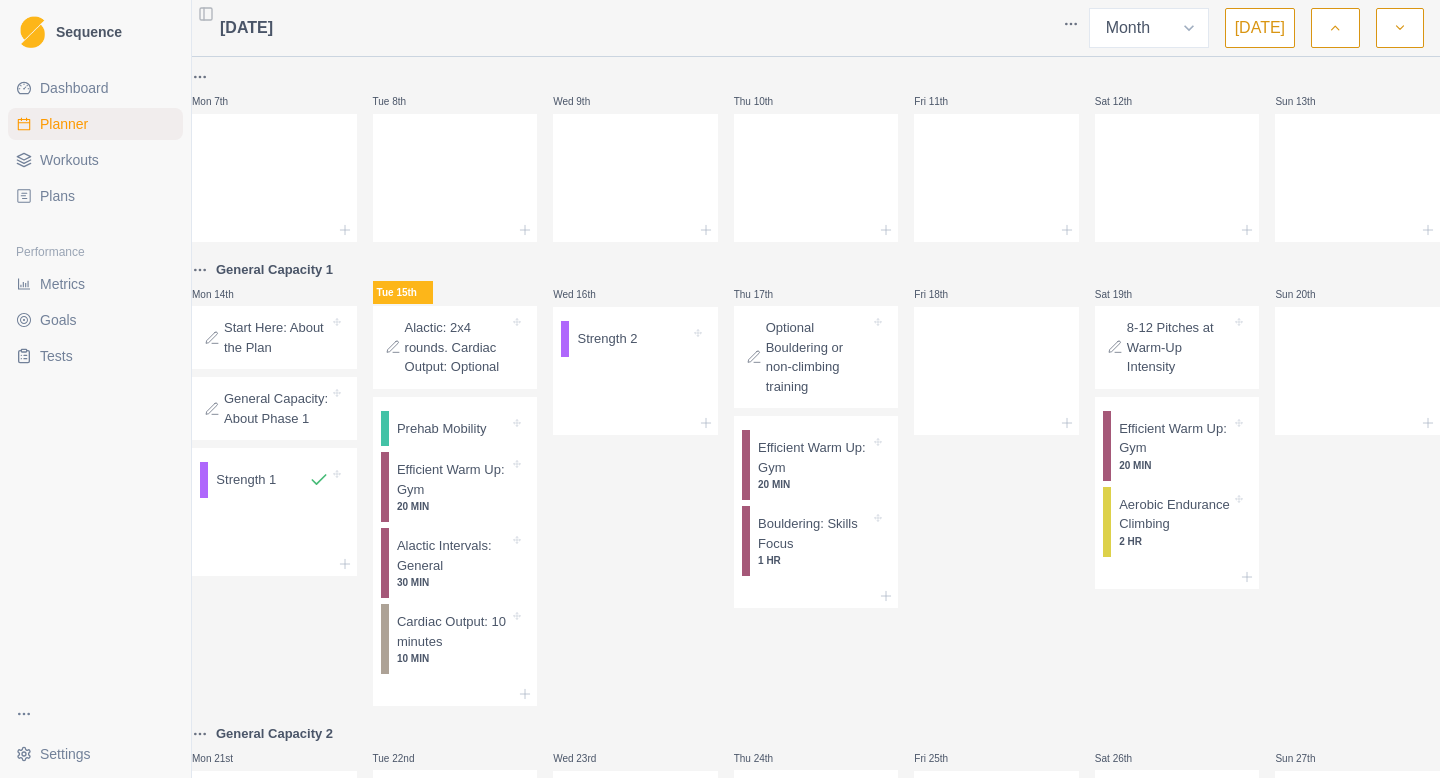 scroll, scrollTop: 240, scrollLeft: 0, axis: vertical 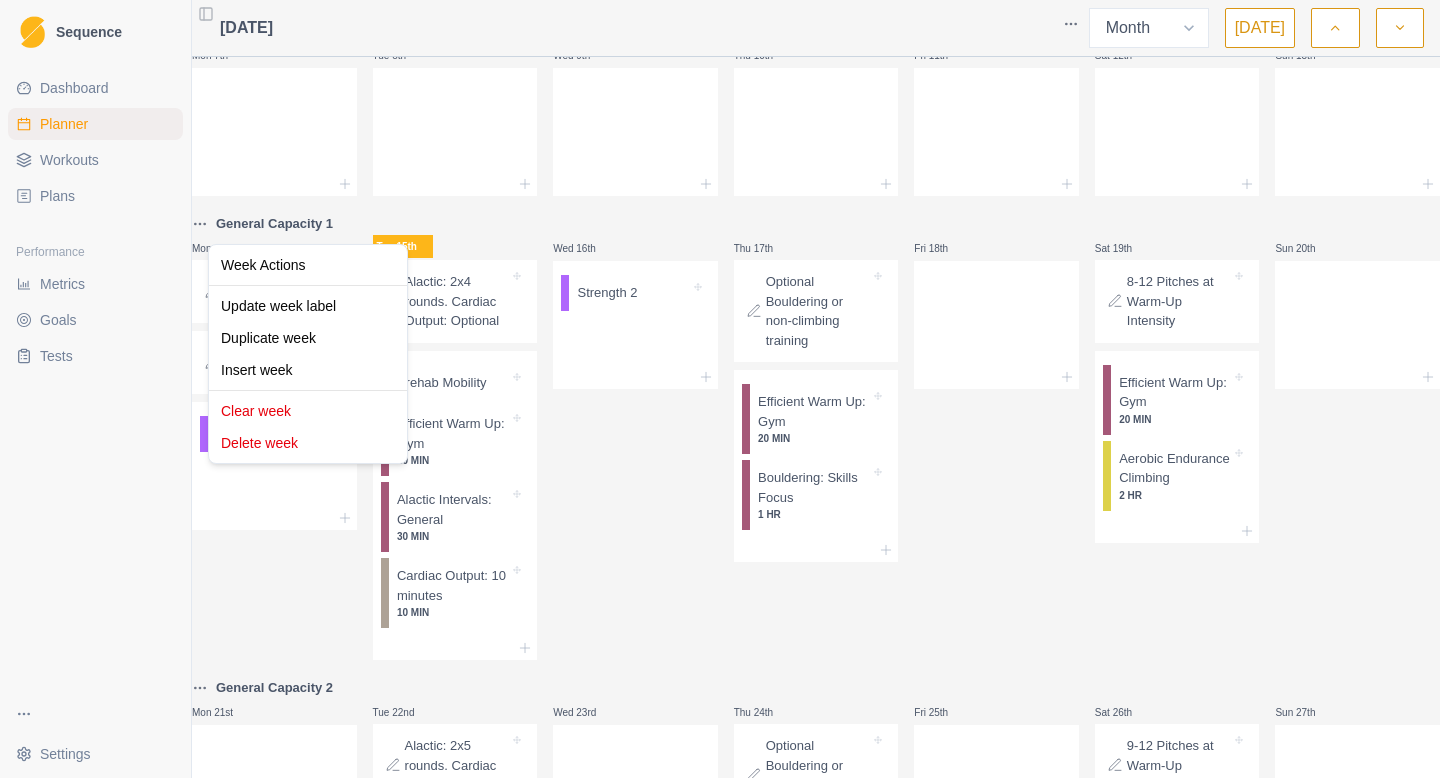 click on "Sequence Dashboard Planner Workouts Plans Performance Metrics Goals Tests Settings Toggle Sidebar [DATE] Week Month [DATE] Mon 30th Tue 1st Wed 2nd Thu 3rd Fri 4th Sat 5th Sun 6th Mon 7th Tue 8th Wed 9th Thu 10th Fri 11th Sat 12th Sun 13th General Capacity 1  Mon 14th Start Here: About the Plan General Capacity: About Phase 1 Strength 1  Tue 15th Alactic: 2x4 rounds. Cardiac Output: Optional Prehab Mobility Efficient Warm Up: Gym 20 MIN Alactic Intervals: General 30 MIN Cardiac Output: 10 minutes 10 MIN Wed 16th Strength 2 Thu 17th Optional Bouldering or non-climbing training Efficient Warm Up: Gym 20 MIN Bouldering: Skills Focus 1 HR Fri 18th Sat 19th 8-12 Pitches at Warm-Up Intensity Efficient Warm Up: Gym 20 MIN Aerobic Endurance Climbing 2 HR Sun 20th General Capacity 2 Mon 21st Tue 22nd Alactic: 2x5 rounds. Cardiac Output: Optional Efficient Warm Up: Gym 20 MIN Alactic Intervals: General 30 MIN Cardiac Output: 10 minutes 10 MIN Wed 23rd Thu 24th Efficient Warm Up: Gym 20 MIN 1 HR 20 MIN" at bounding box center [720, 389] 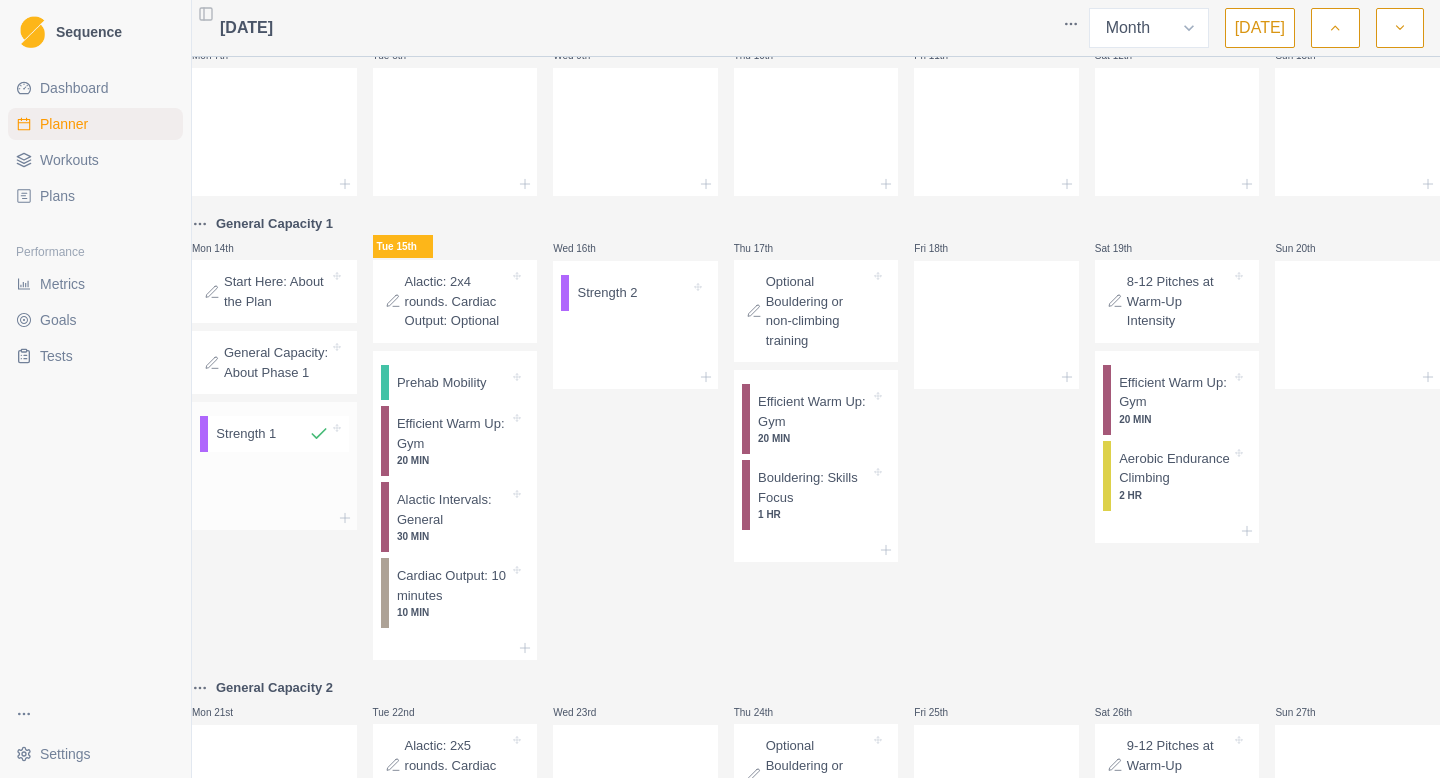 click on "Strength 1" at bounding box center (278, 434) 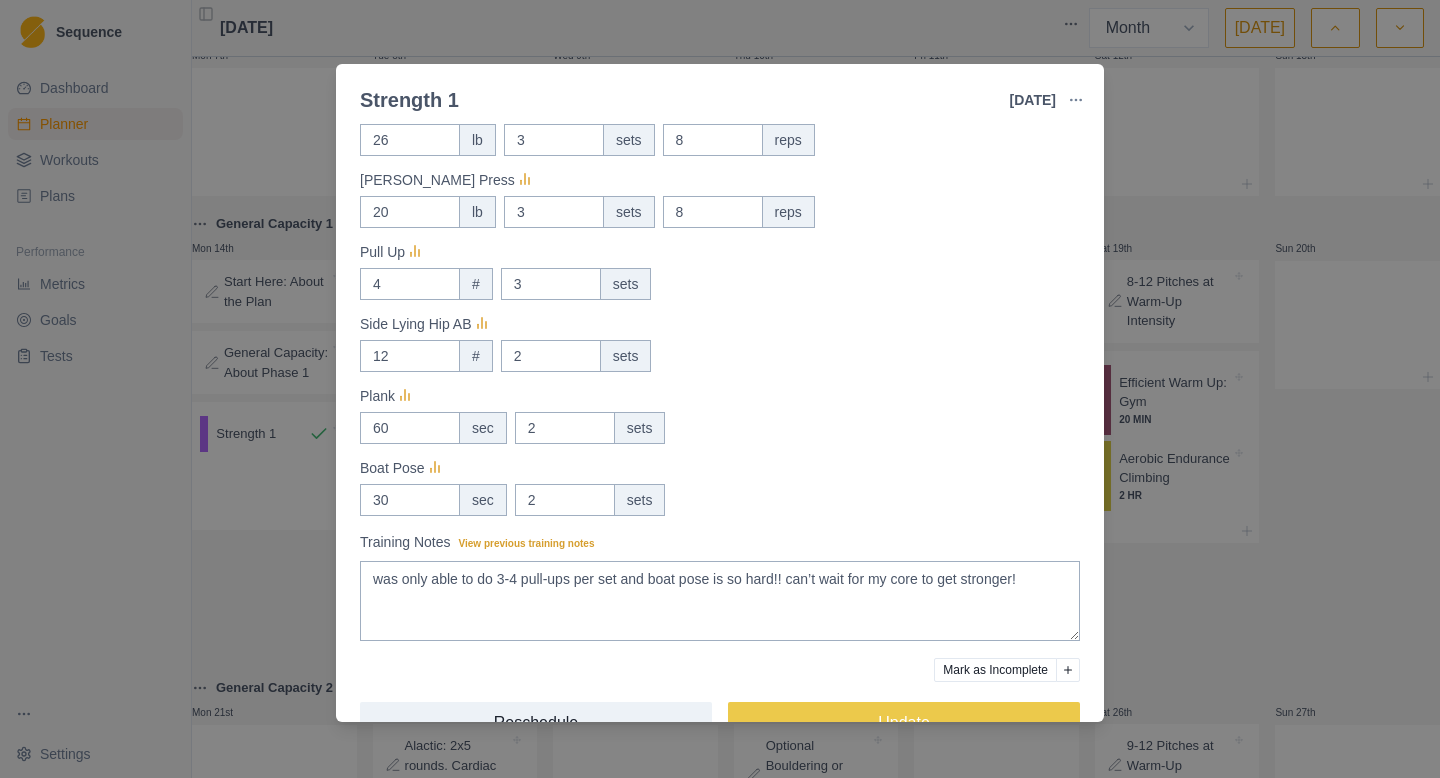 scroll, scrollTop: 506, scrollLeft: 0, axis: vertical 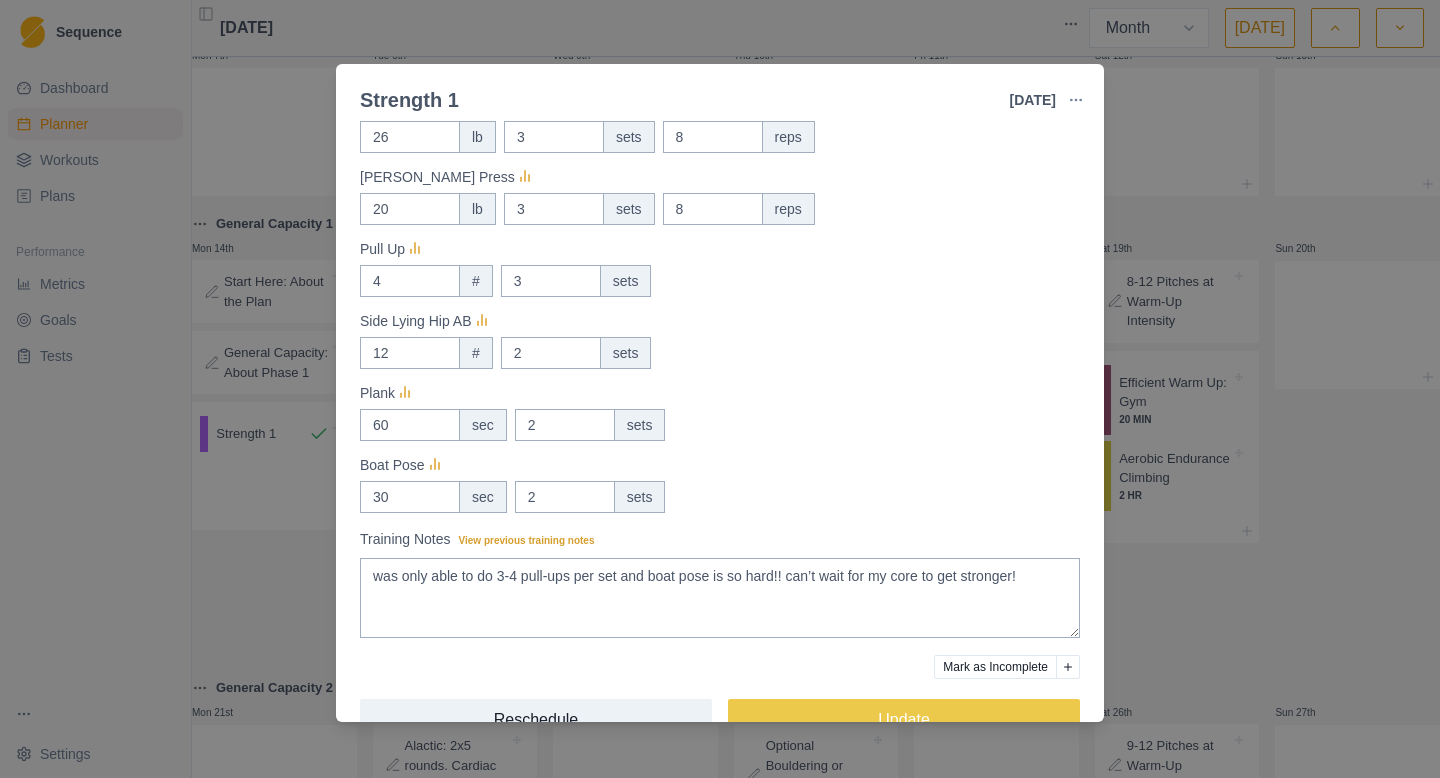 click on "Strength 1  [DATE] Link To Goal View Workout Metrics Edit Original Workout Reschedule Workout Remove From Schedule Strength / Power Duration:  - Lifting workout by [PERSON_NAME], PT for hip strengthening and mobility.  Actual Workout Duration 0 minutes Measures Goblet Squat 30 lb 3 sets 10 reps DB Bench Press 30 lb 3 sets 10 reps DB Deadlift 70 lb 3 sets 10 reps SA DB Row 20 lb 3 sets 10 reps Split Squat Elevated 26 lb 3 sets 8 reps [PERSON_NAME] Press 20 lb 3 sets 8 reps Pull Up 4 # 3 sets Side Lying Hip AB 12 # 2 sets Plank 60 sec 2 sets Boat Pose 30 sec 2 sets Training Notes View previous training notes was only able to do 3-4 pull-ups per set and boat pose is so hard!! can’t wait for my core to get stronger! Mark as Incomplete Reschedule Update" at bounding box center (720, 389) 